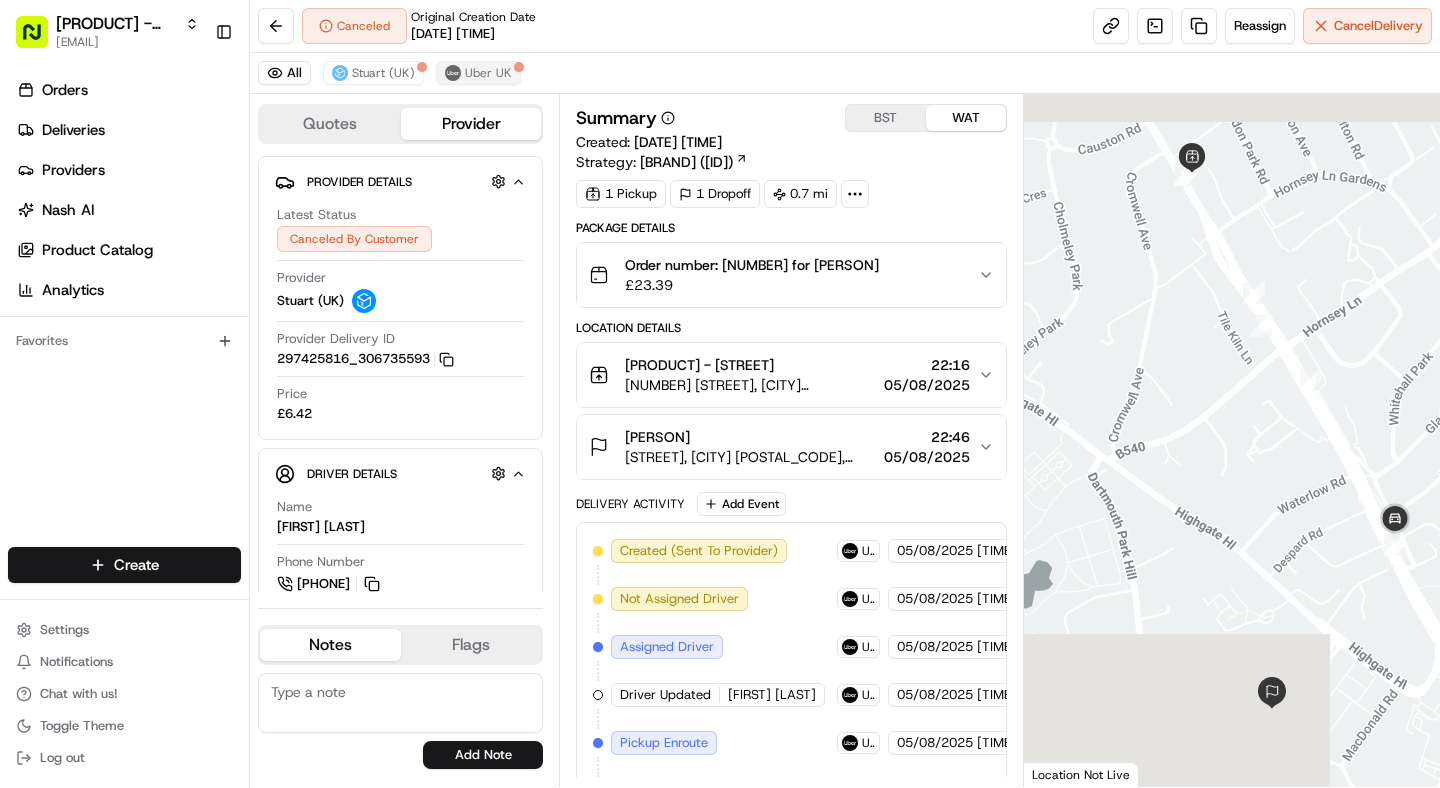 scroll, scrollTop: 0, scrollLeft: 0, axis: both 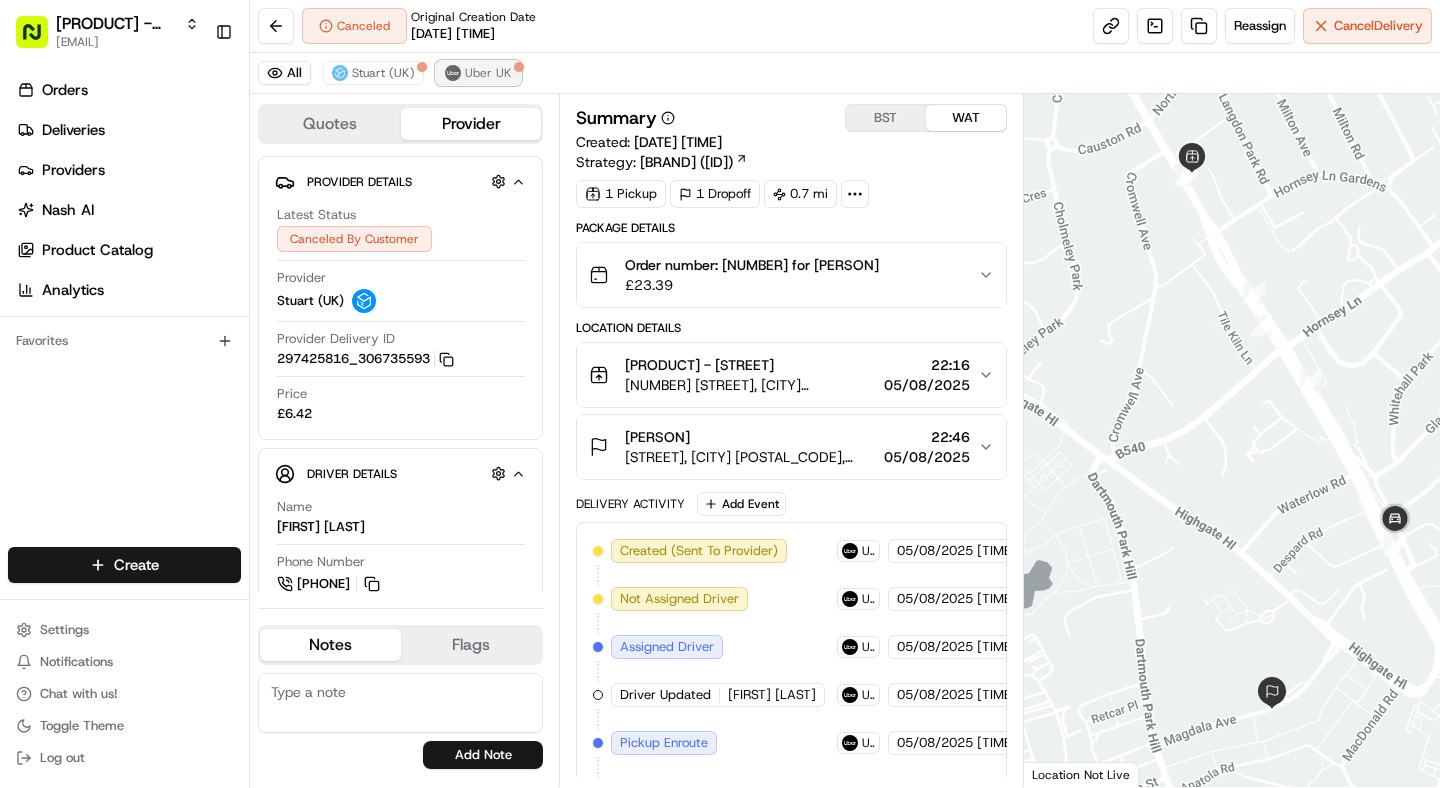 click on "Uber UK" at bounding box center [488, 73] 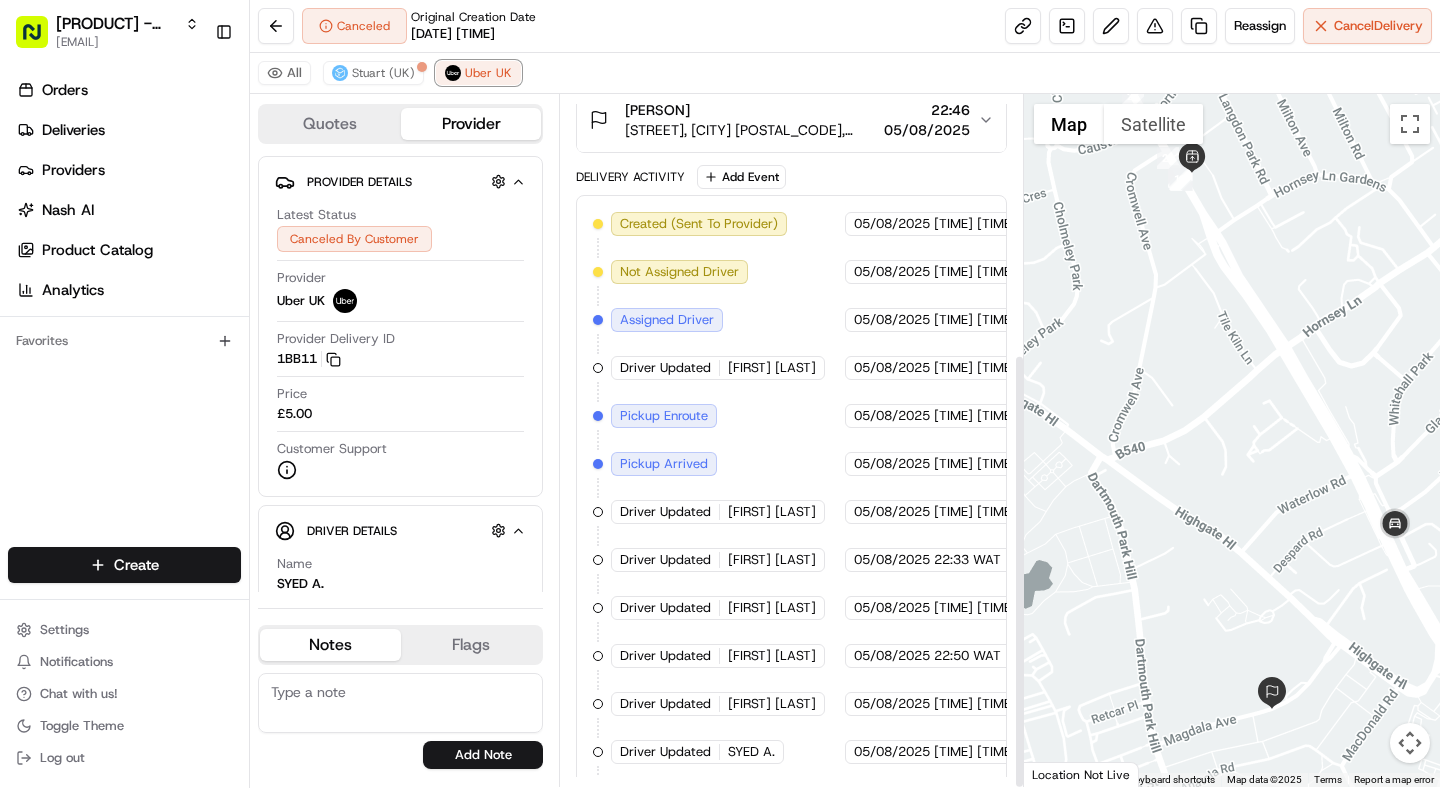 scroll, scrollTop: 411, scrollLeft: 0, axis: vertical 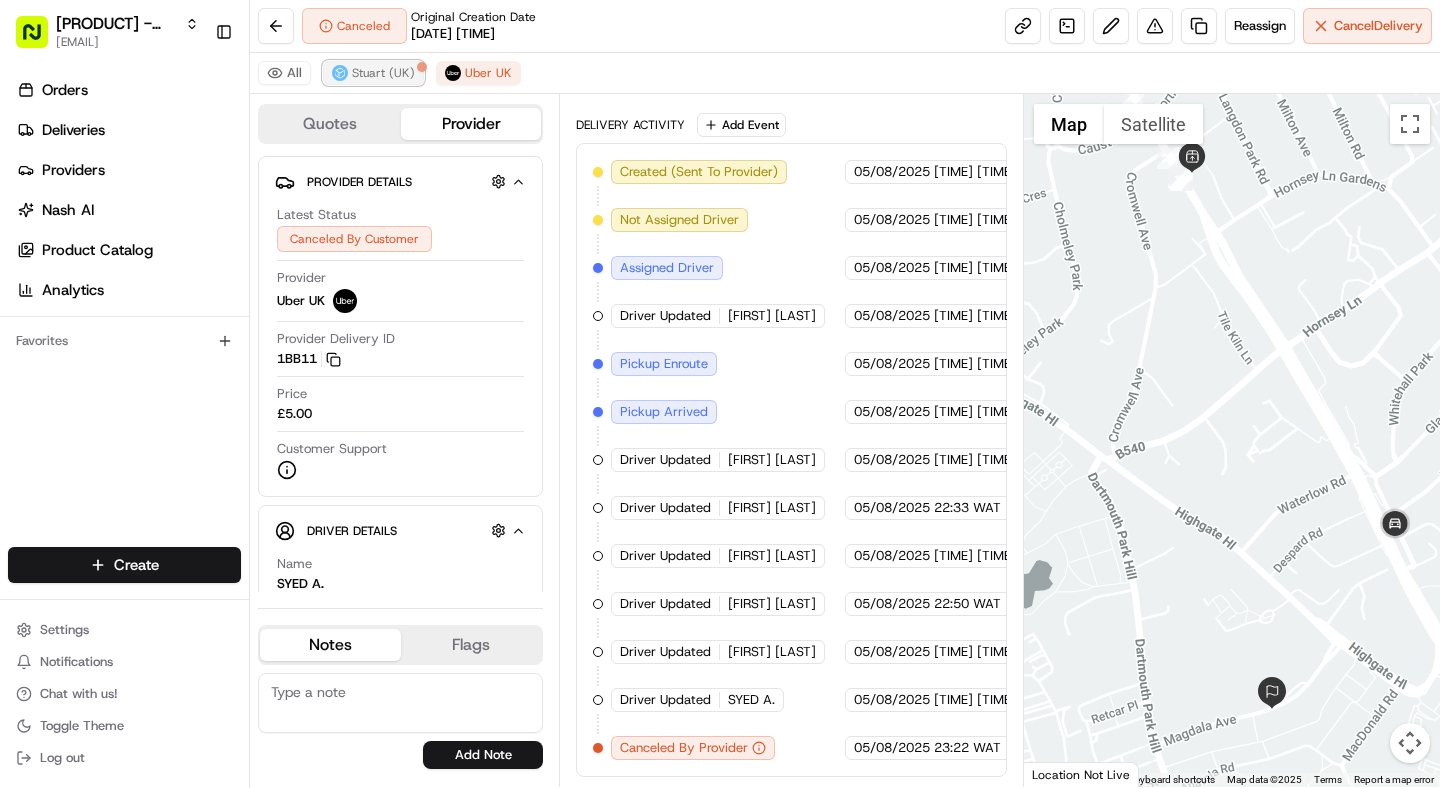 click on "Stuart (UK)" at bounding box center (383, 73) 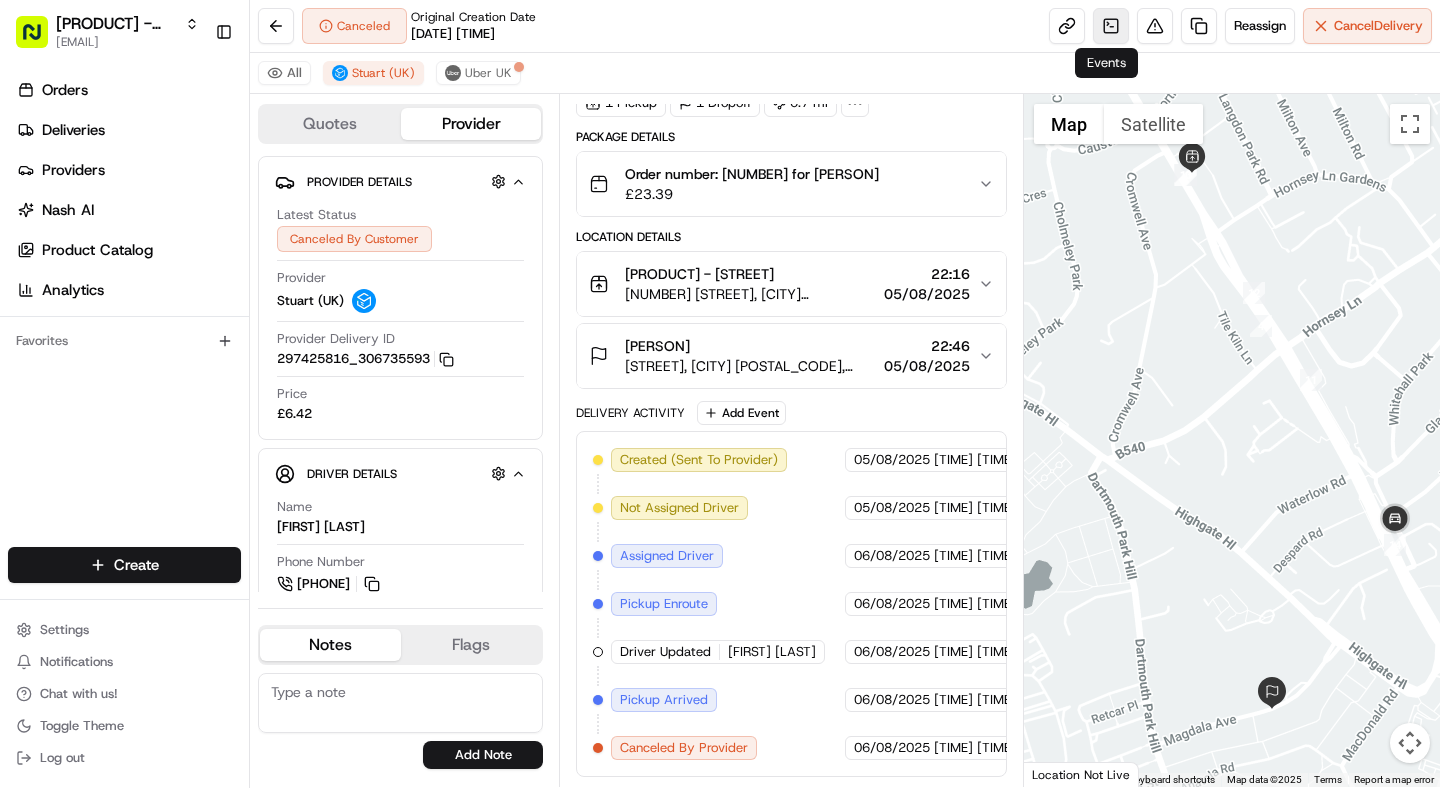 click at bounding box center (1111, 26) 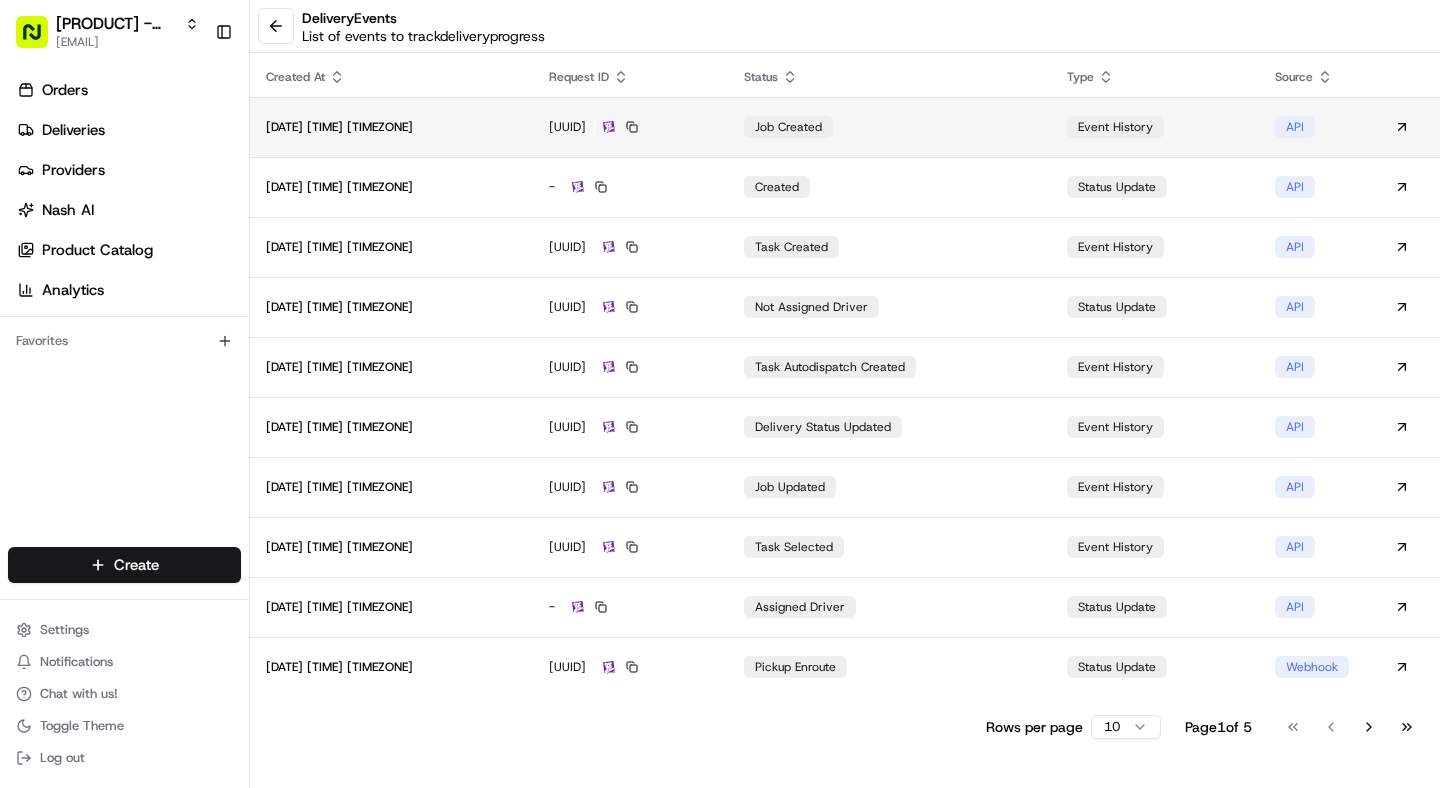 click on "1-68927363-22d221e009b50c4278cef7de" at bounding box center (631, 127) 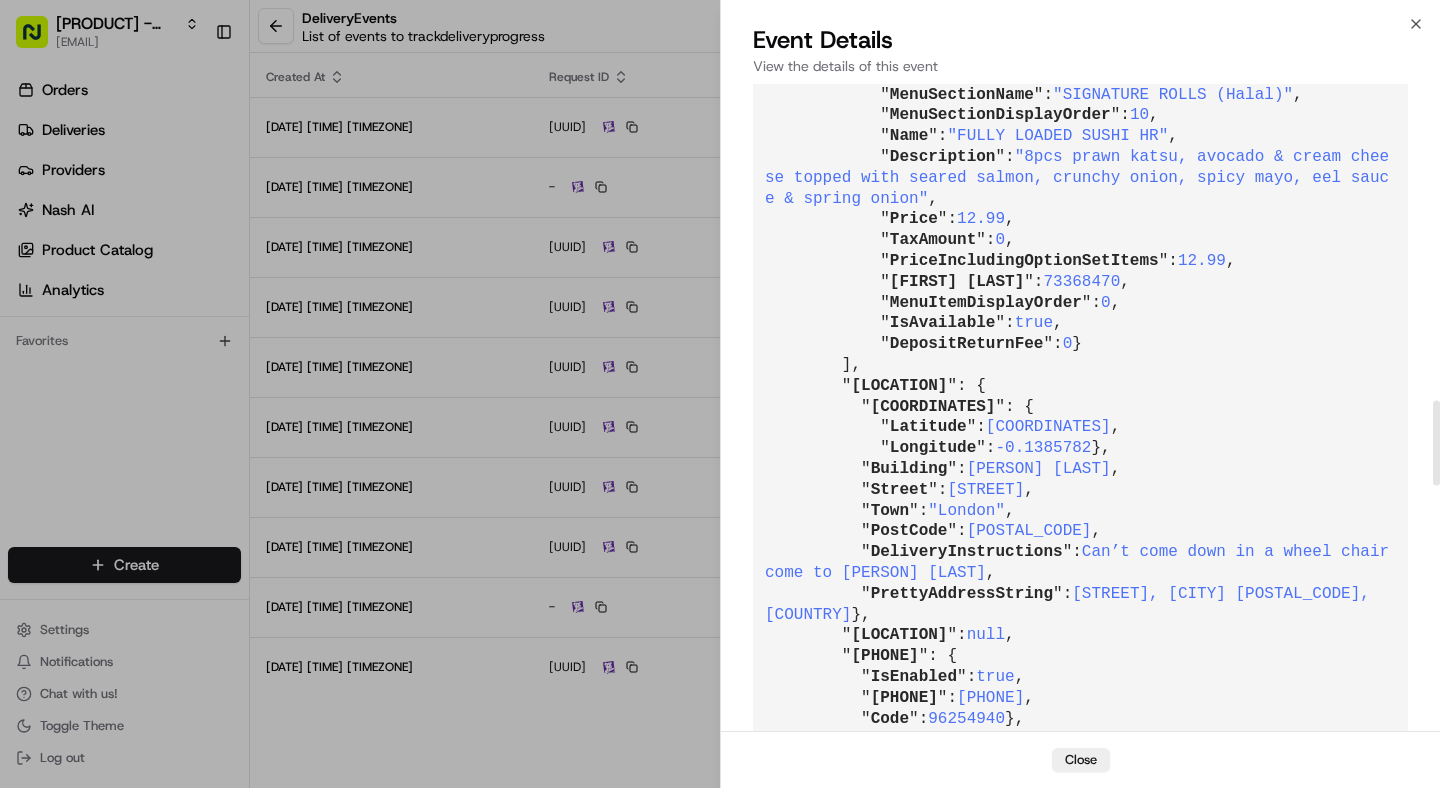 scroll, scrollTop: 2402, scrollLeft: 0, axis: vertical 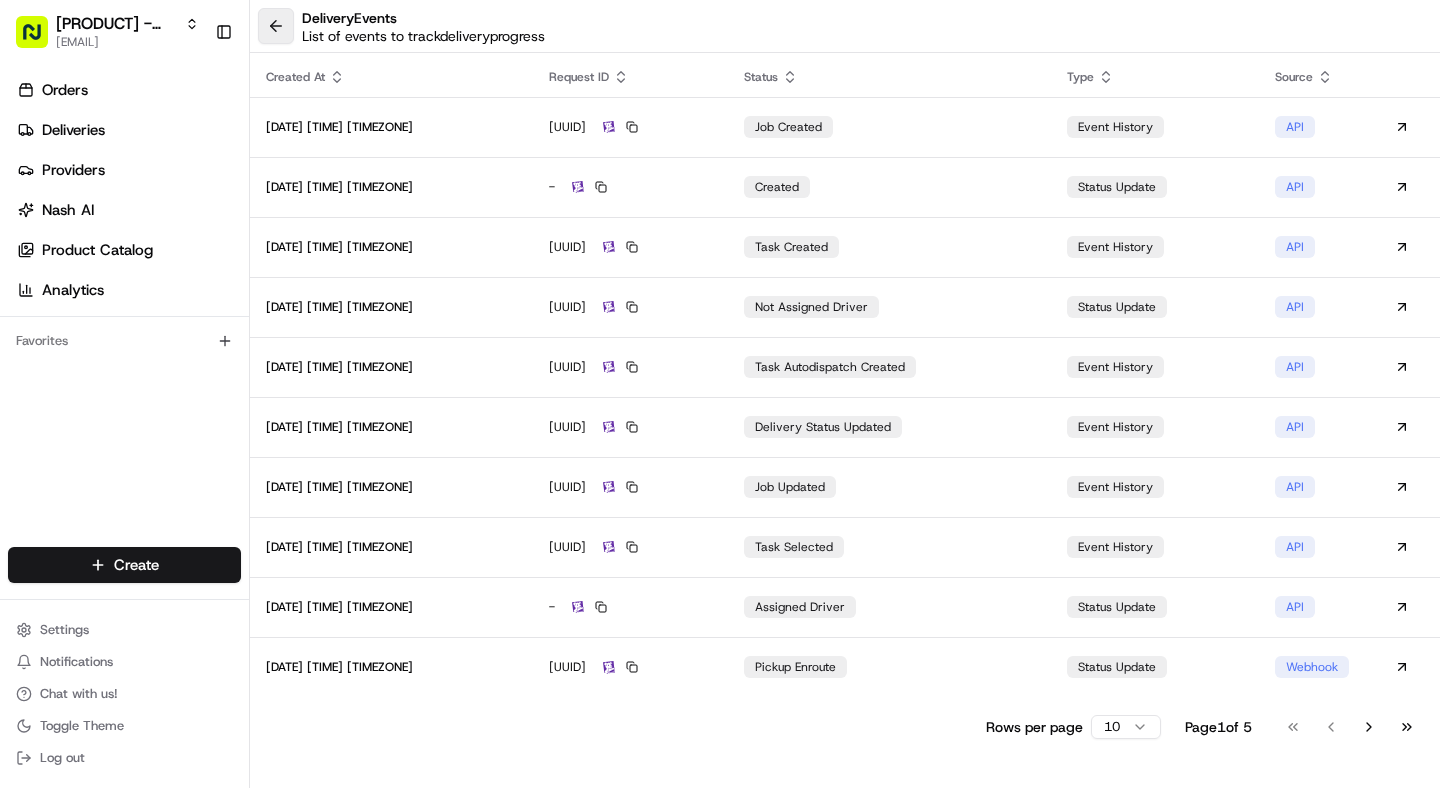 click at bounding box center [276, 26] 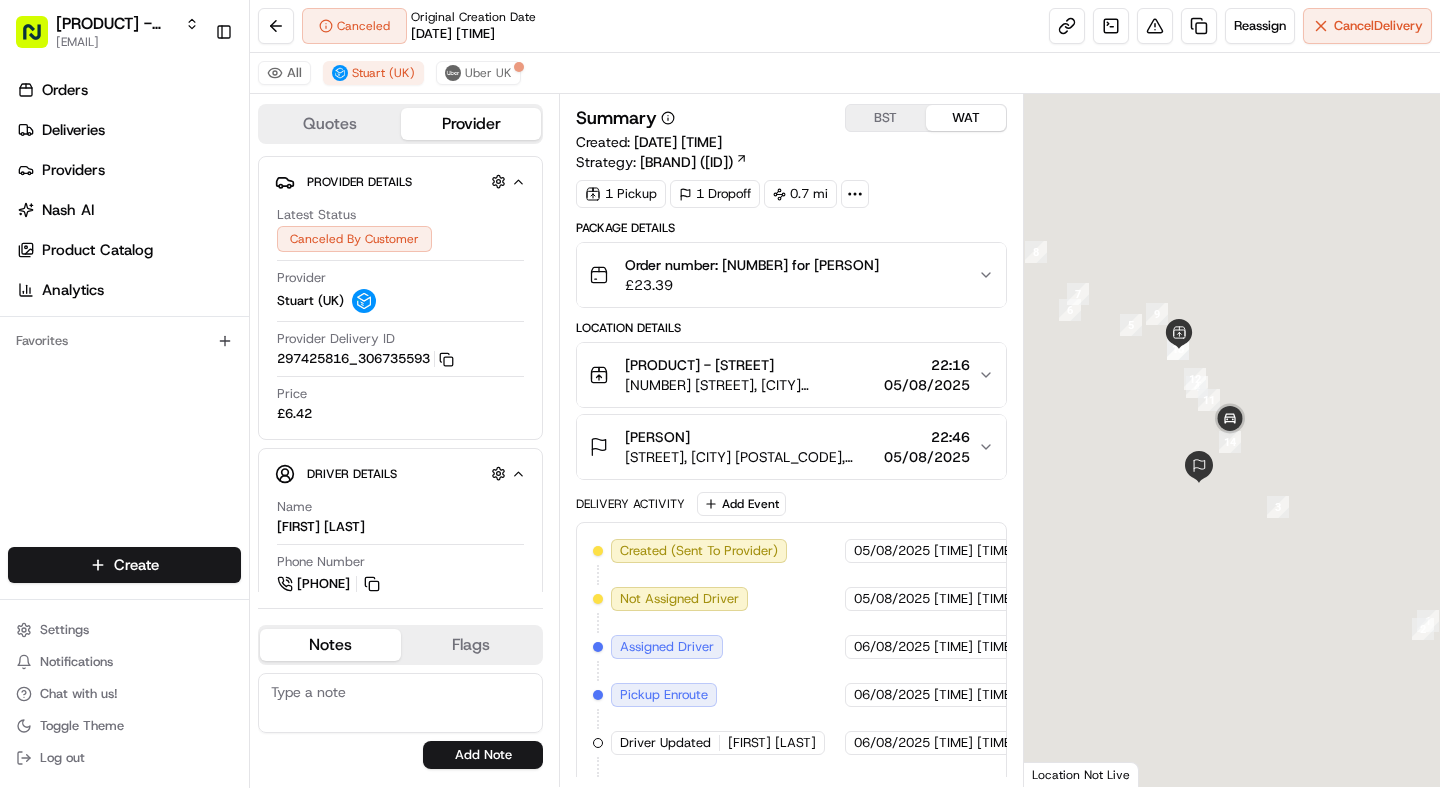 click on "£ 23.39" at bounding box center (752, 285) 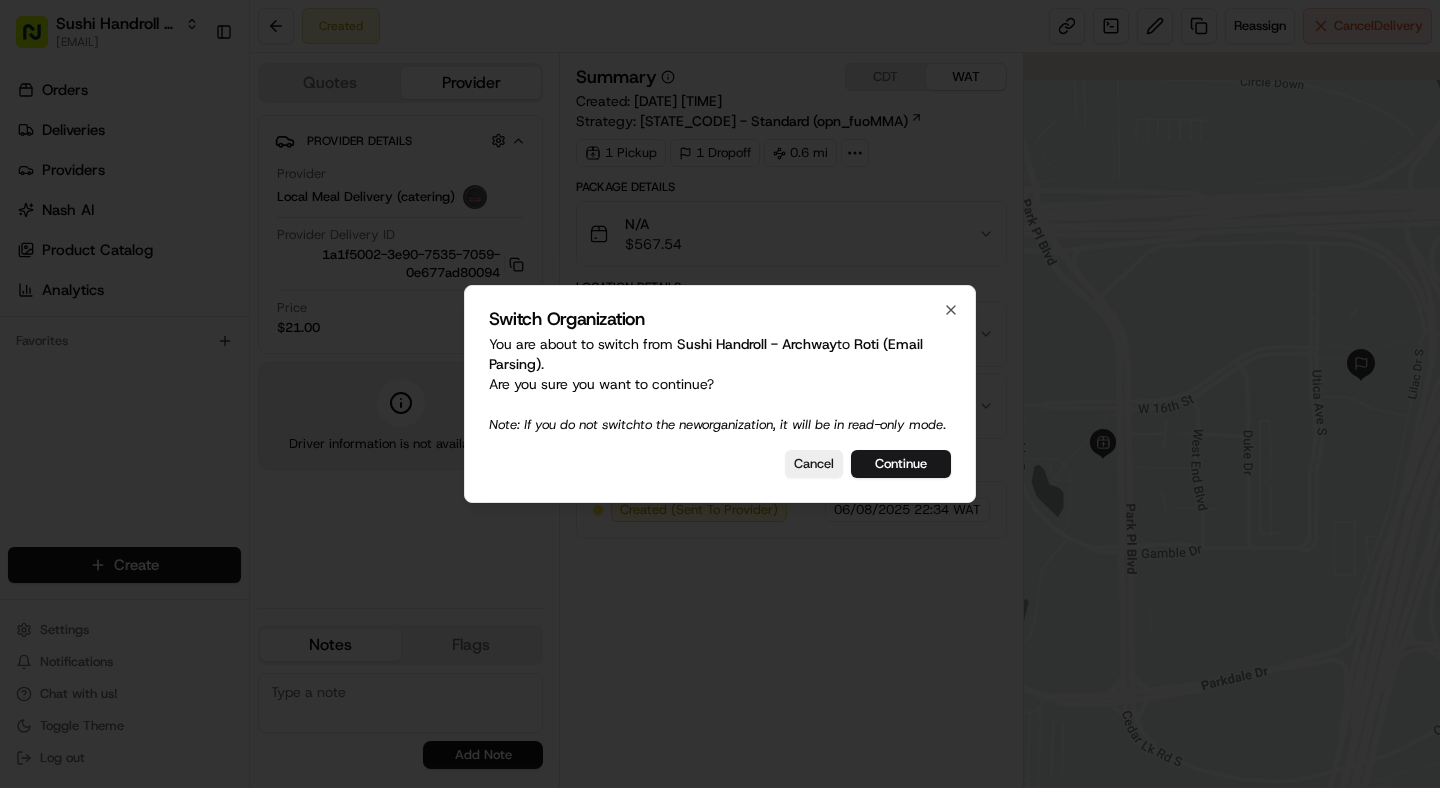 scroll, scrollTop: 0, scrollLeft: 0, axis: both 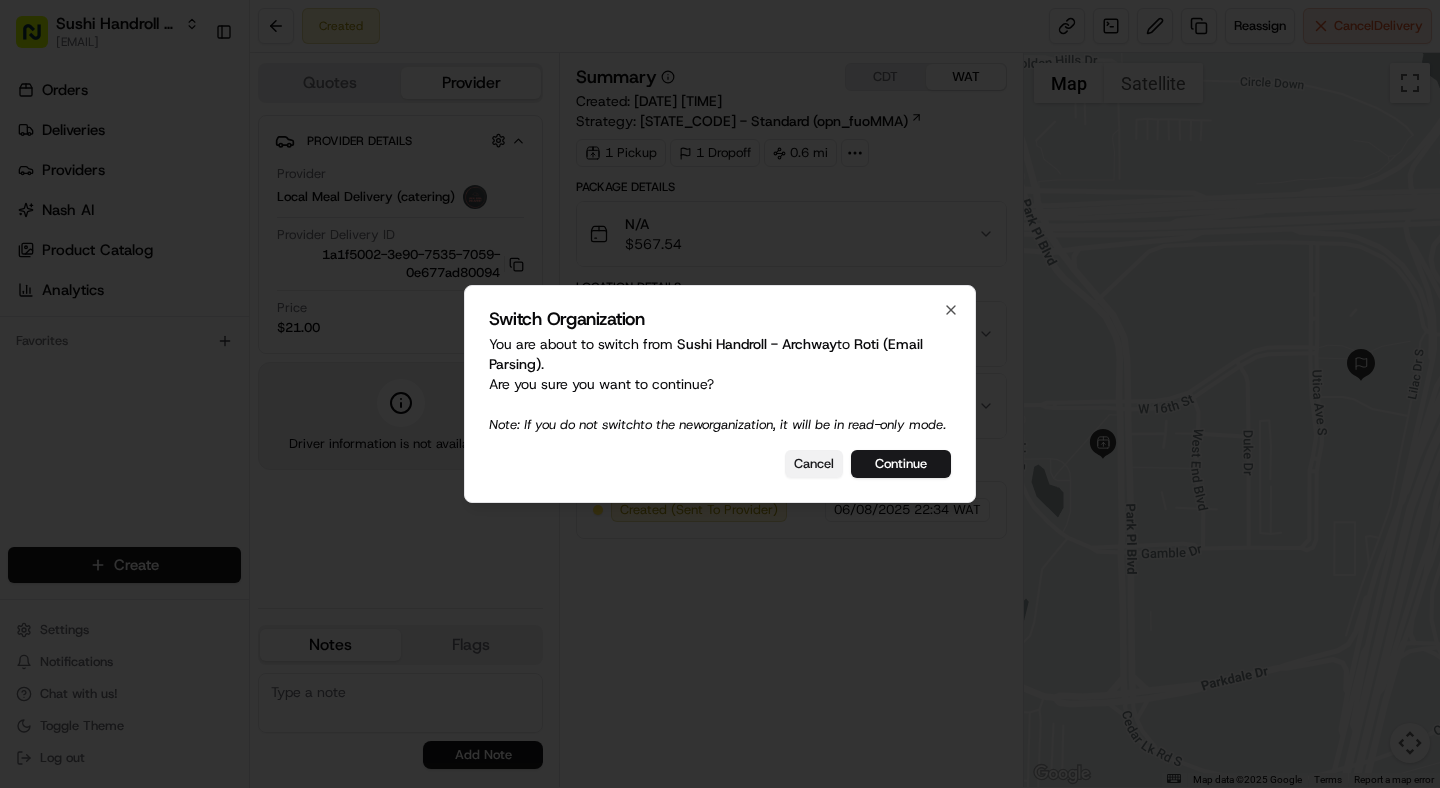 click on "Cancel" at bounding box center (814, 464) 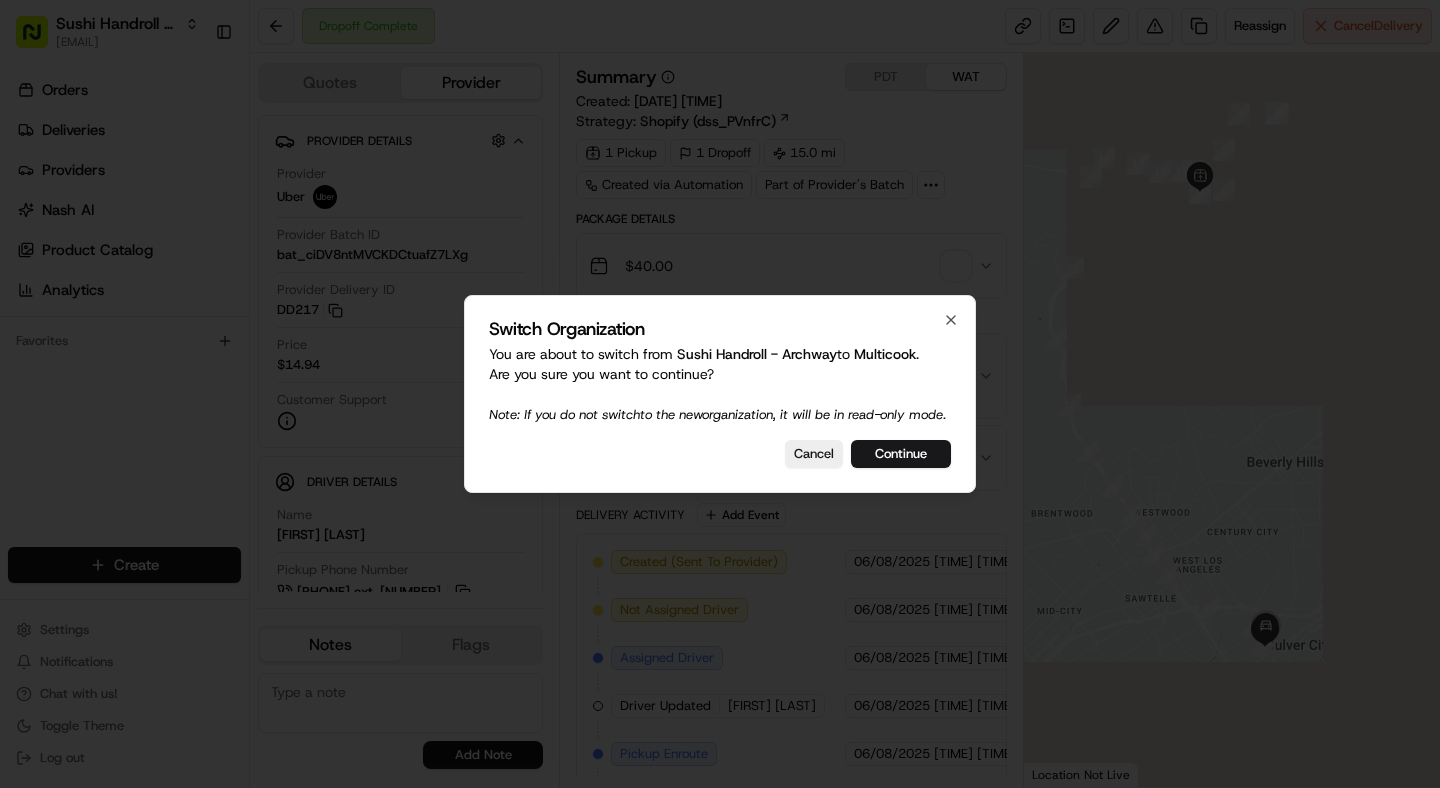 scroll, scrollTop: 0, scrollLeft: 0, axis: both 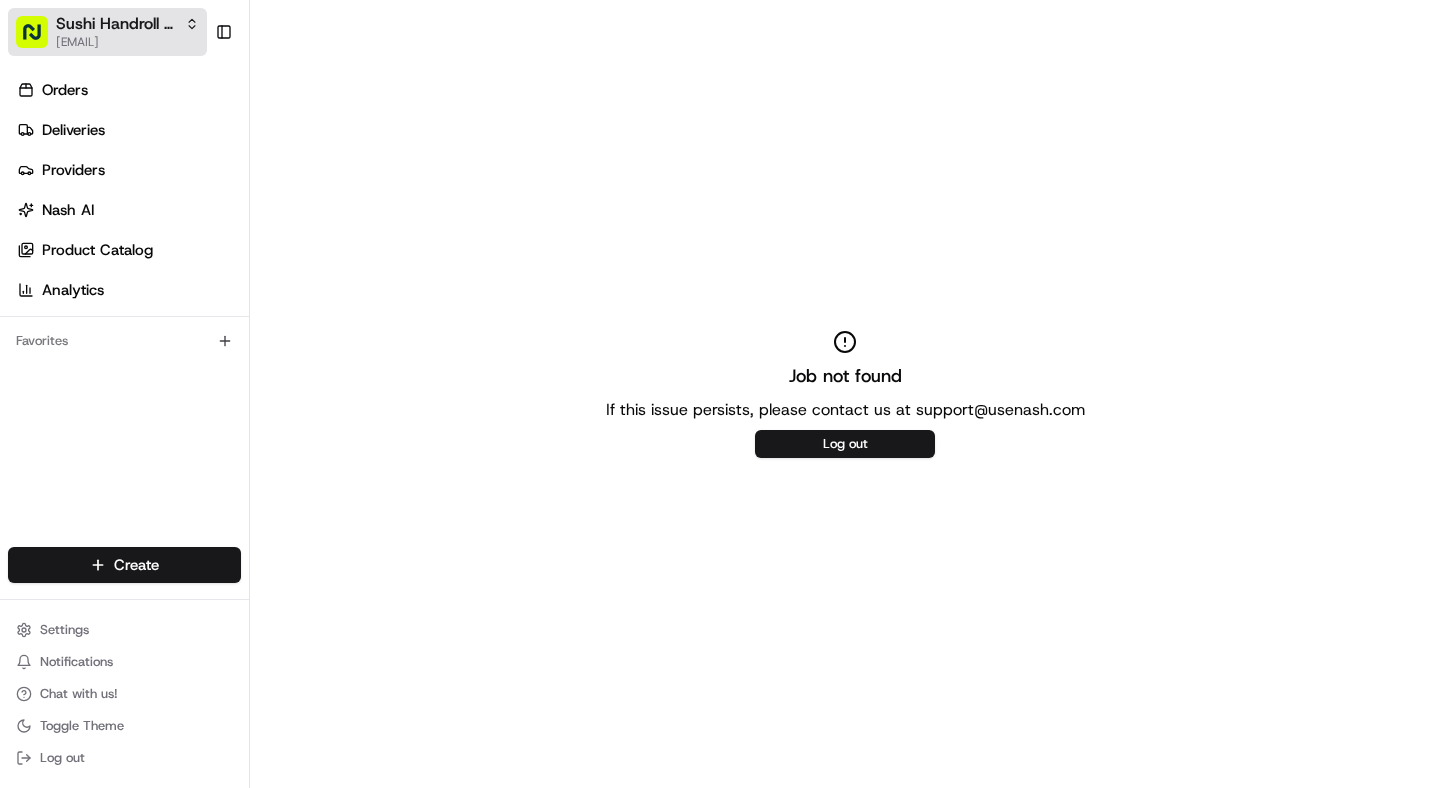 click on "[USERNAME]@example.com" at bounding box center [127, 42] 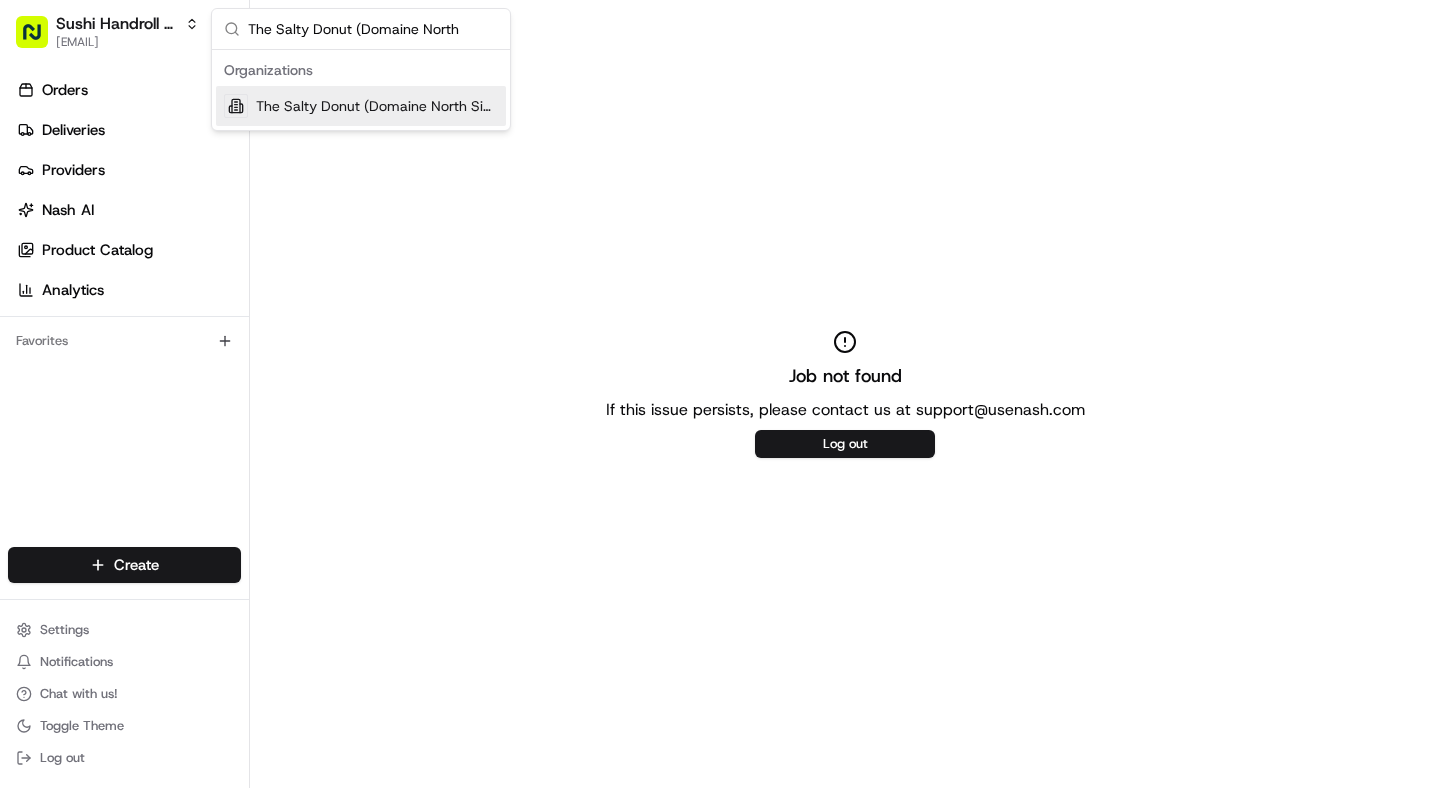 type on "The Salty Donut (Domaine North" 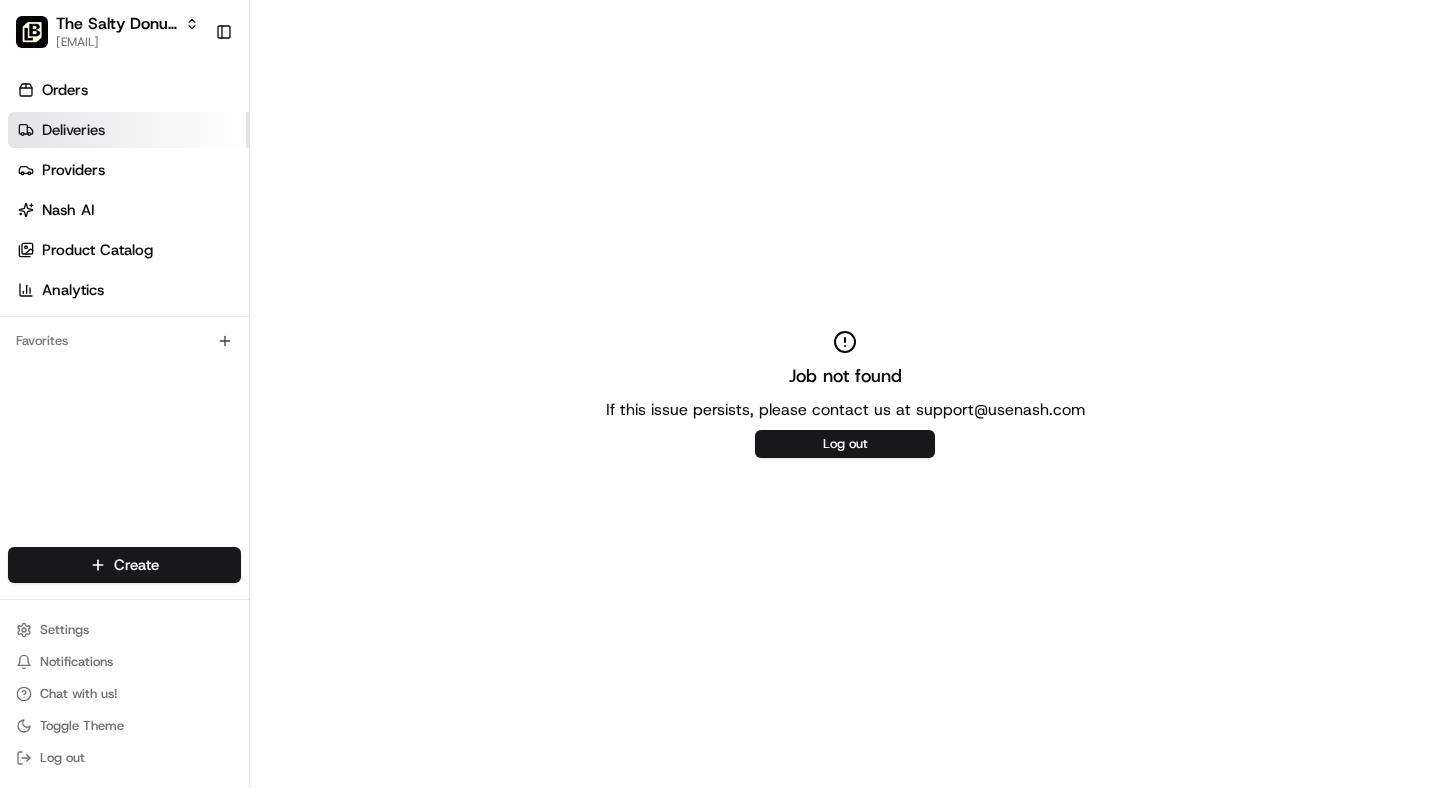 click on "Deliveries" at bounding box center (73, 130) 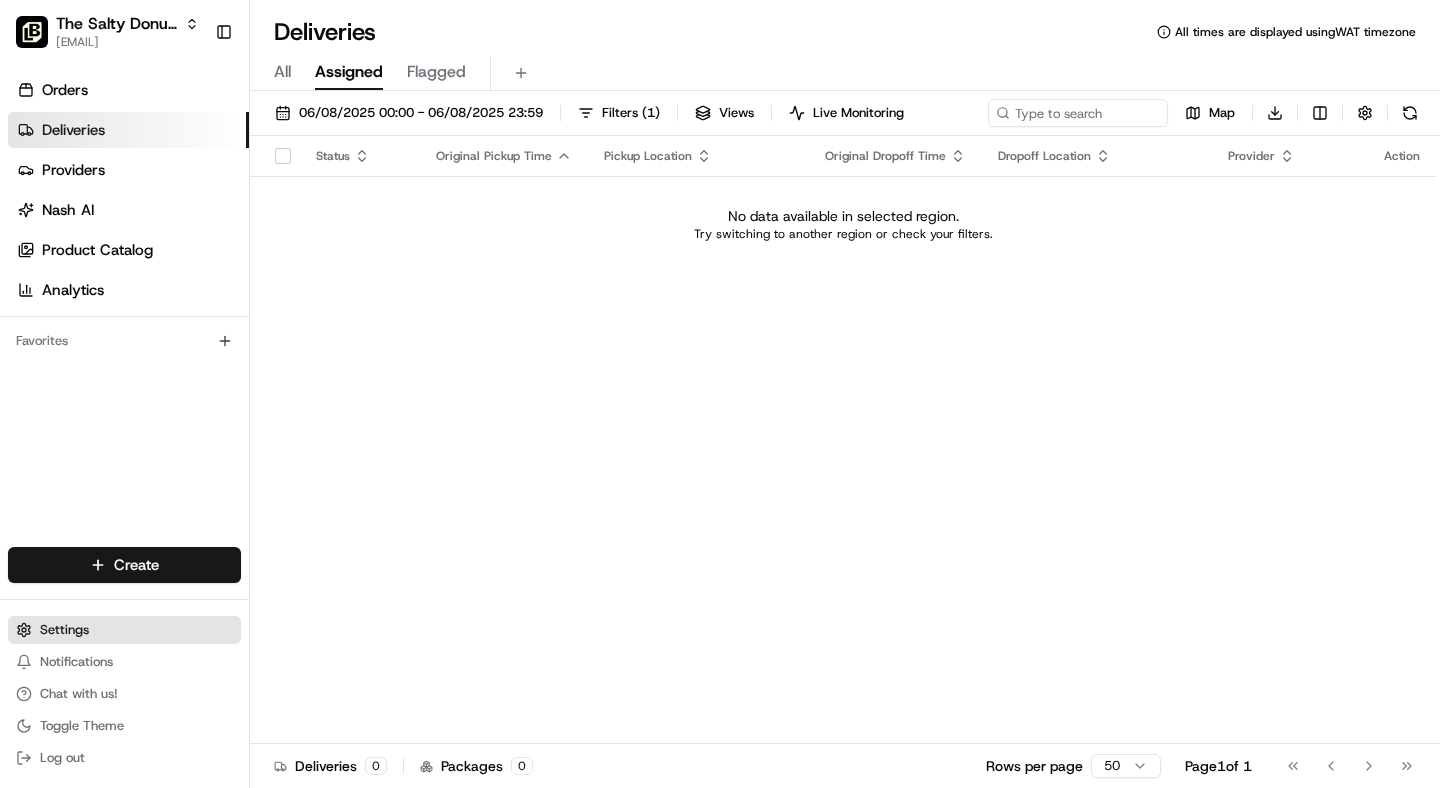 click on "Settings" at bounding box center (64, 630) 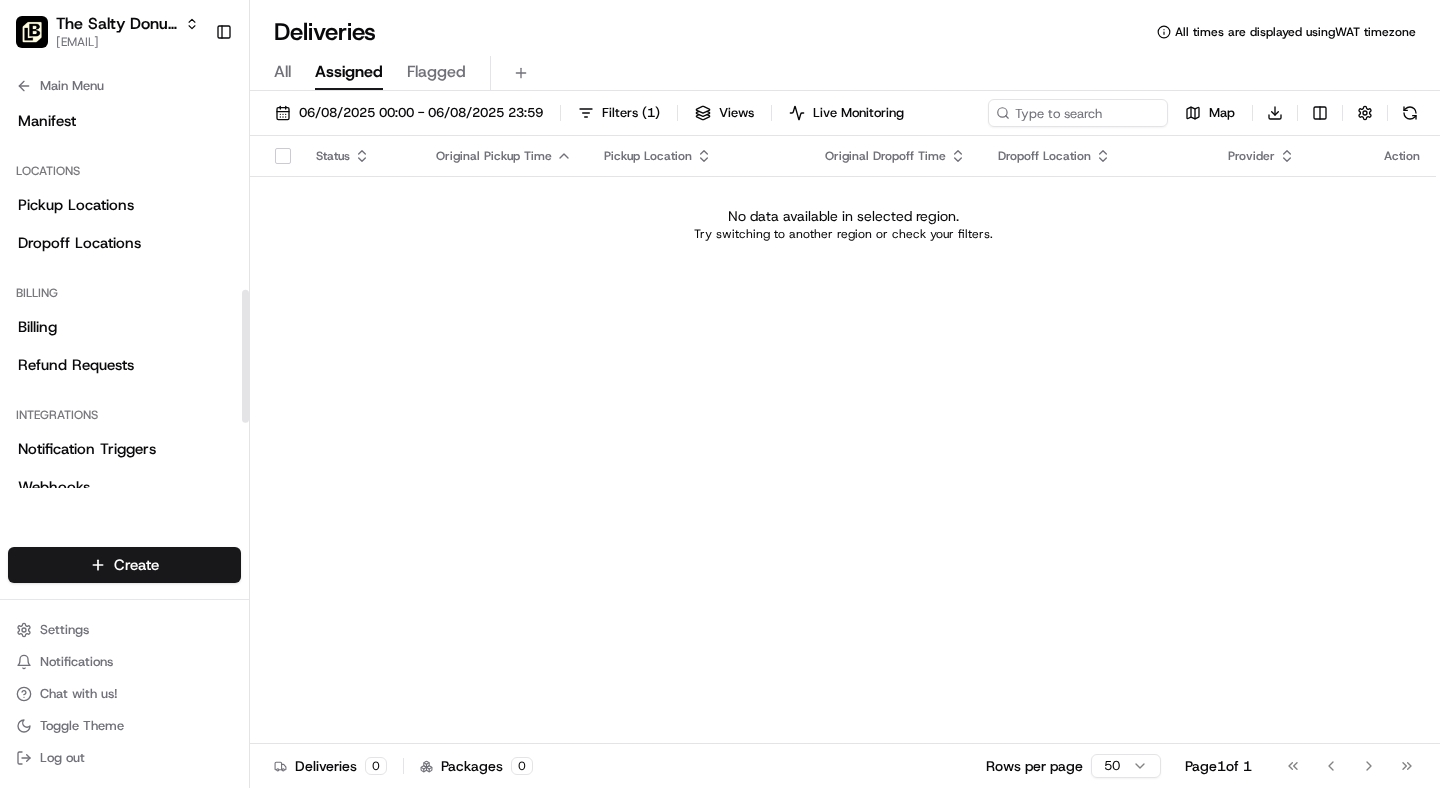scroll, scrollTop: 740, scrollLeft: 0, axis: vertical 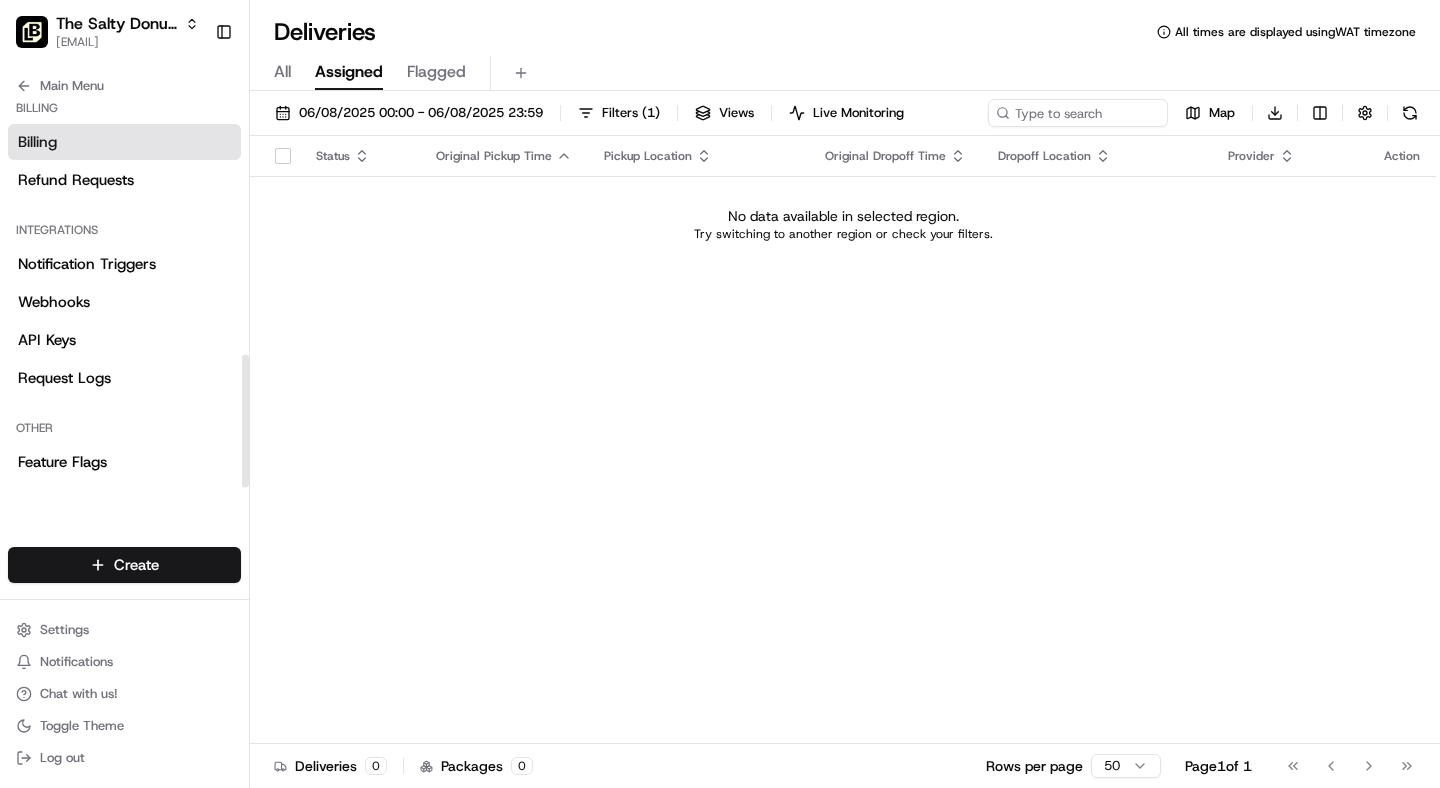 click on "Billing" at bounding box center (37, 142) 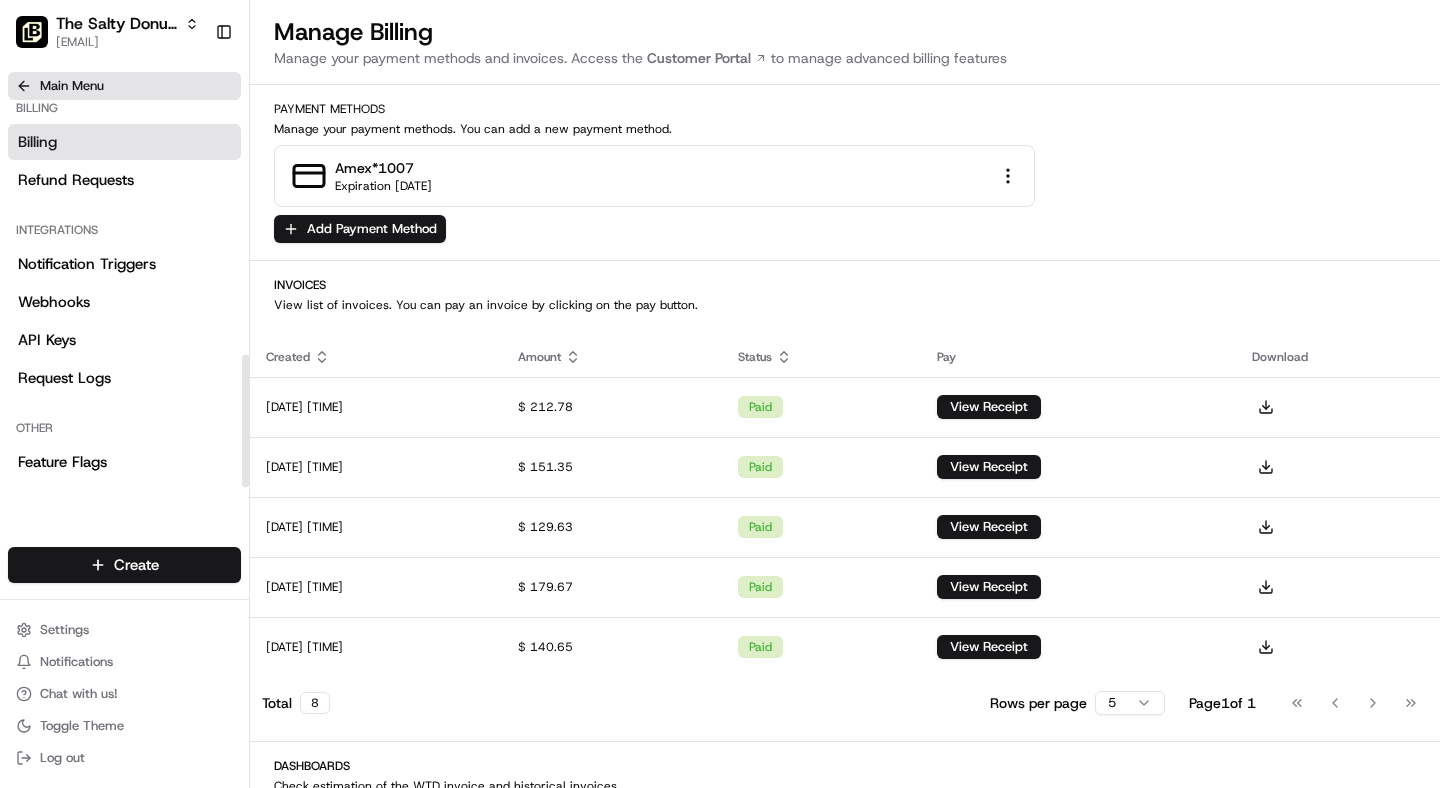 click on "Main Menu" at bounding box center [72, 86] 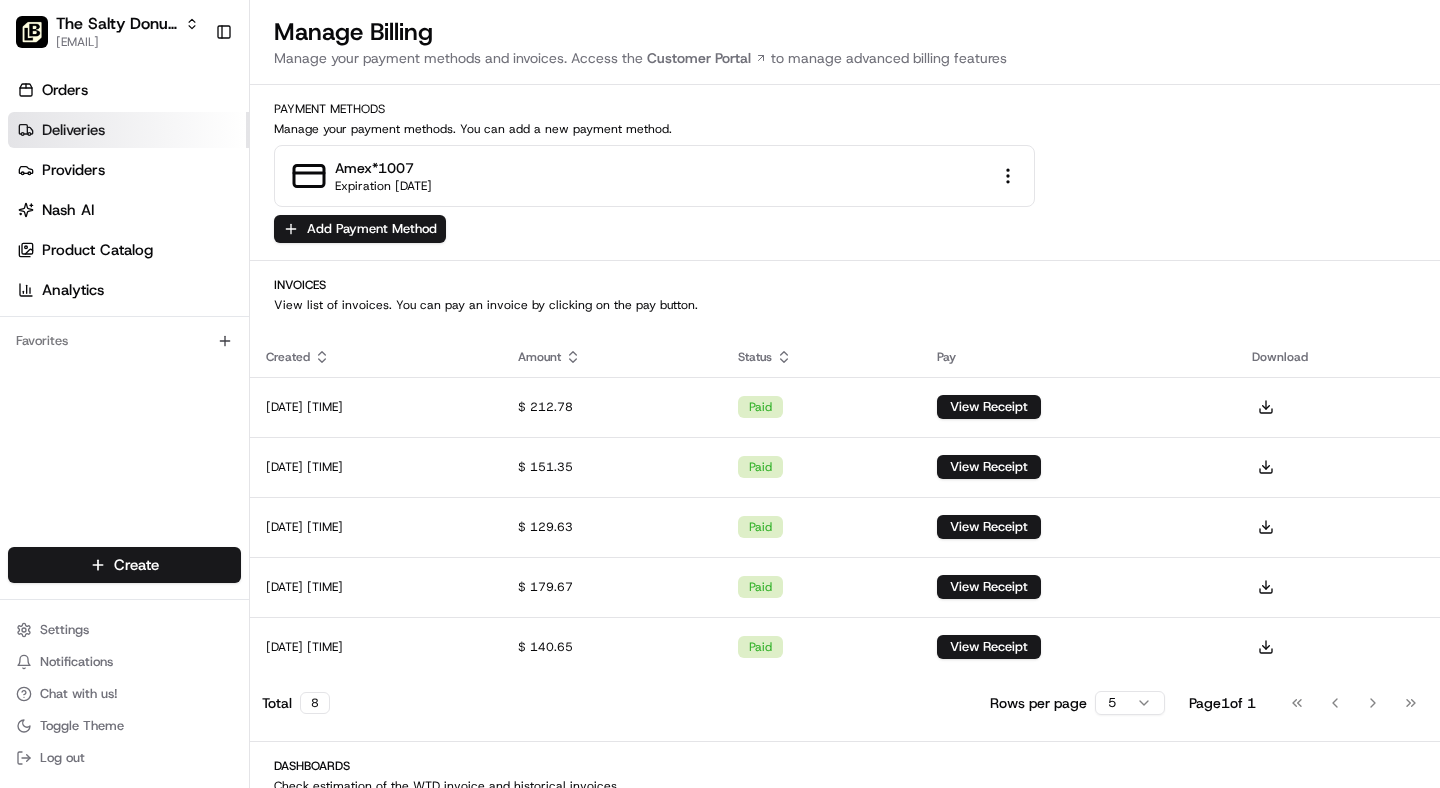 click on "Deliveries" at bounding box center (73, 130) 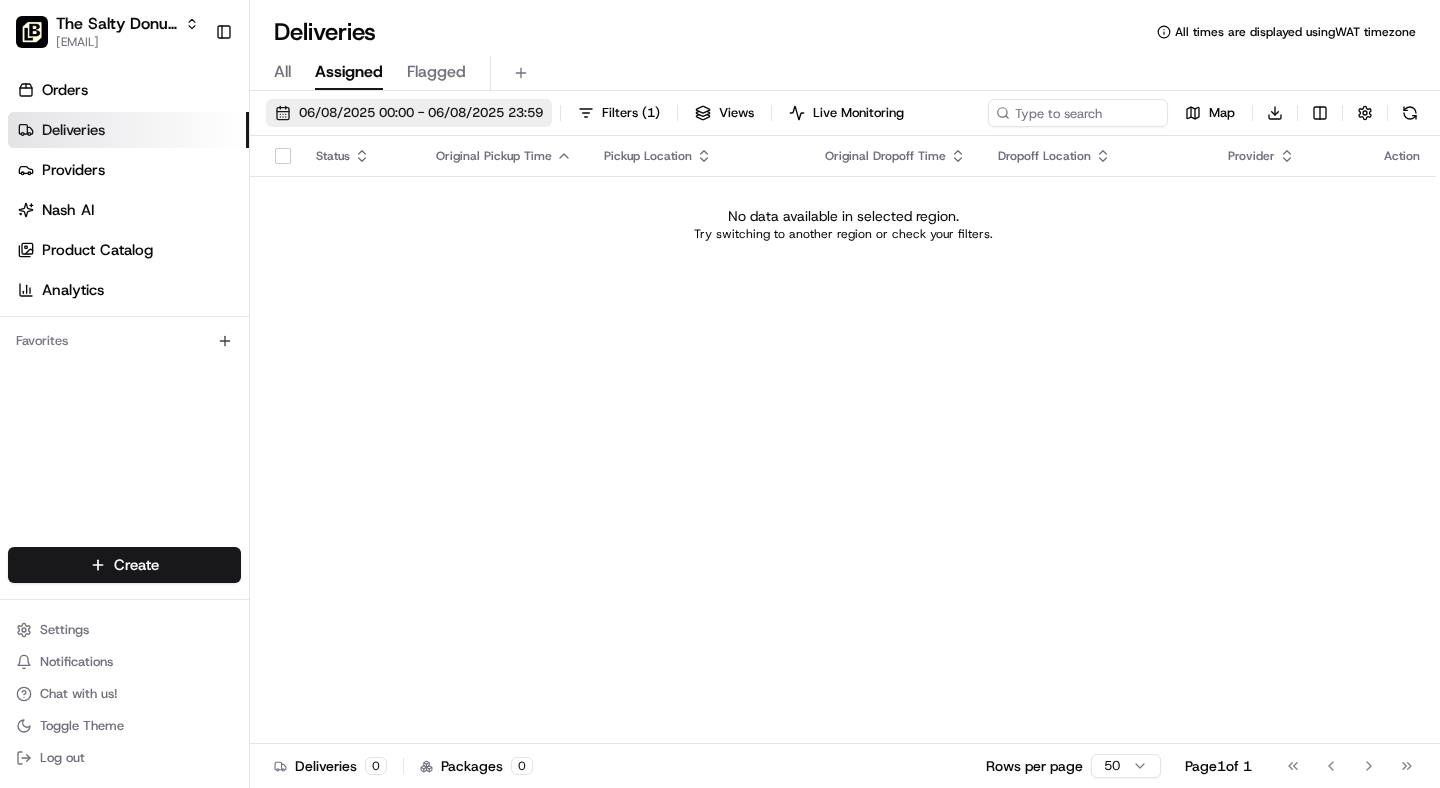 click on "06/08/2025 00:00 - 06/08/2025 23:59" at bounding box center [409, 113] 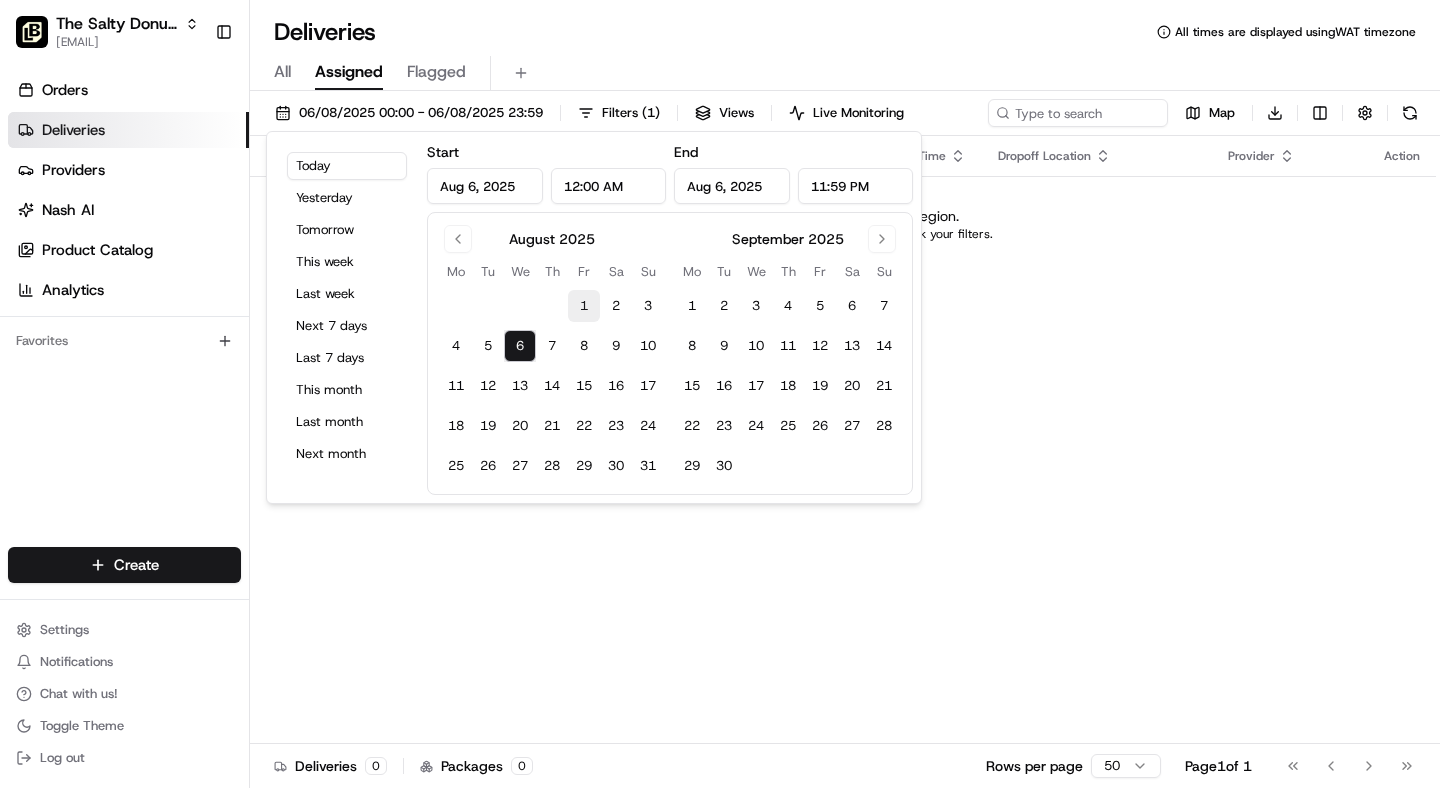 click on "1" at bounding box center [584, 306] 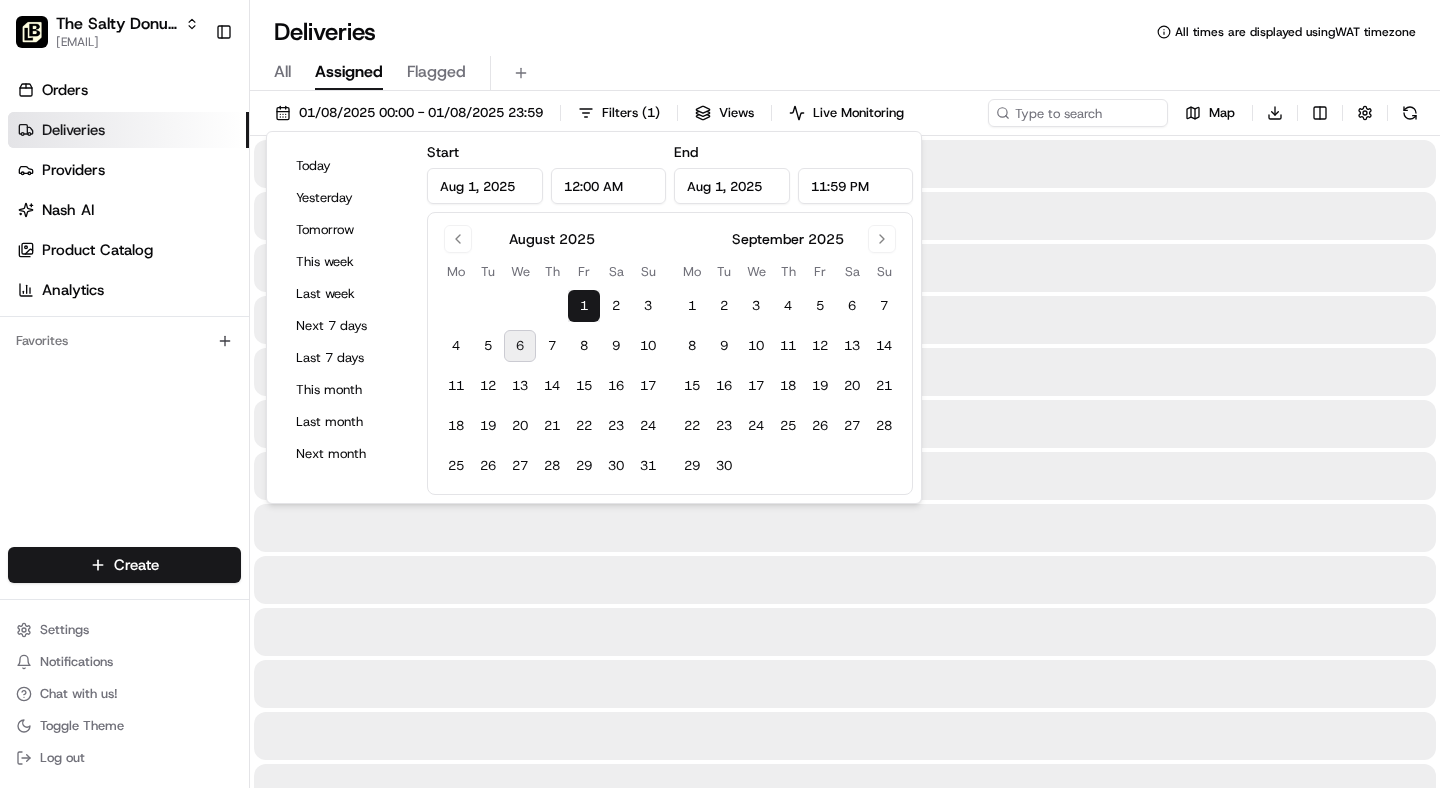click on "6" at bounding box center [520, 346] 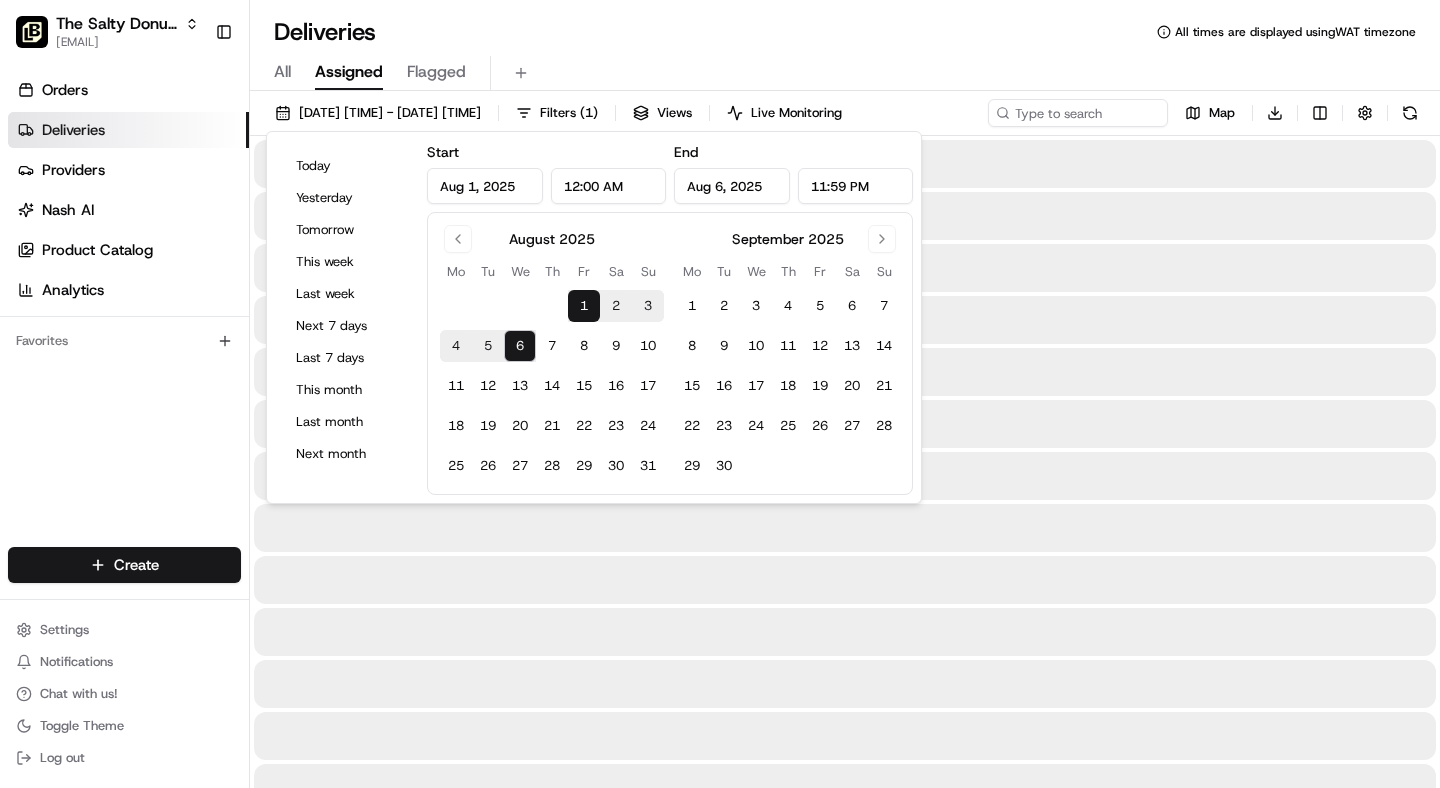 click on "Deliveries All times are displayed using  WAT   timezone" at bounding box center [845, 32] 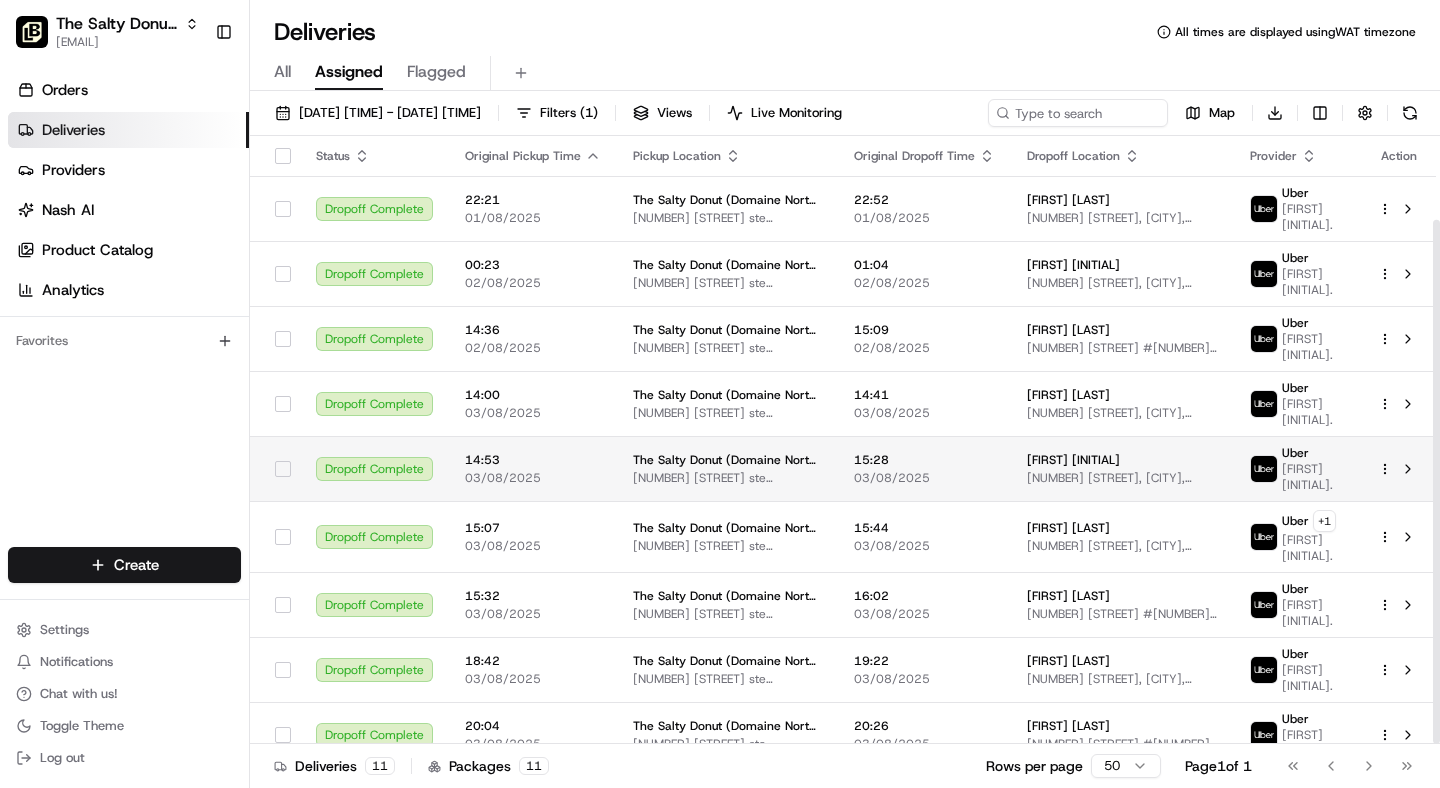scroll, scrollTop: 97, scrollLeft: 0, axis: vertical 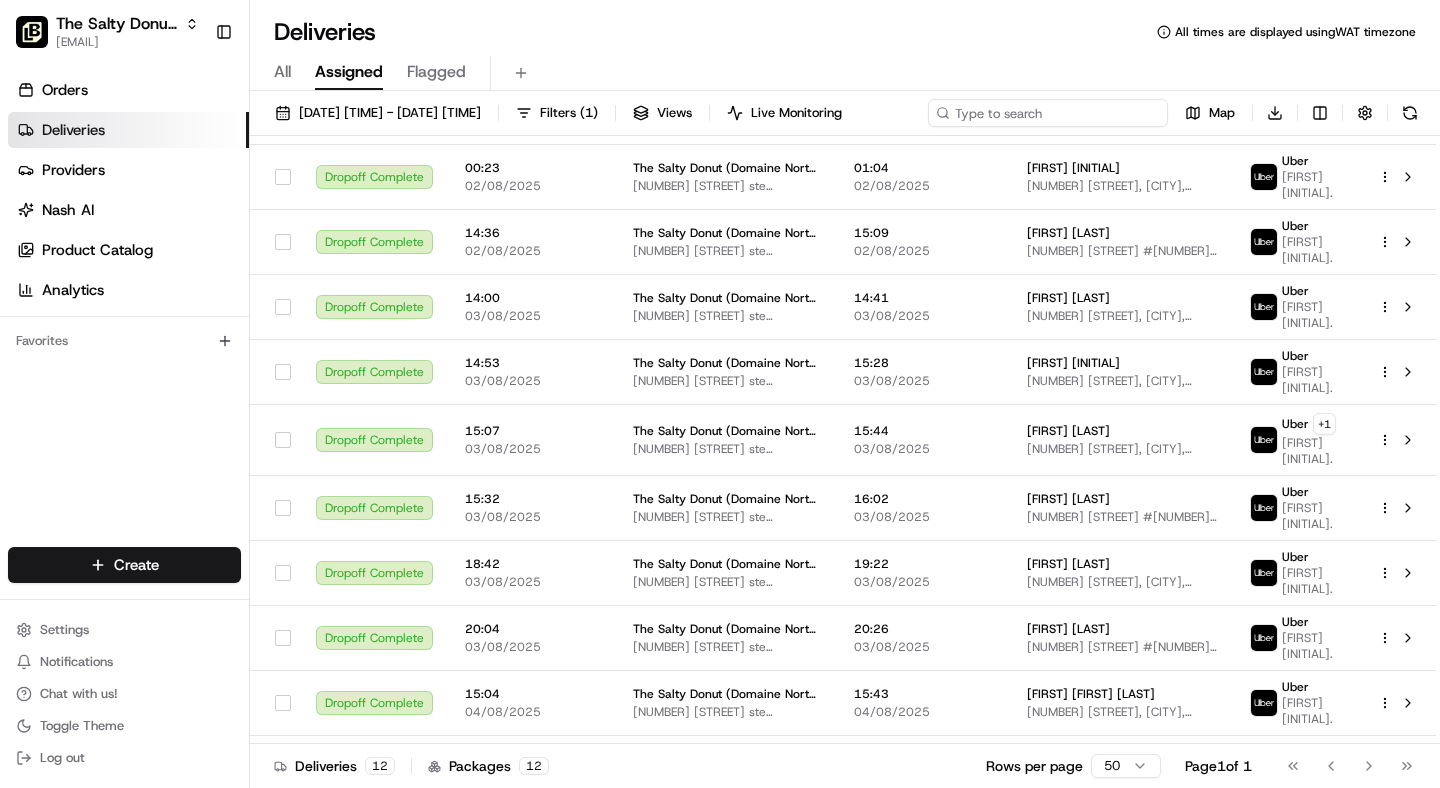 click at bounding box center [1048, 113] 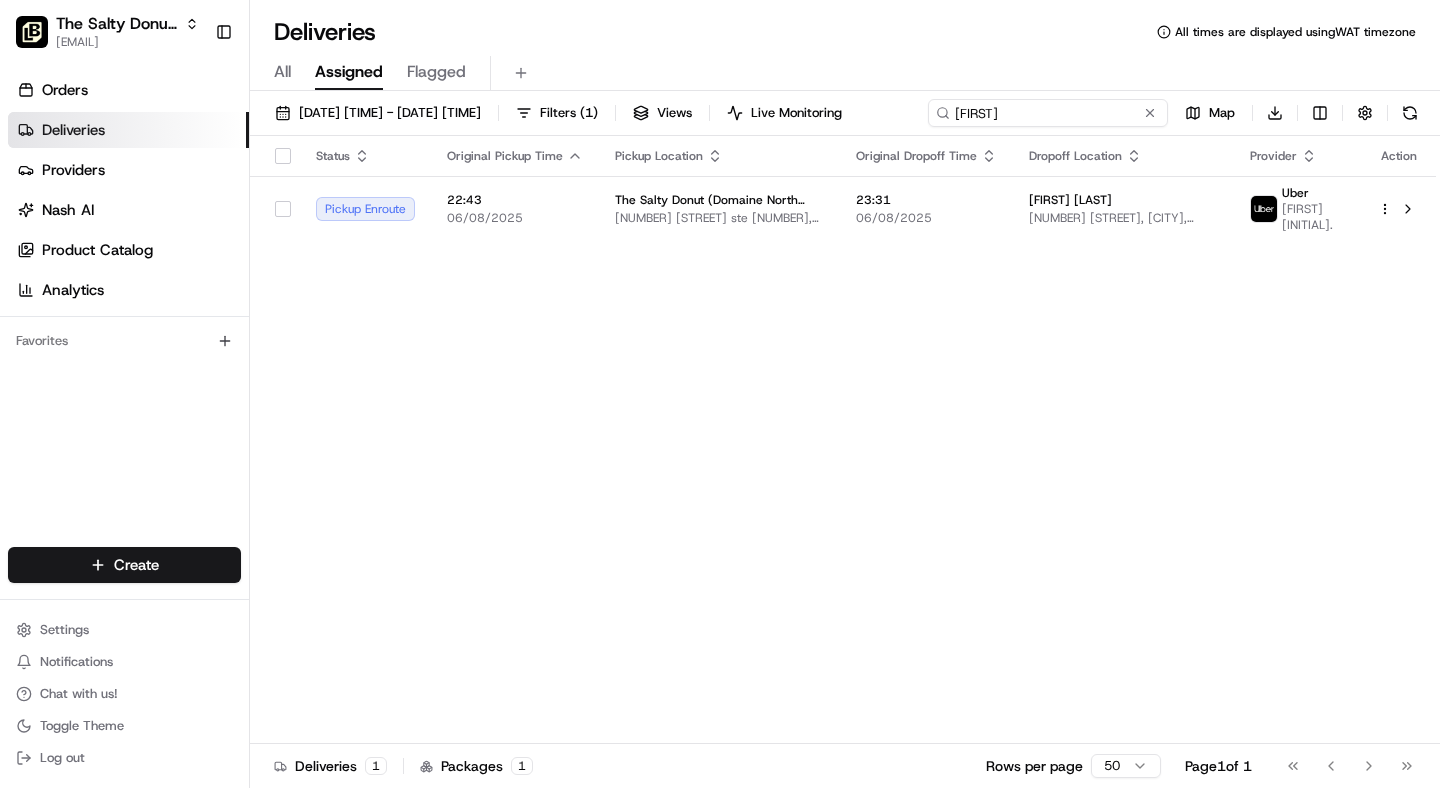 type 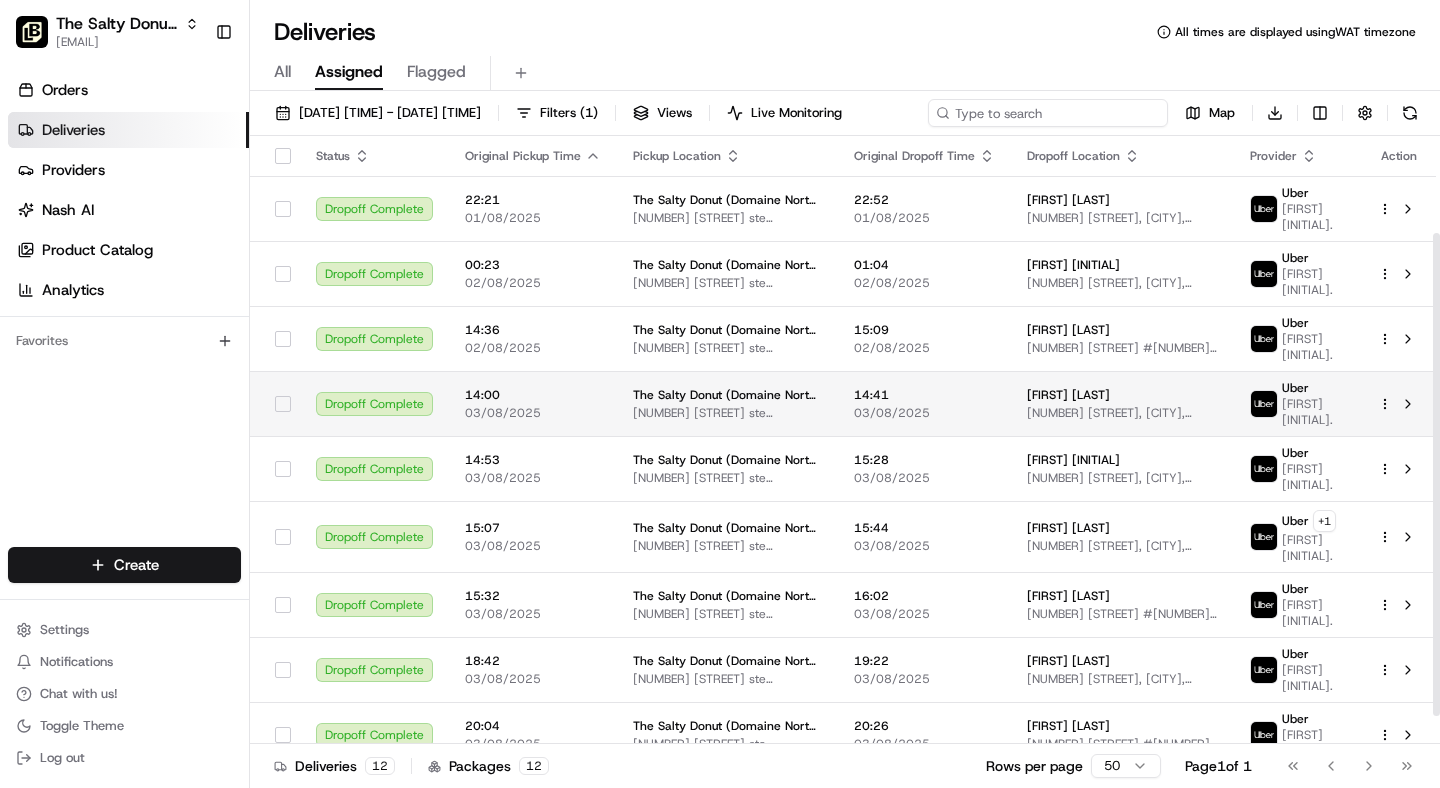 scroll, scrollTop: 157, scrollLeft: 0, axis: vertical 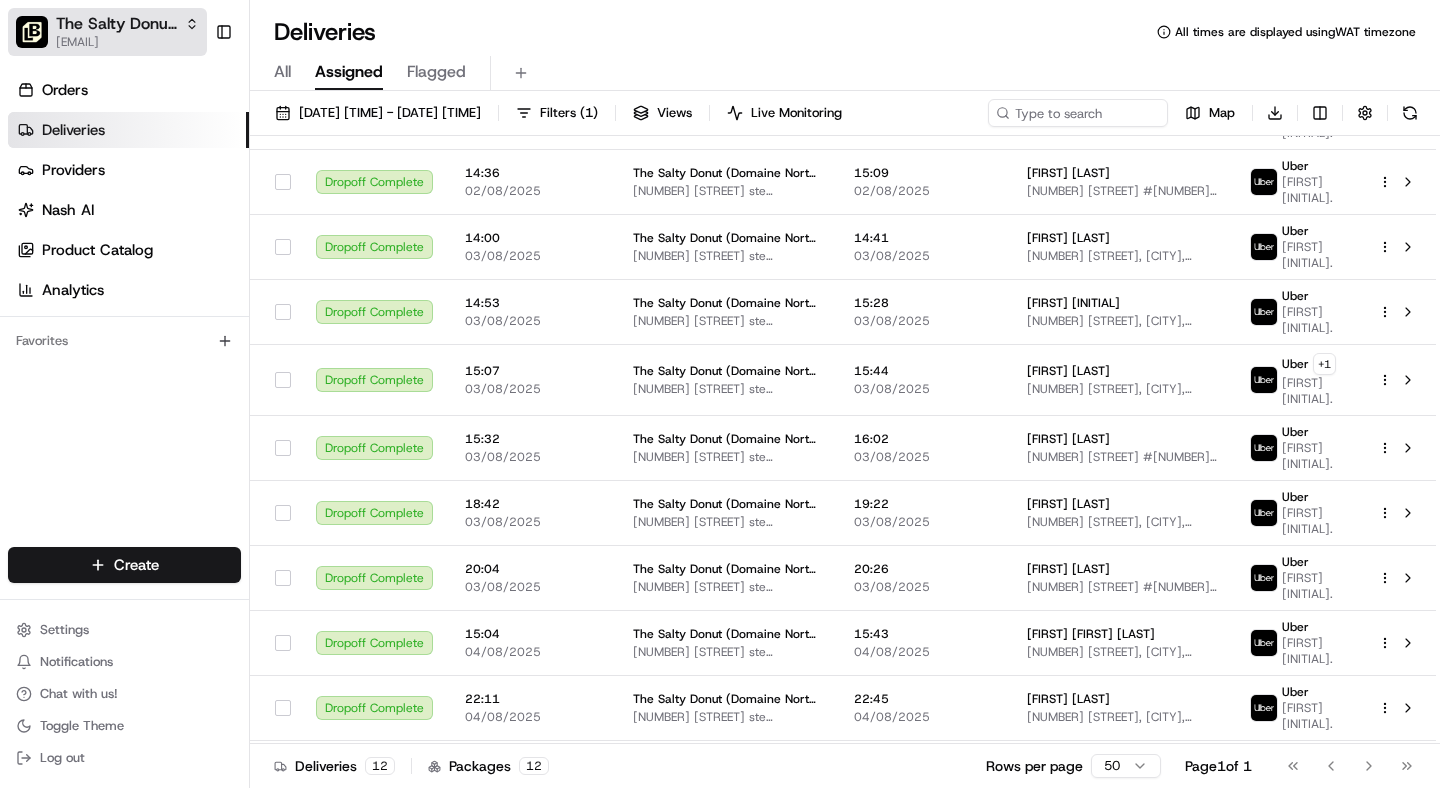 click on "The Salty Donut (Domaine North Side)" at bounding box center [116, 24] 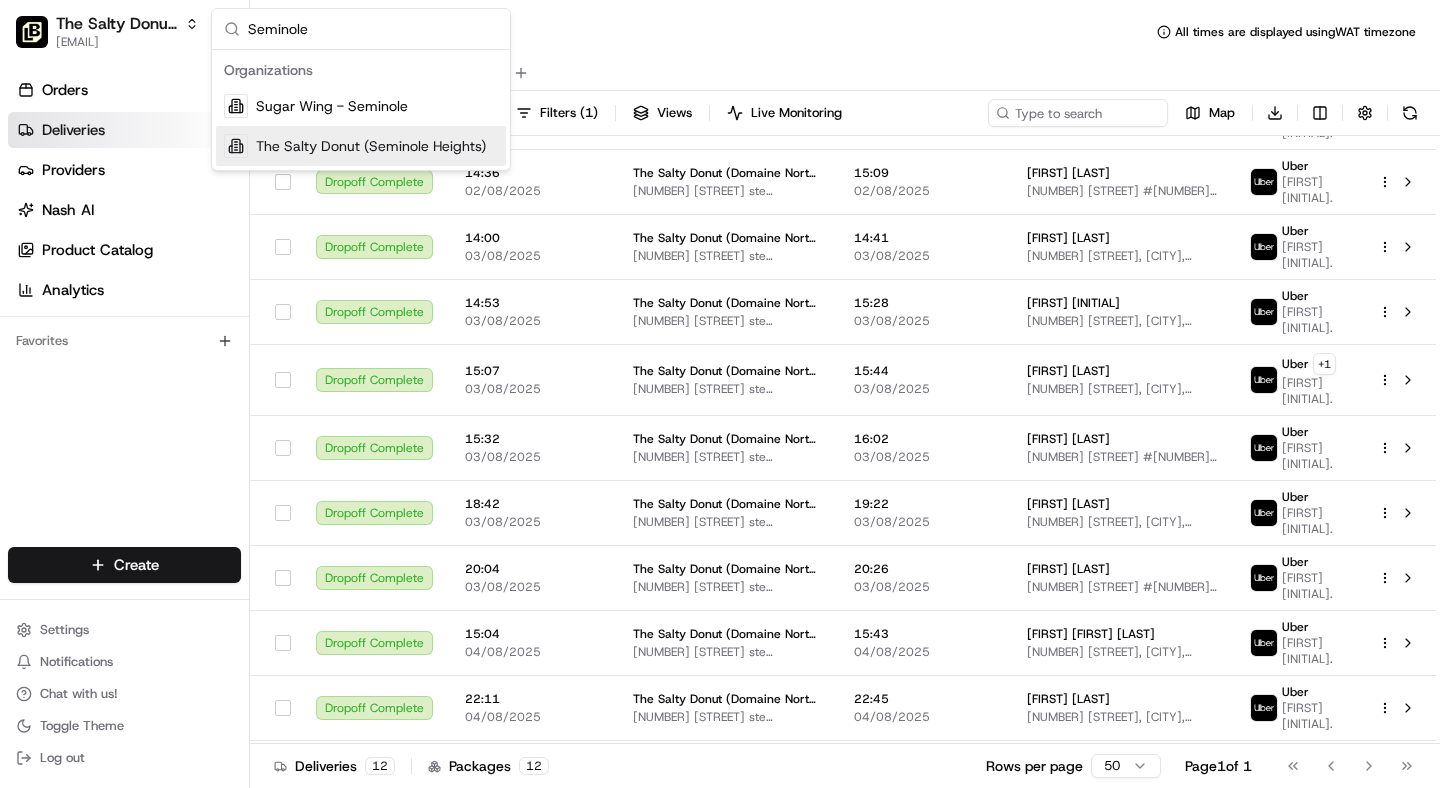 type on "Seminole" 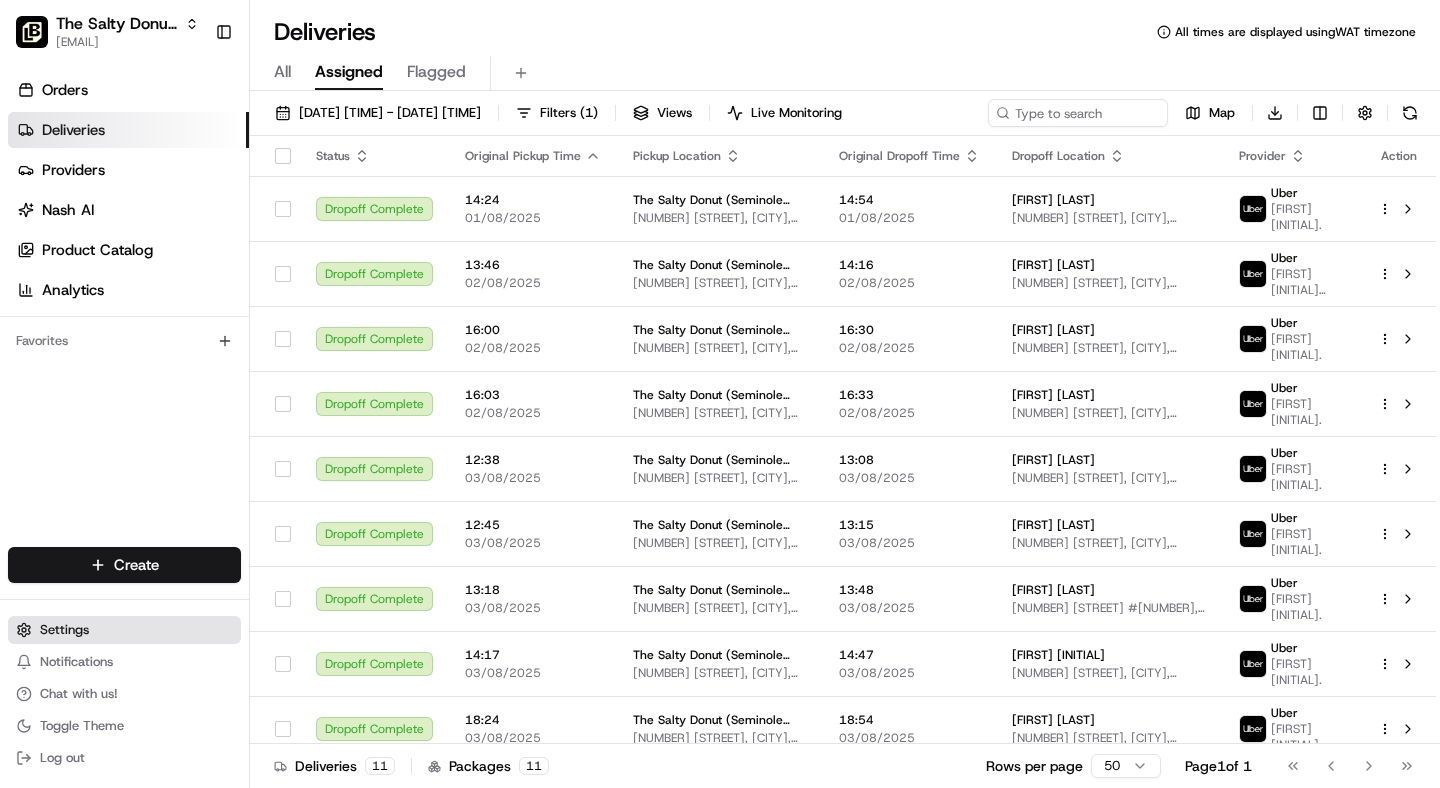 click on "Settings" at bounding box center (64, 630) 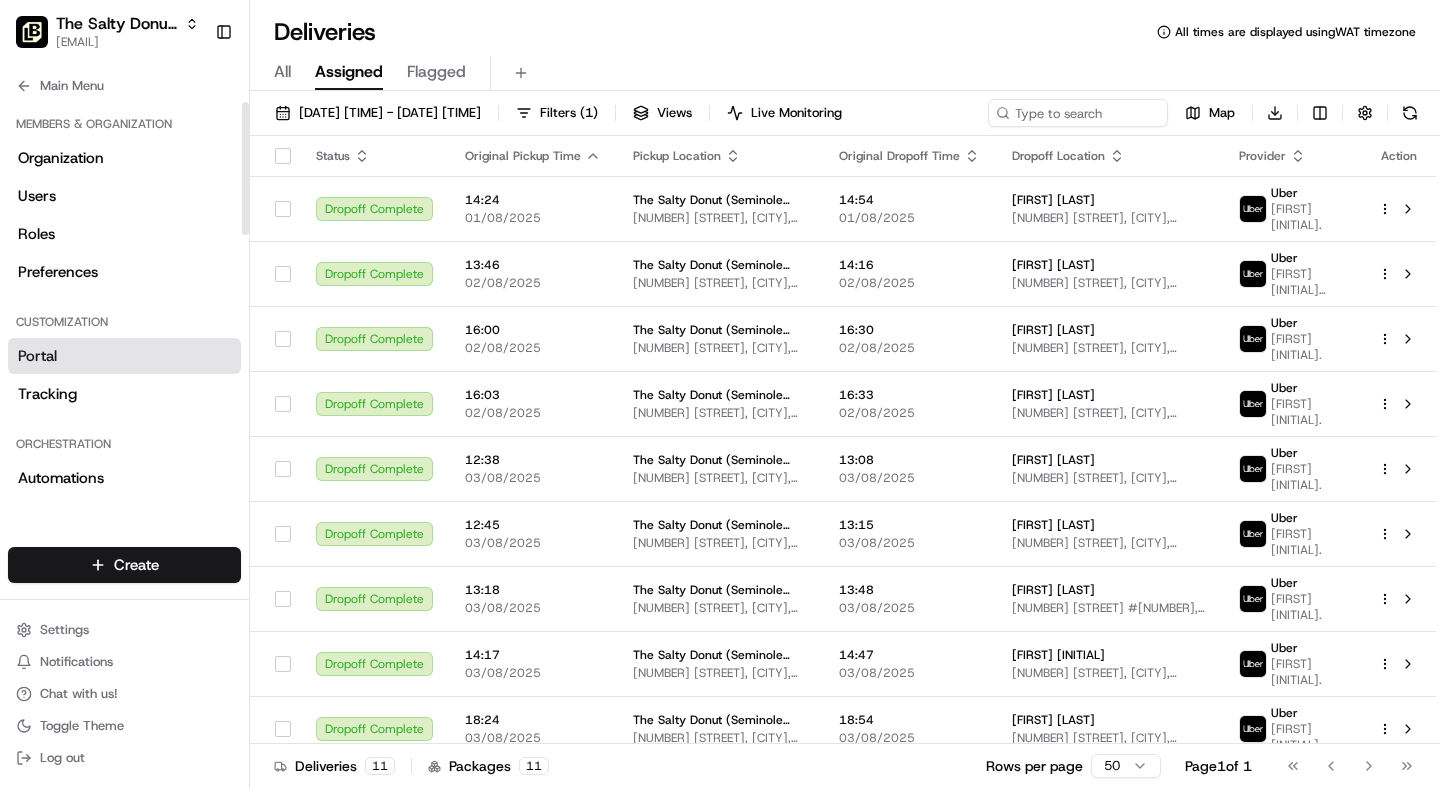 scroll, scrollTop: 740, scrollLeft: 0, axis: vertical 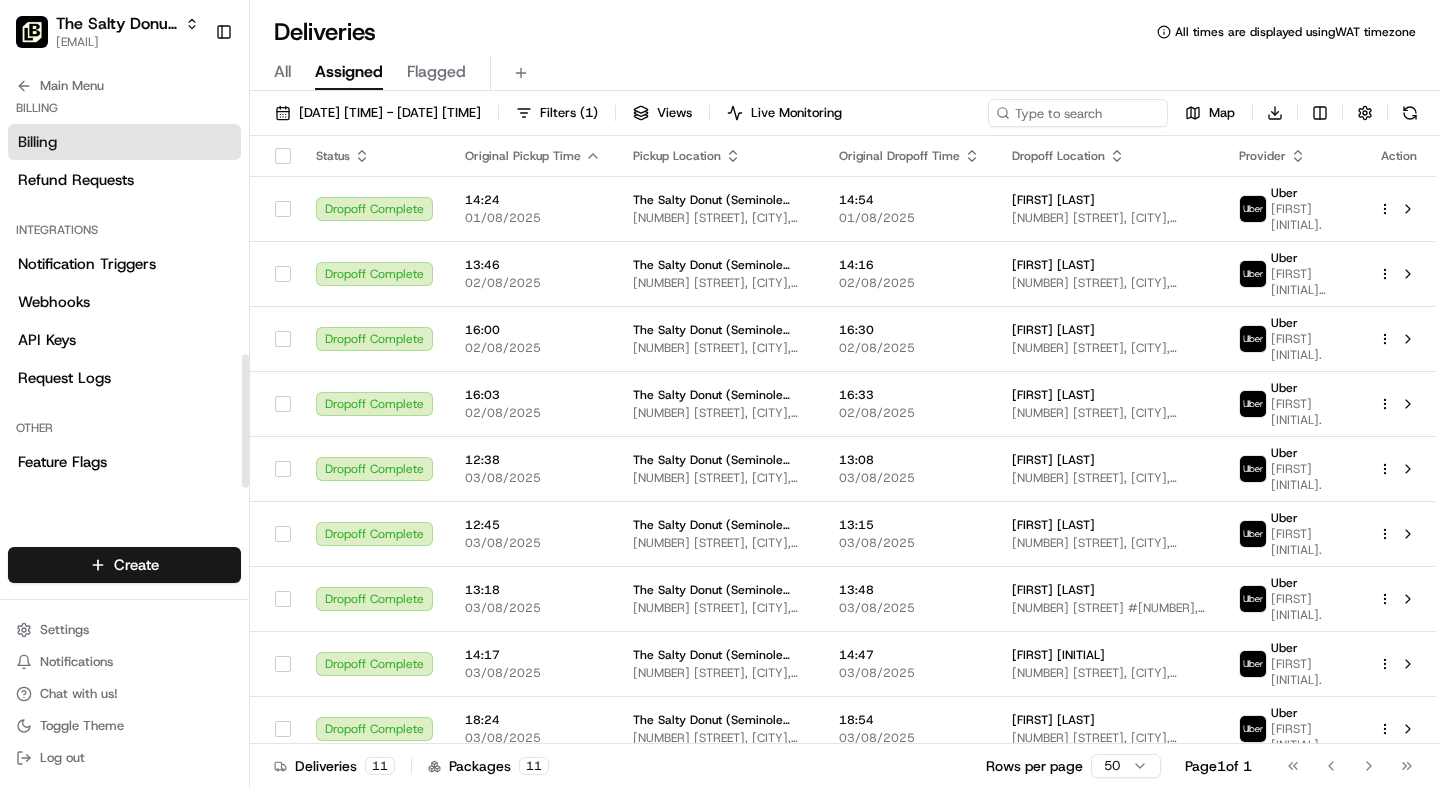 click on "Billing" at bounding box center (124, 142) 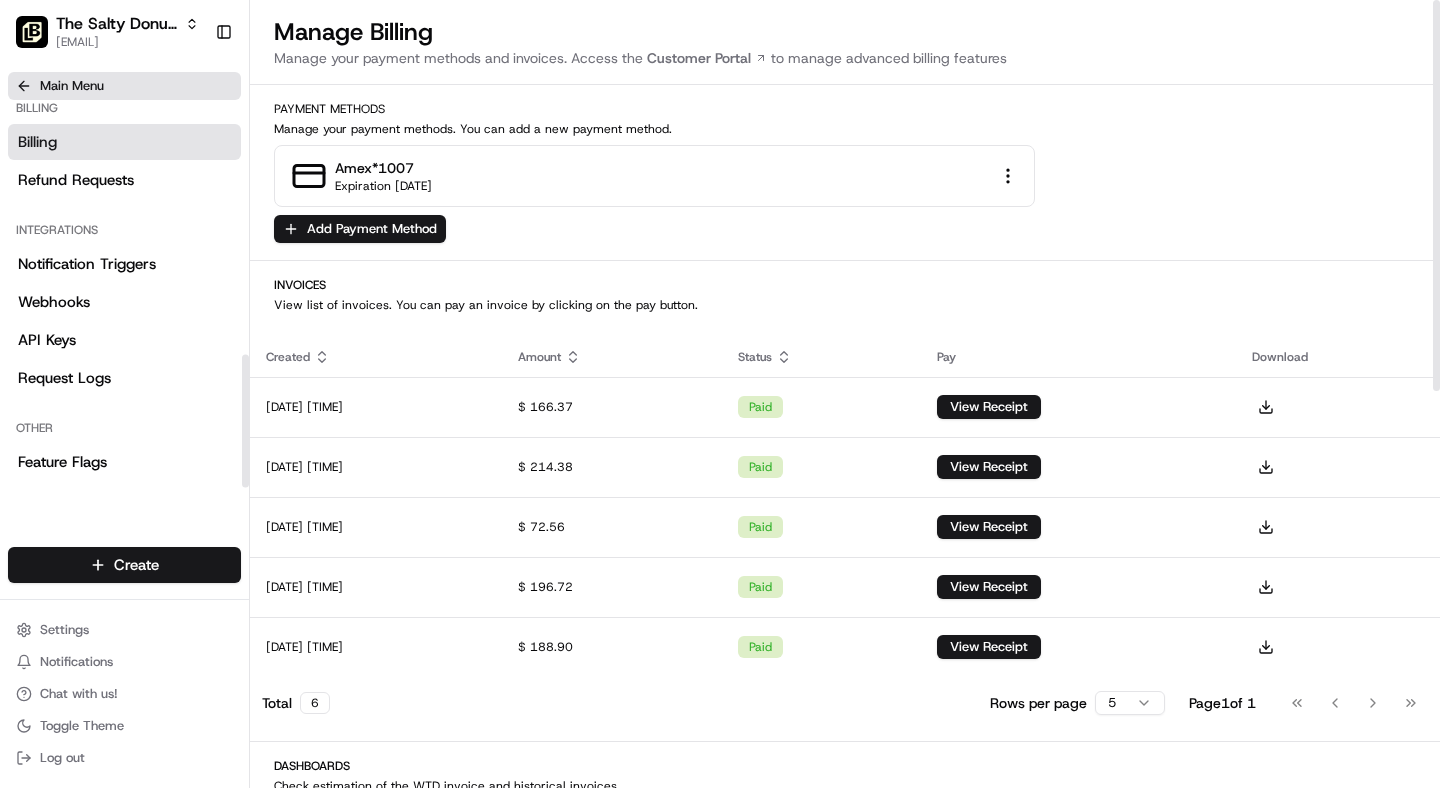 click on "Main Menu" at bounding box center [72, 86] 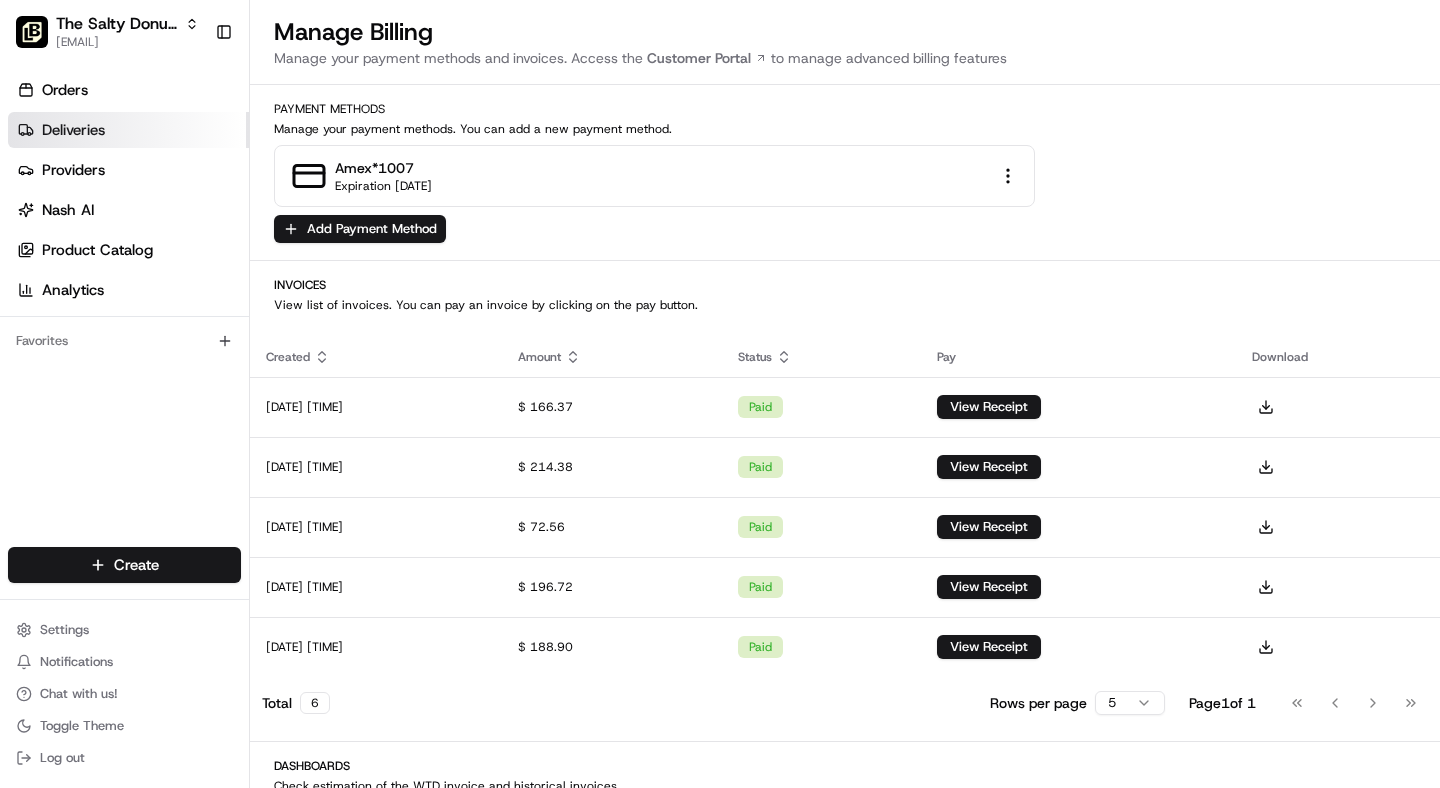 click on "Deliveries" at bounding box center (73, 130) 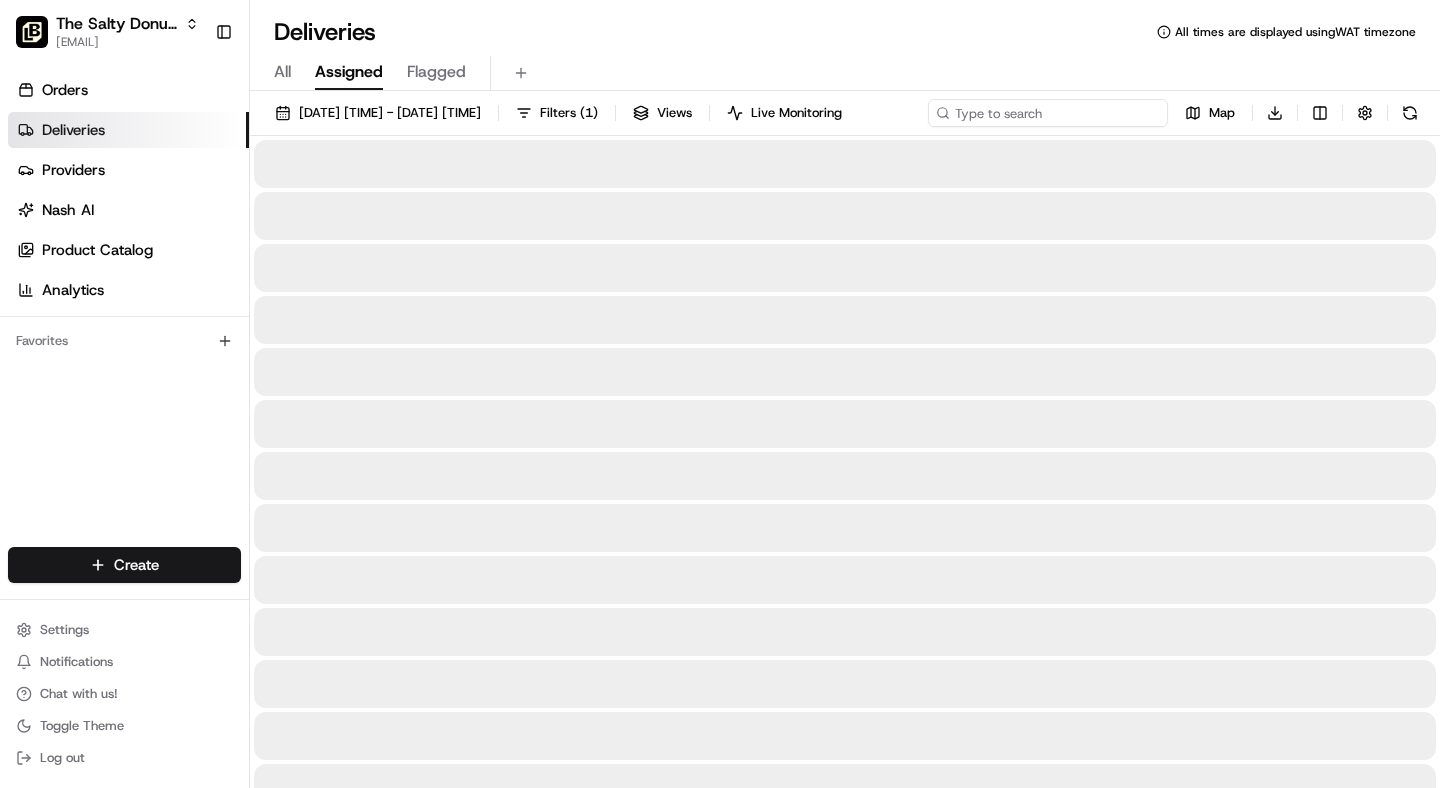 click at bounding box center (1048, 113) 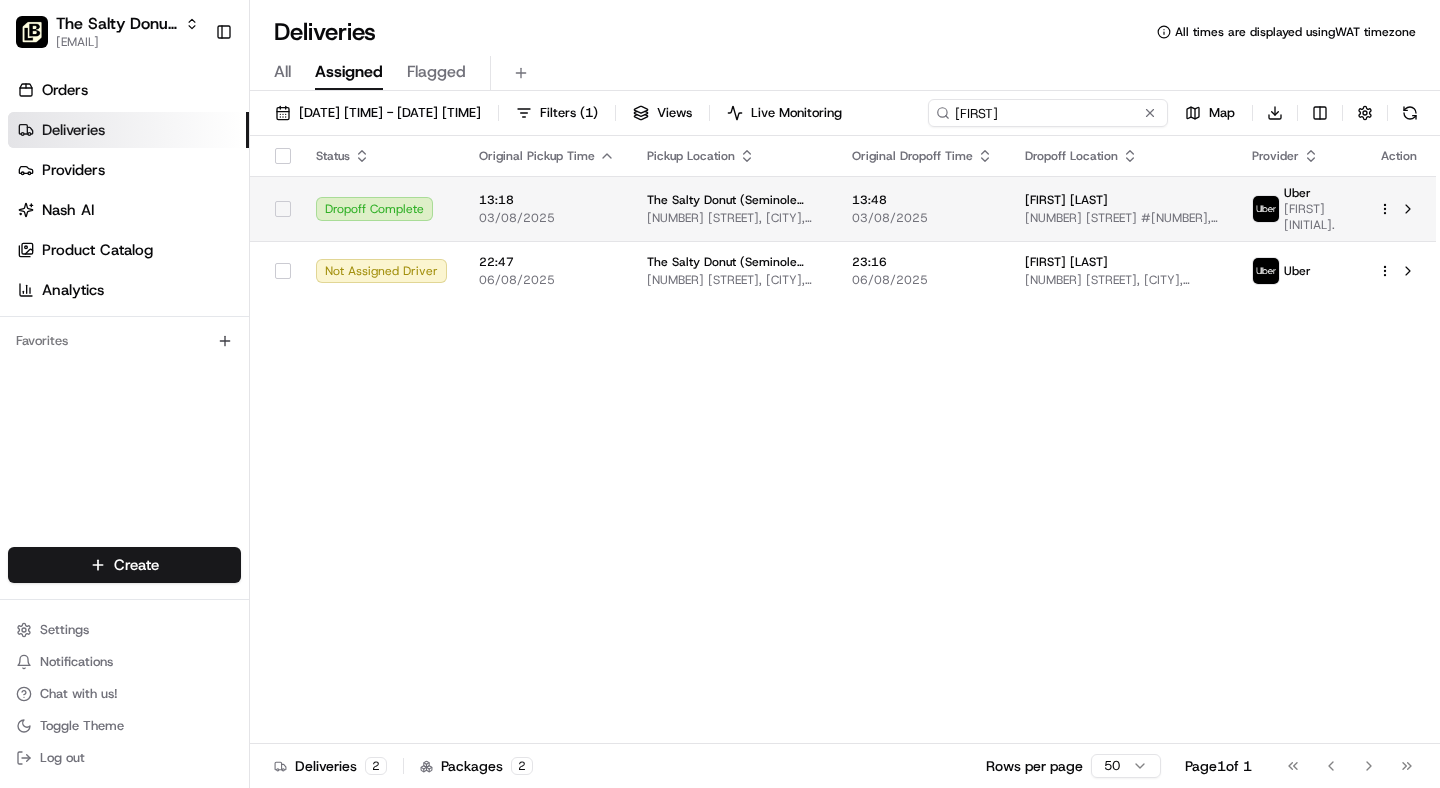type on "Aliece" 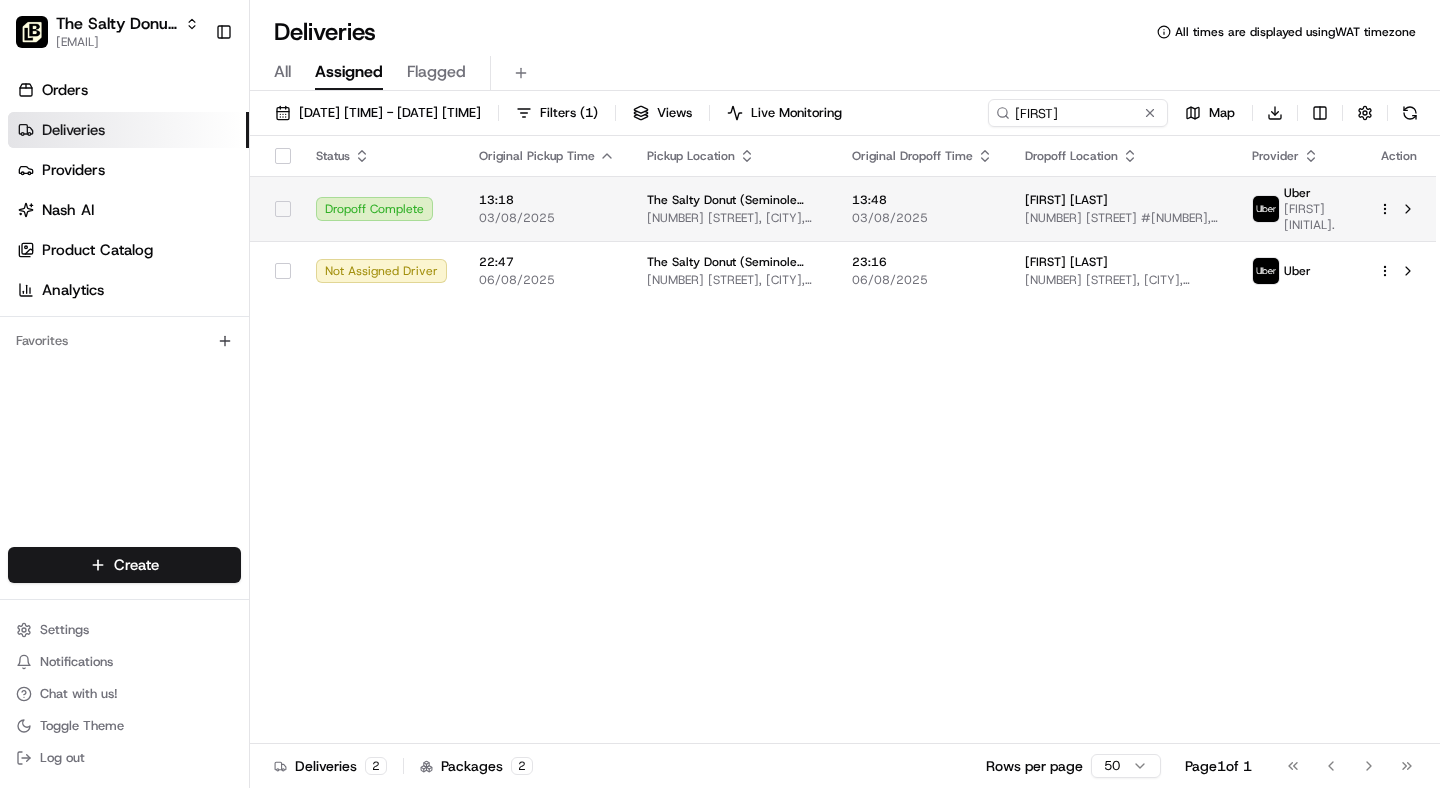 click on "Dropoff Complete 13:18 03/08/2025 The Salty Donut (Seminole Heights) 5808 N Florida Ave, Tampa, FL 33604, USA 13:48 03/08/2025 Aliece Brown 11500 N Dale Mabry Hwy #1307, Tampa, FL 33618, USA Uber DESI J. Not Assigned Driver 22:47 06/08/2025 The Salty Donut (Seminole Heights) 5808 N Florida Ave, Tampa, FL 33604, USA 23:16 06/08/2025 Aliece Brown 10008 N Dale Mabry Hwy ste 250, Tampa, FL 33618, USA Uber" at bounding box center (843, 238) 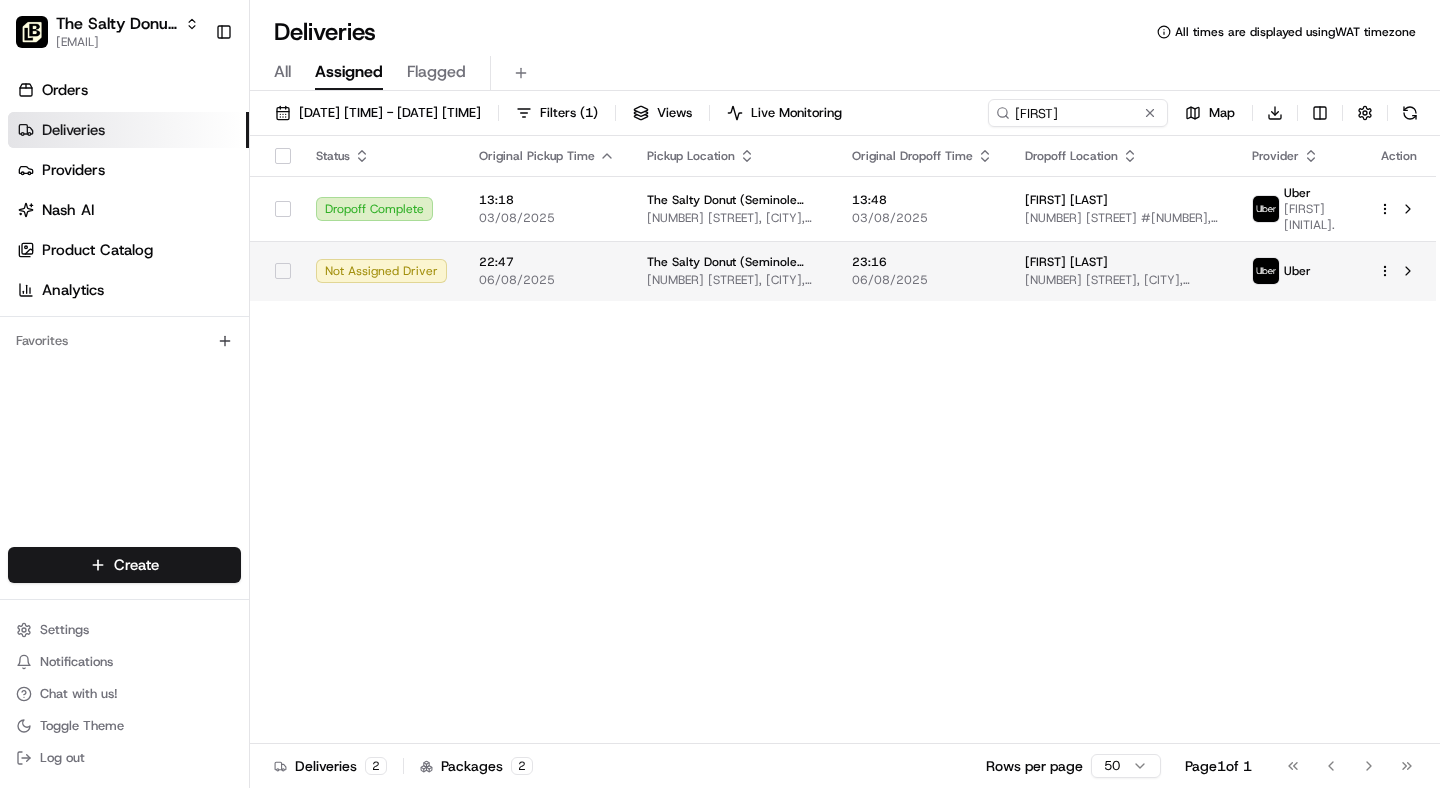 click on "The Salty Donut (Seminole Heights) 5808 N Florida Ave, Tampa, FL 33604, USA" at bounding box center (733, 271) 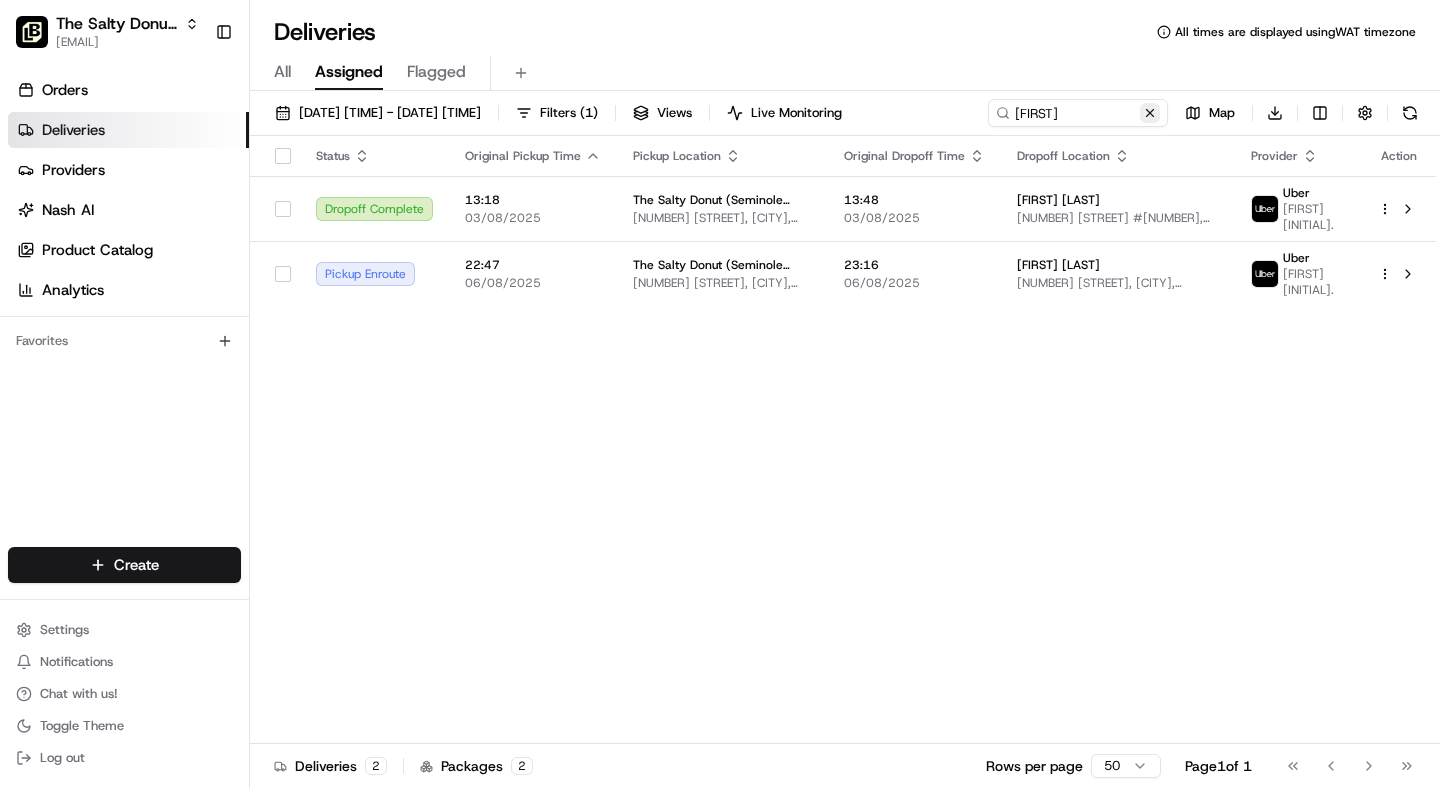 click at bounding box center (1150, 113) 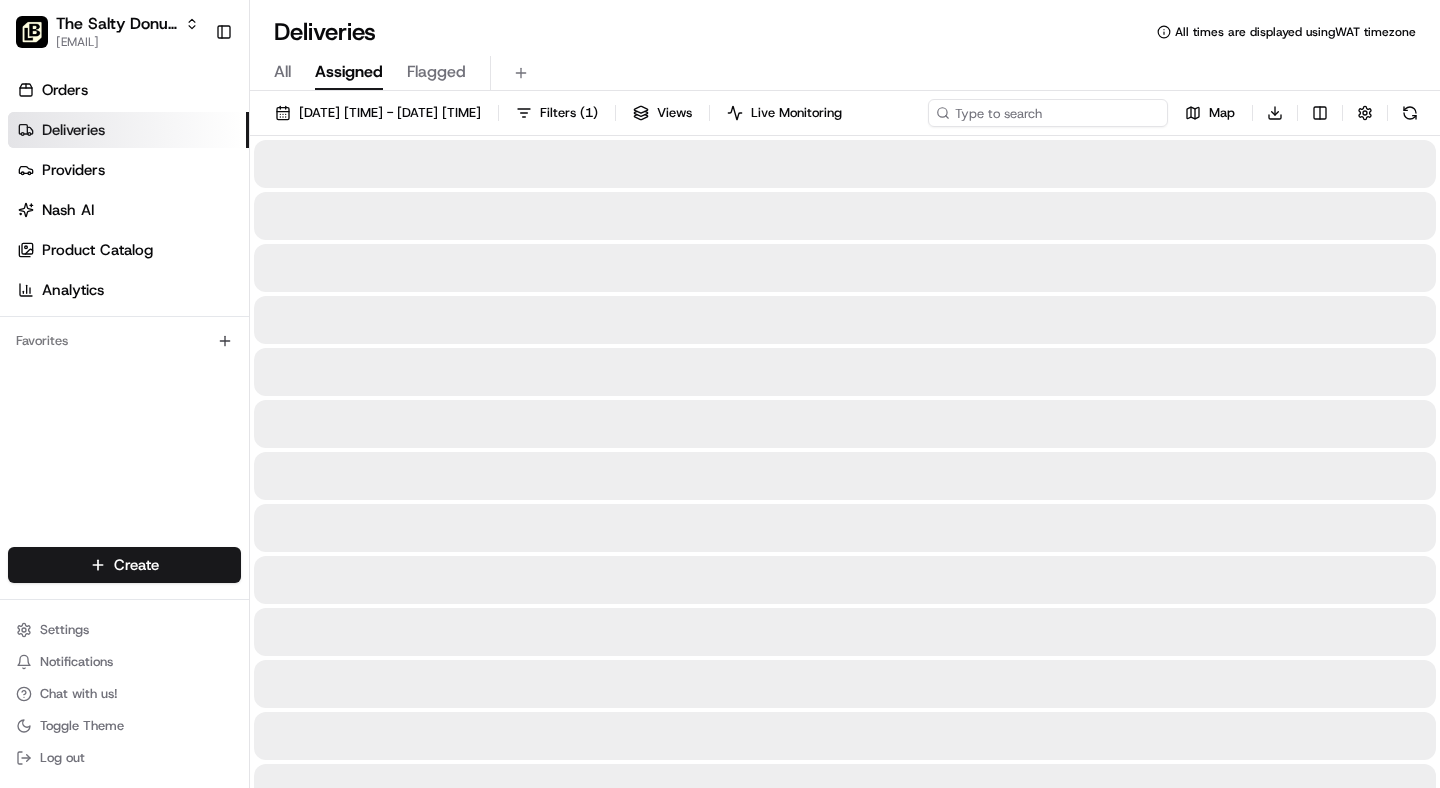 click at bounding box center (1048, 113) 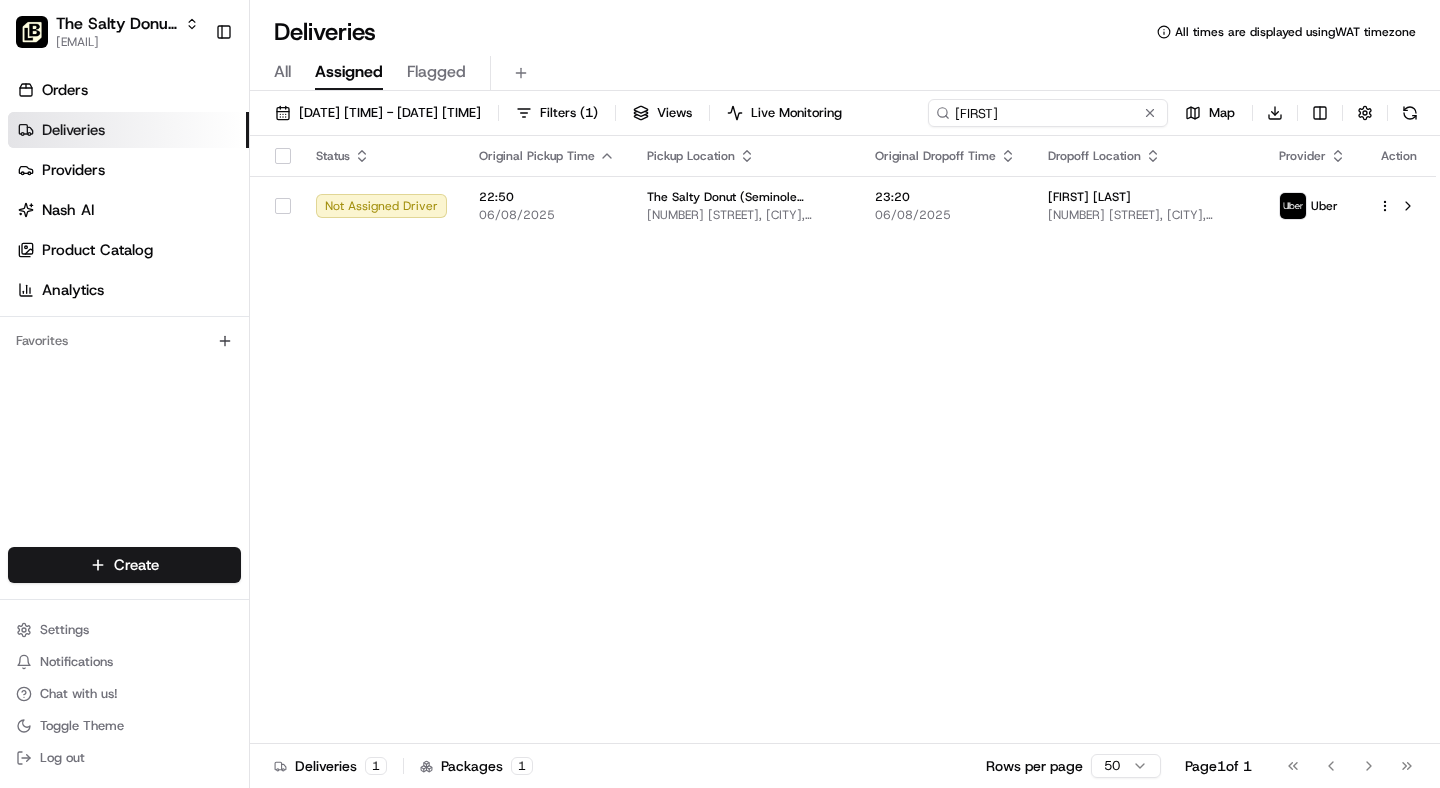 type on "Kathleen" 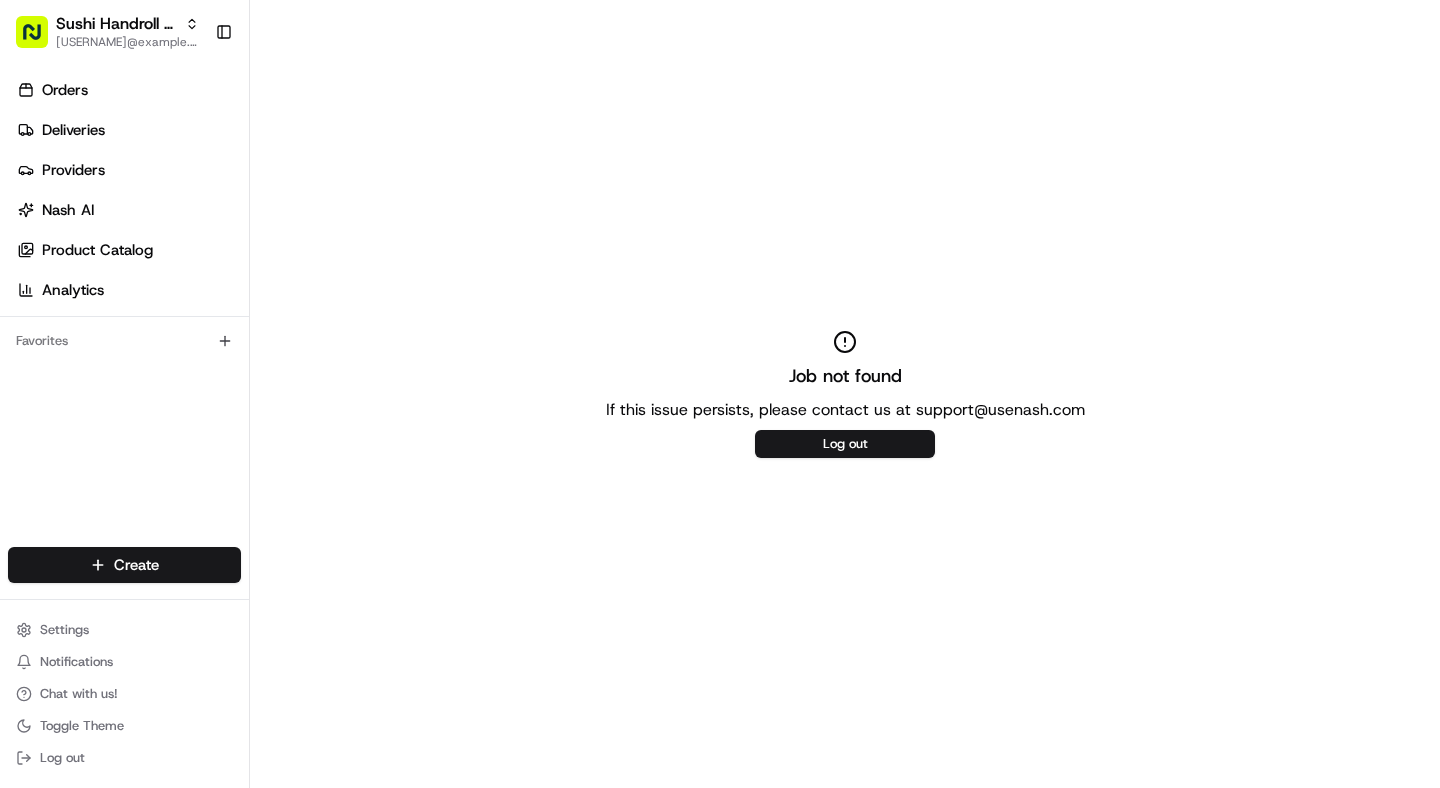 scroll, scrollTop: 0, scrollLeft: 0, axis: both 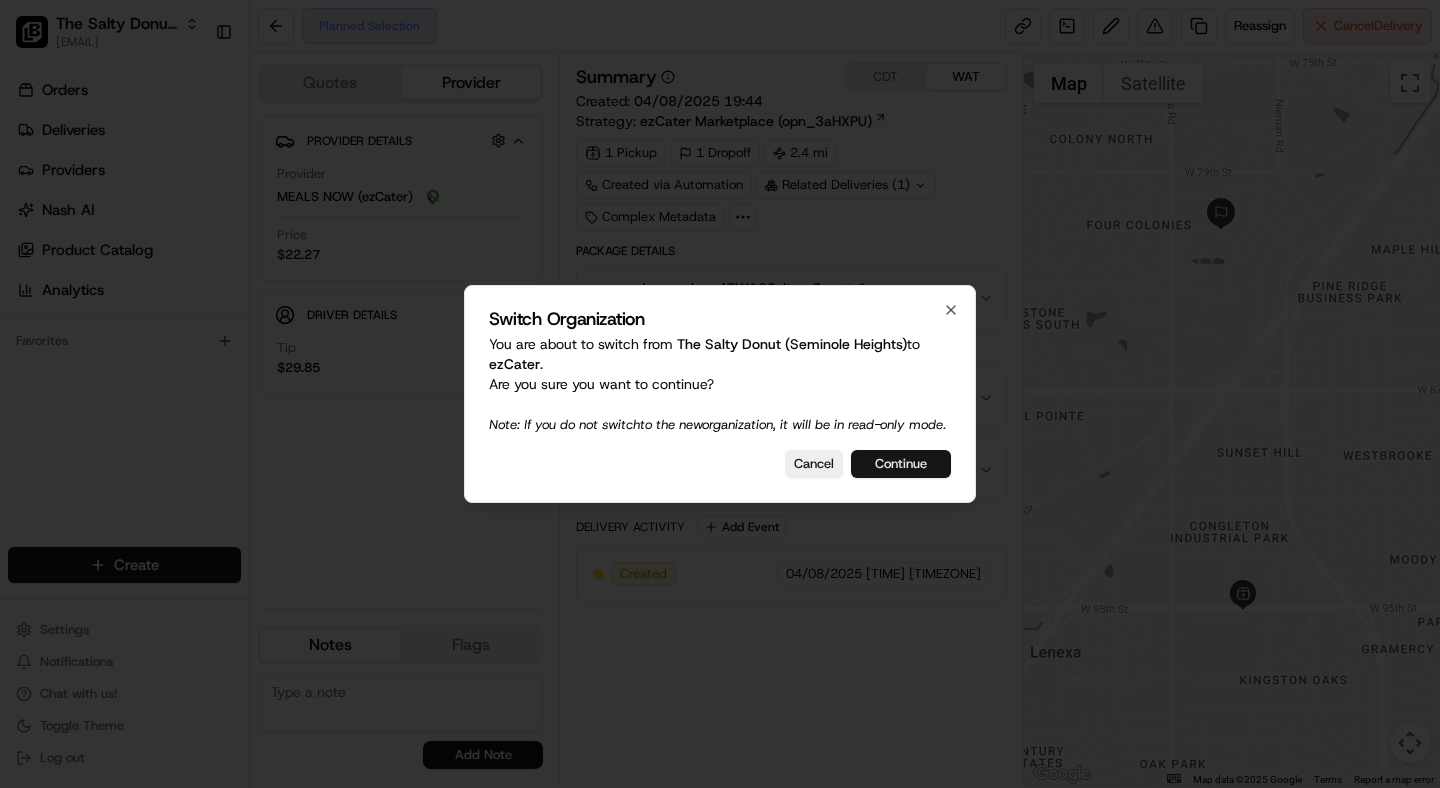 click on "Continue" at bounding box center (901, 464) 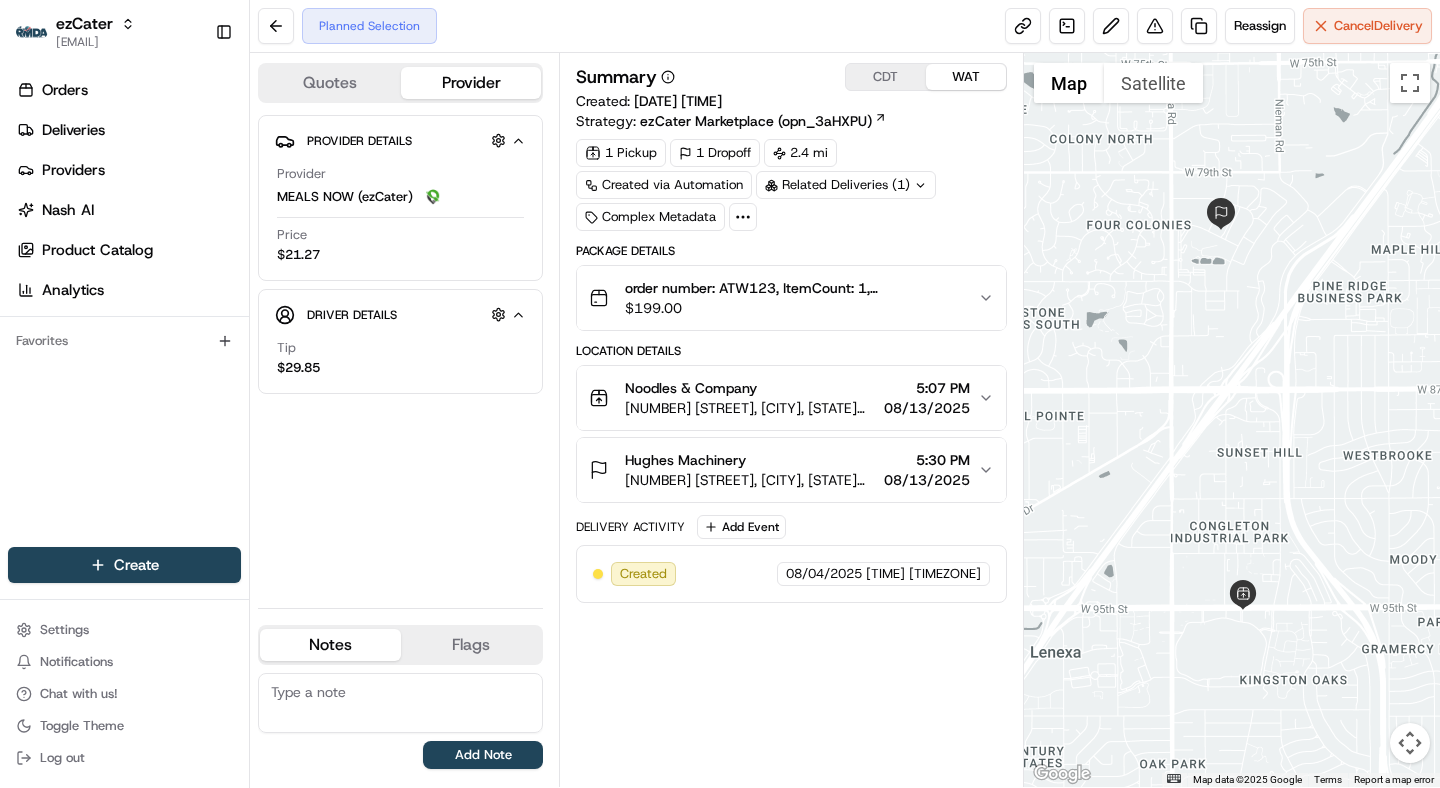 click on "Noodles & Company" at bounding box center (691, 388) 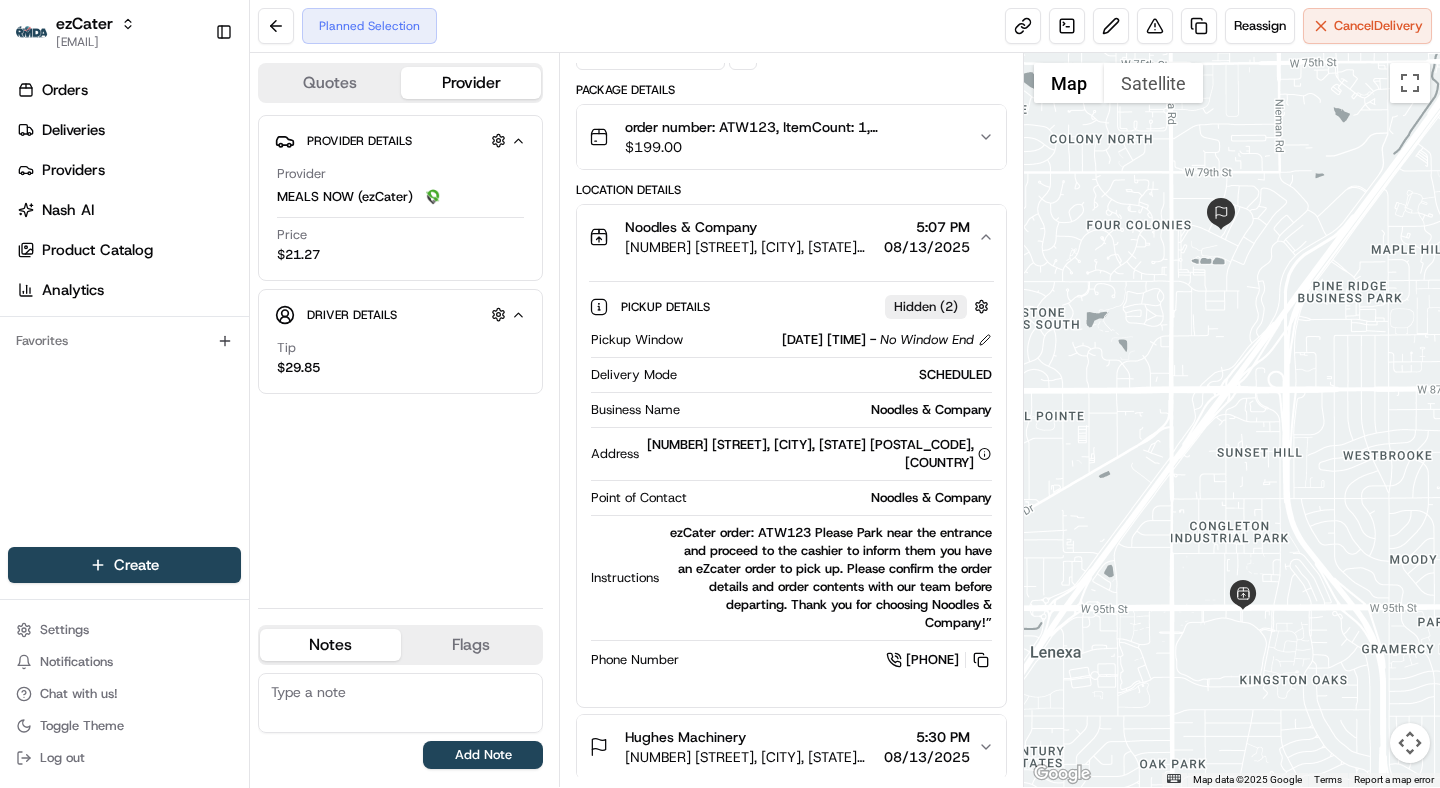 scroll, scrollTop: 246, scrollLeft: 0, axis: vertical 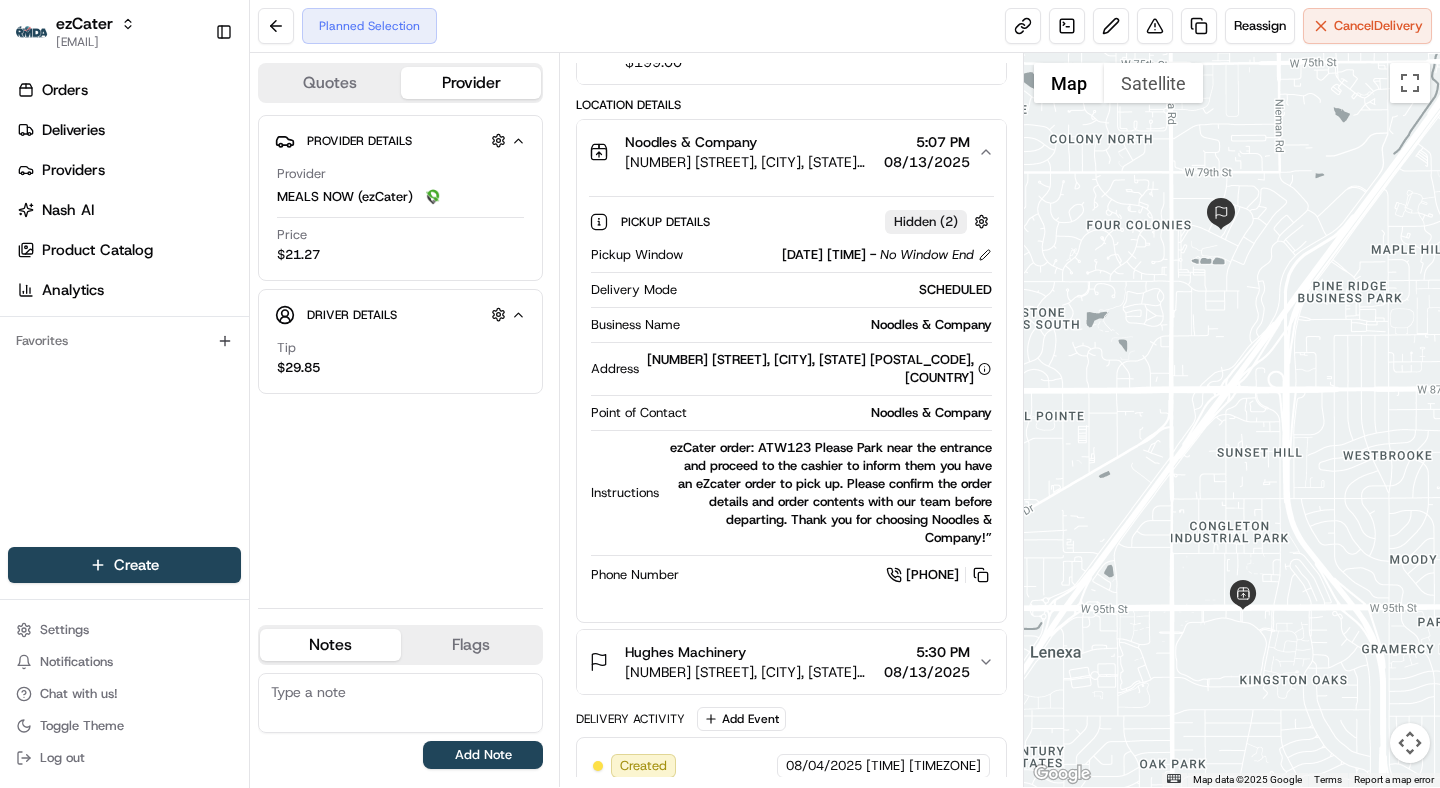 click on "8055 Bond St, Overland Park, KS 66214, USA" at bounding box center (750, 672) 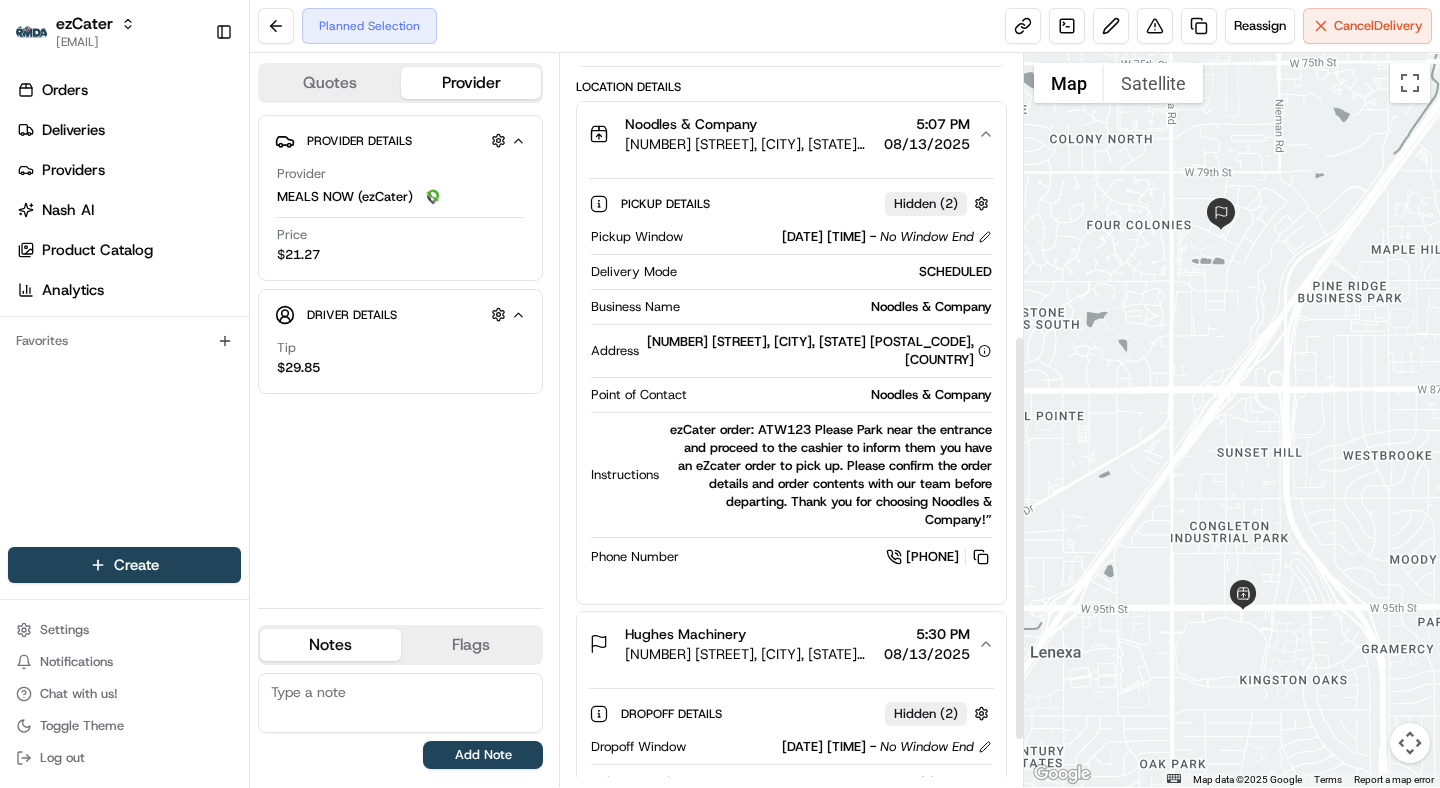 scroll, scrollTop: 523, scrollLeft: 0, axis: vertical 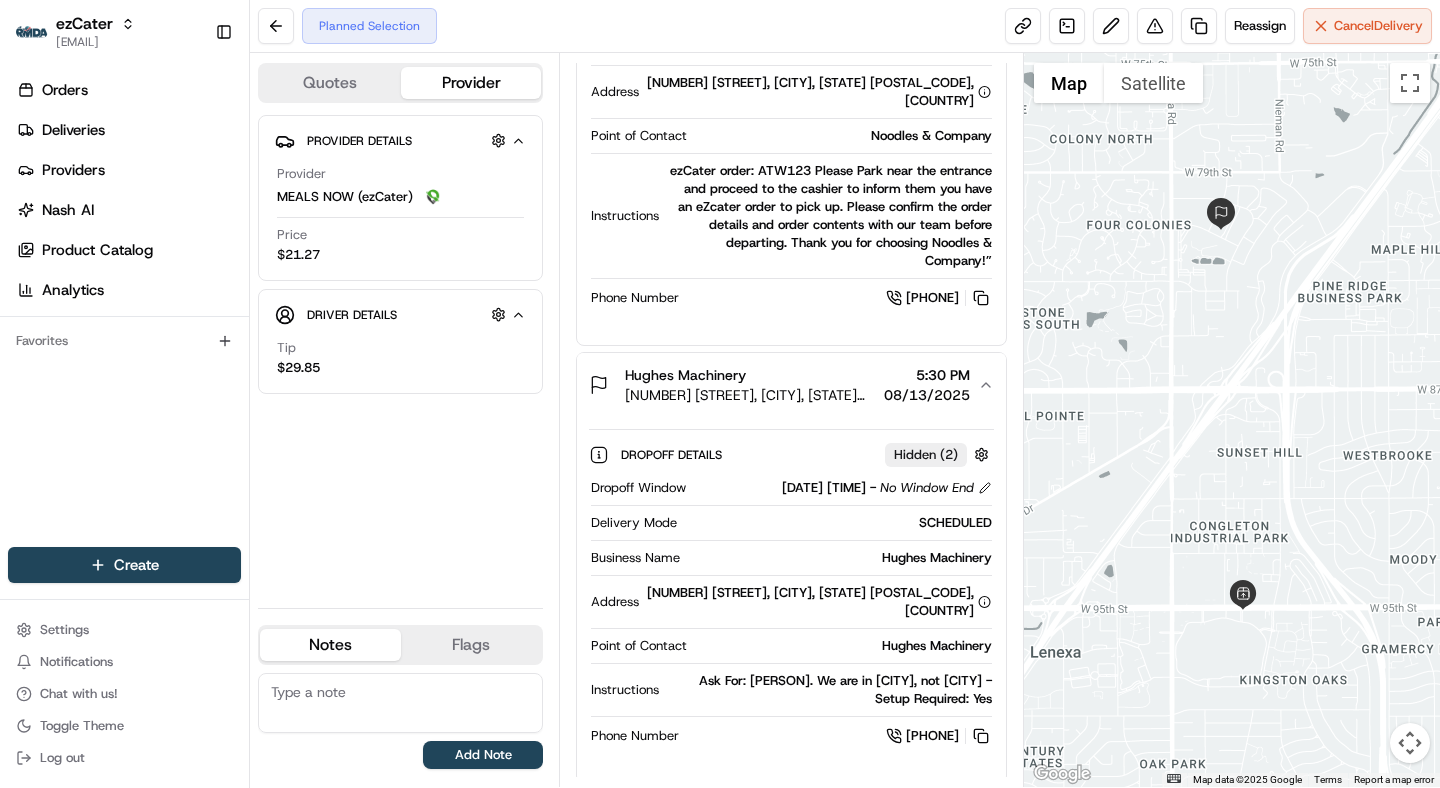 click on "Hughes Machinery" at bounding box center (685, 375) 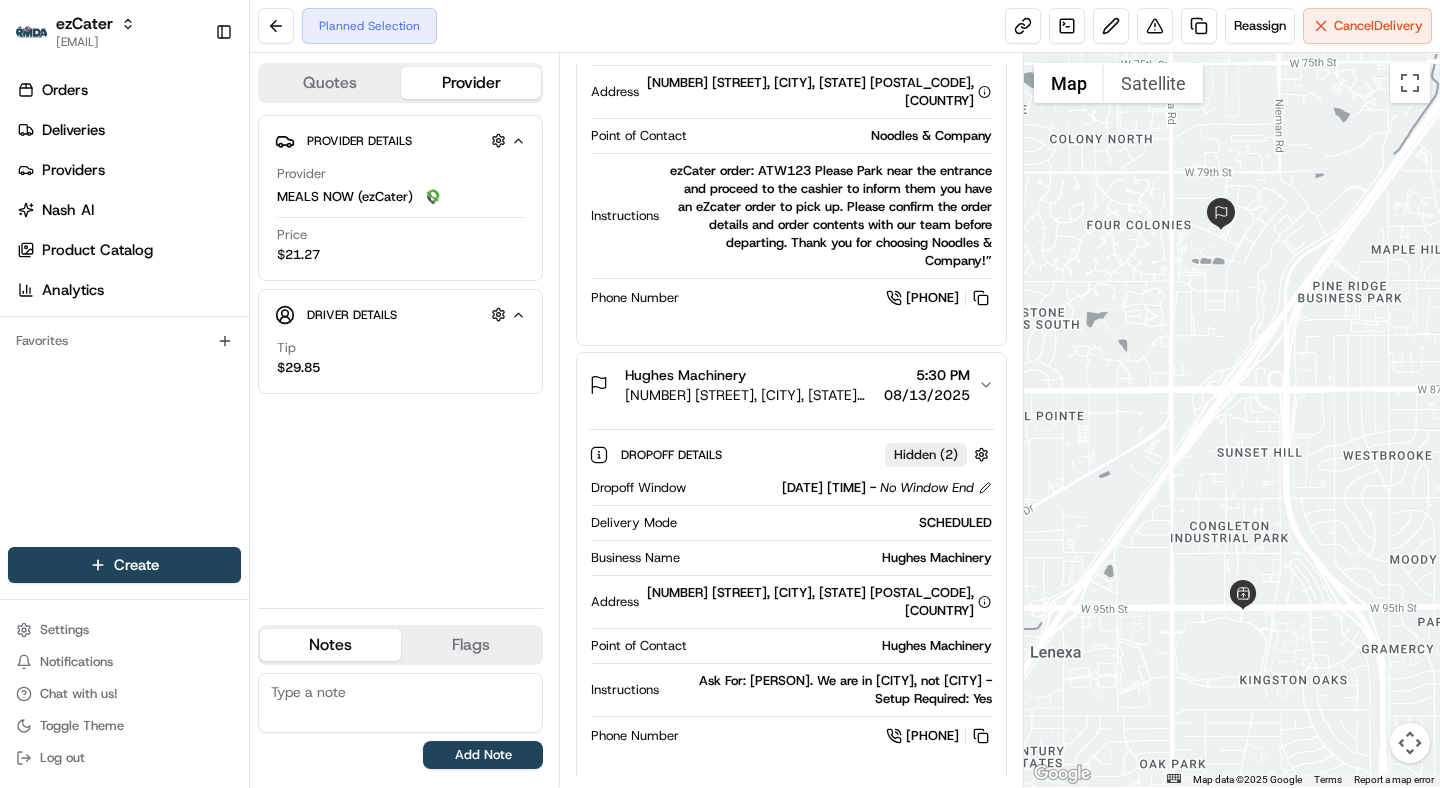 scroll, scrollTop: 246, scrollLeft: 0, axis: vertical 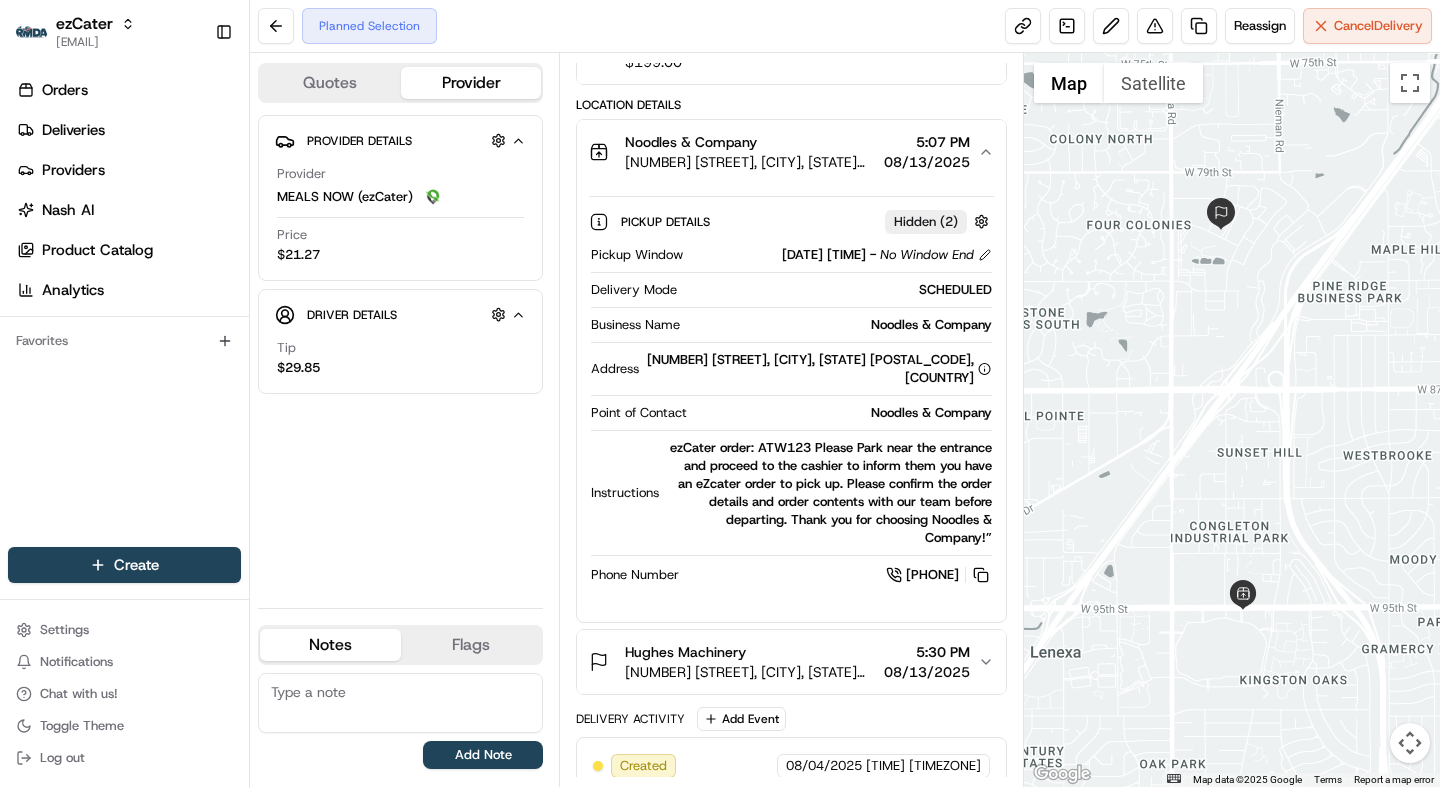 click on "11339 W 95th St, Overland Park, KS 66214, USA" at bounding box center (750, 162) 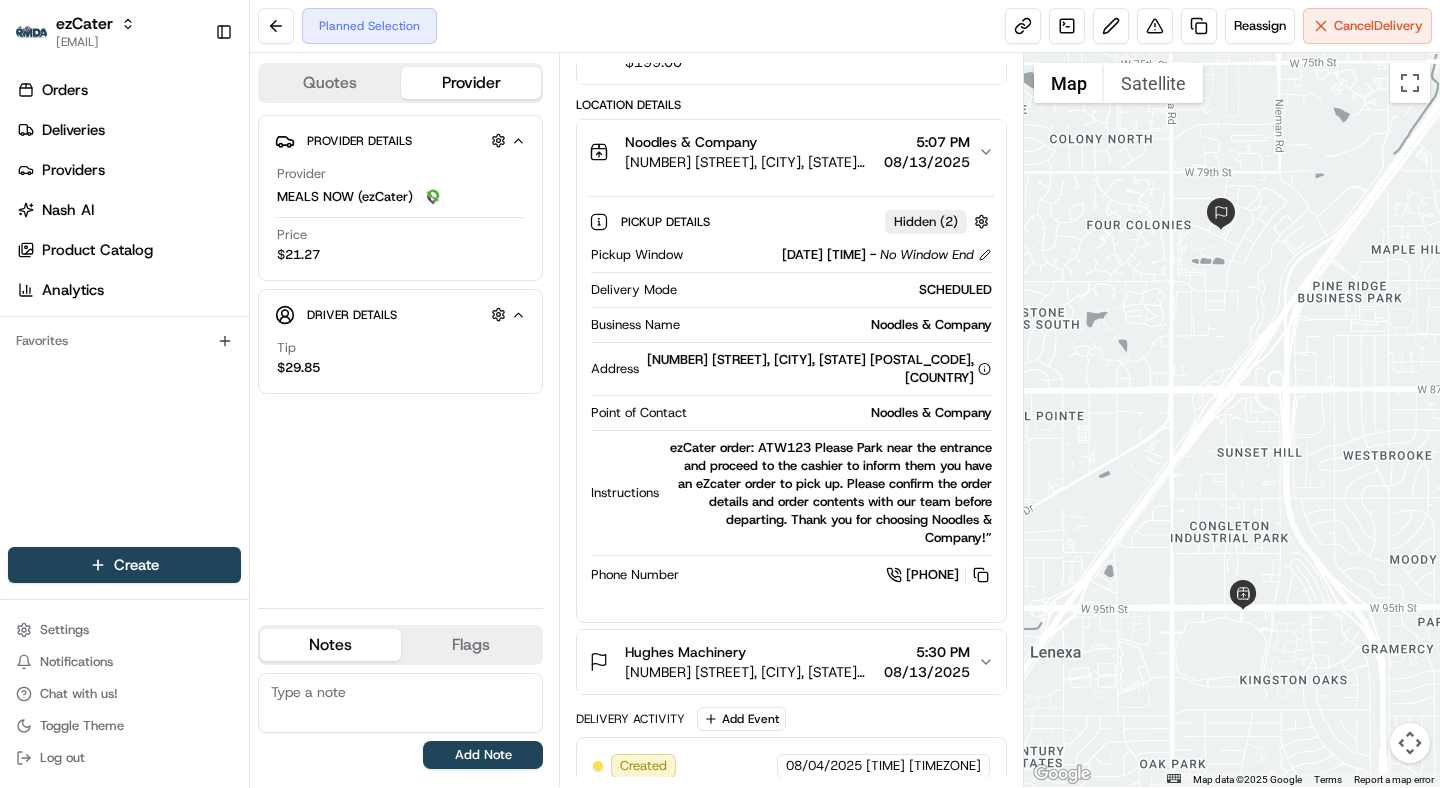 scroll, scrollTop: 0, scrollLeft: 0, axis: both 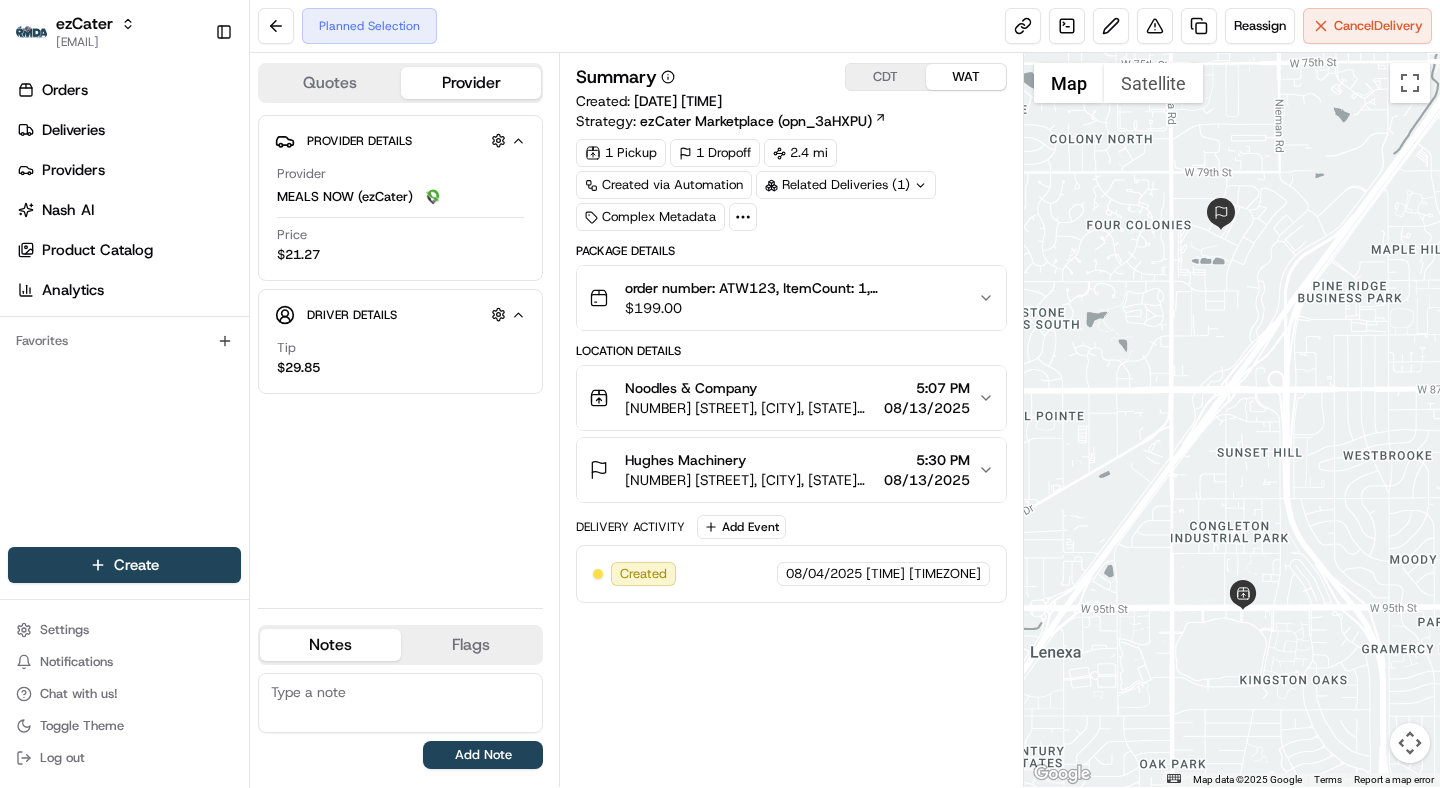 click on "Hughes Machinery" at bounding box center (685, 460) 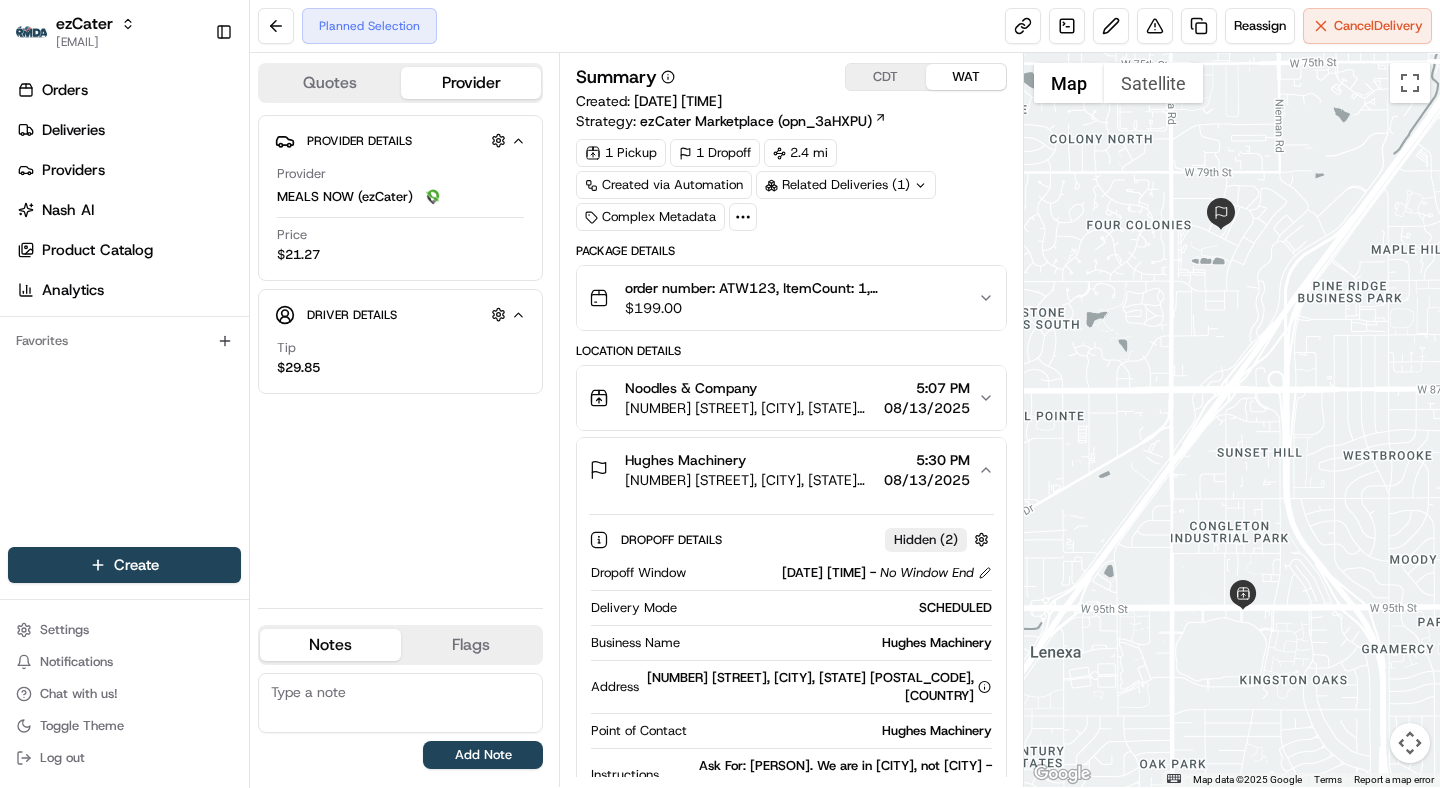 scroll, scrollTop: 174, scrollLeft: 0, axis: vertical 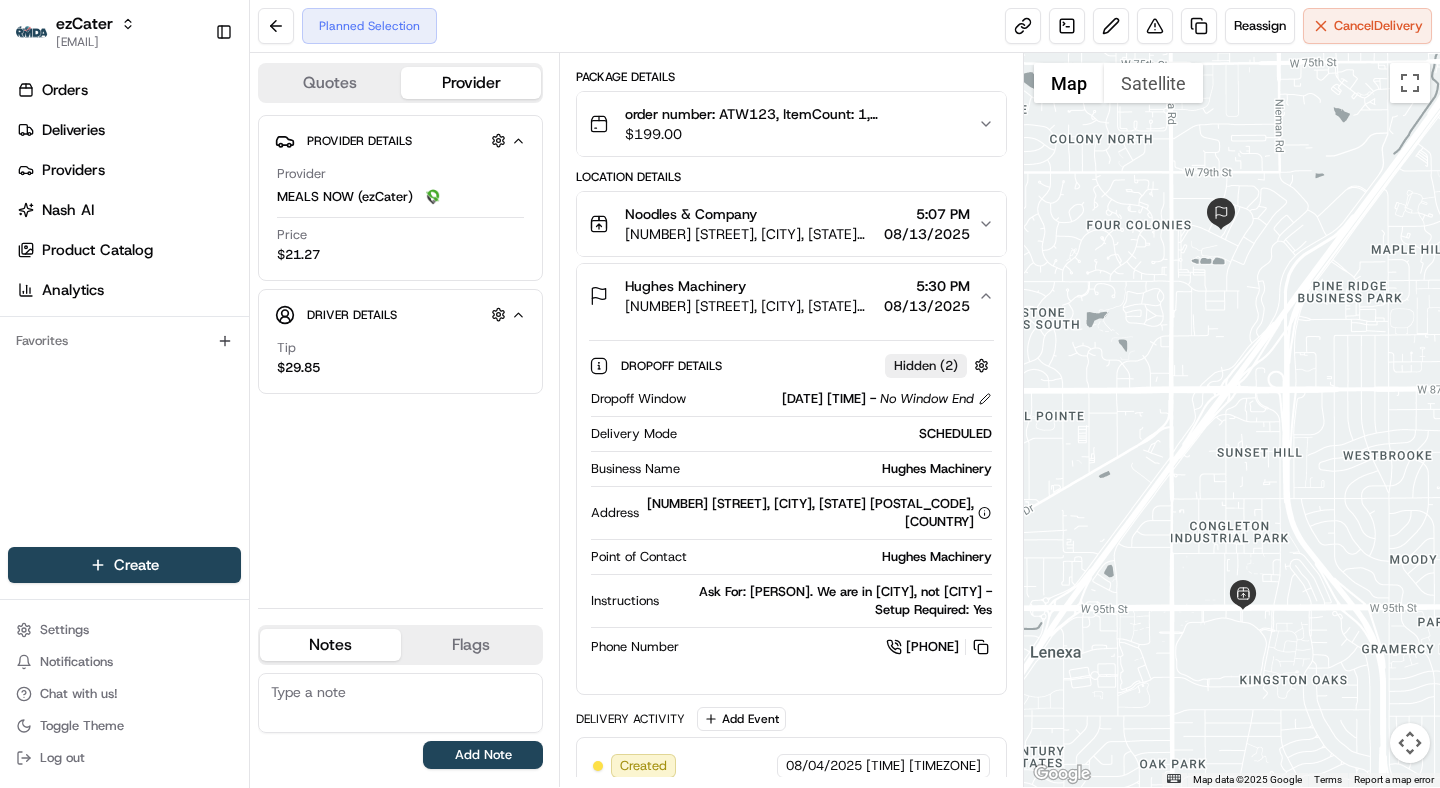 click on "Noodles & Company 11339 W 95th St, Overland Park, KS 66214, USA 5:07 PM 08/13/2025" at bounding box center [791, 224] 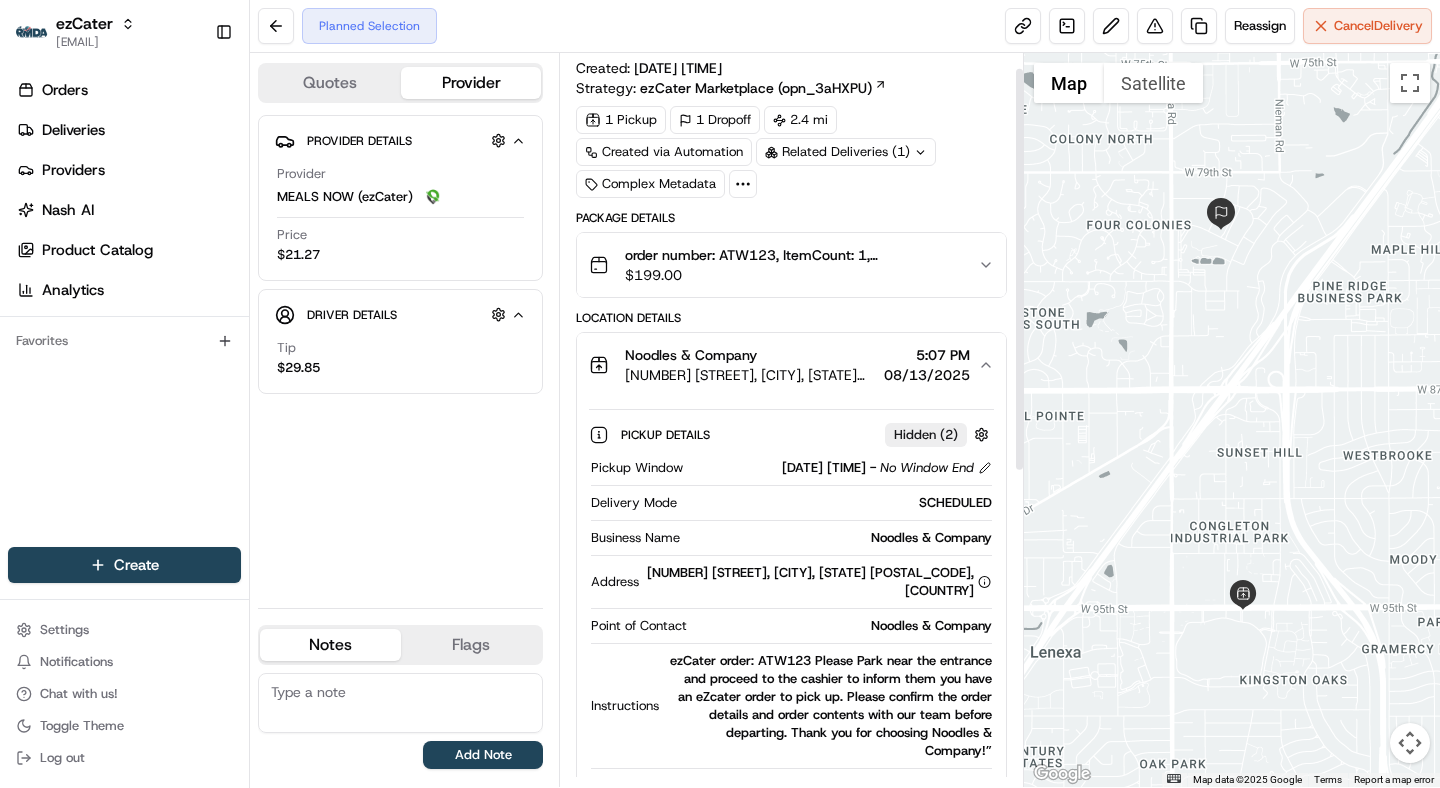 scroll, scrollTop: 28, scrollLeft: 0, axis: vertical 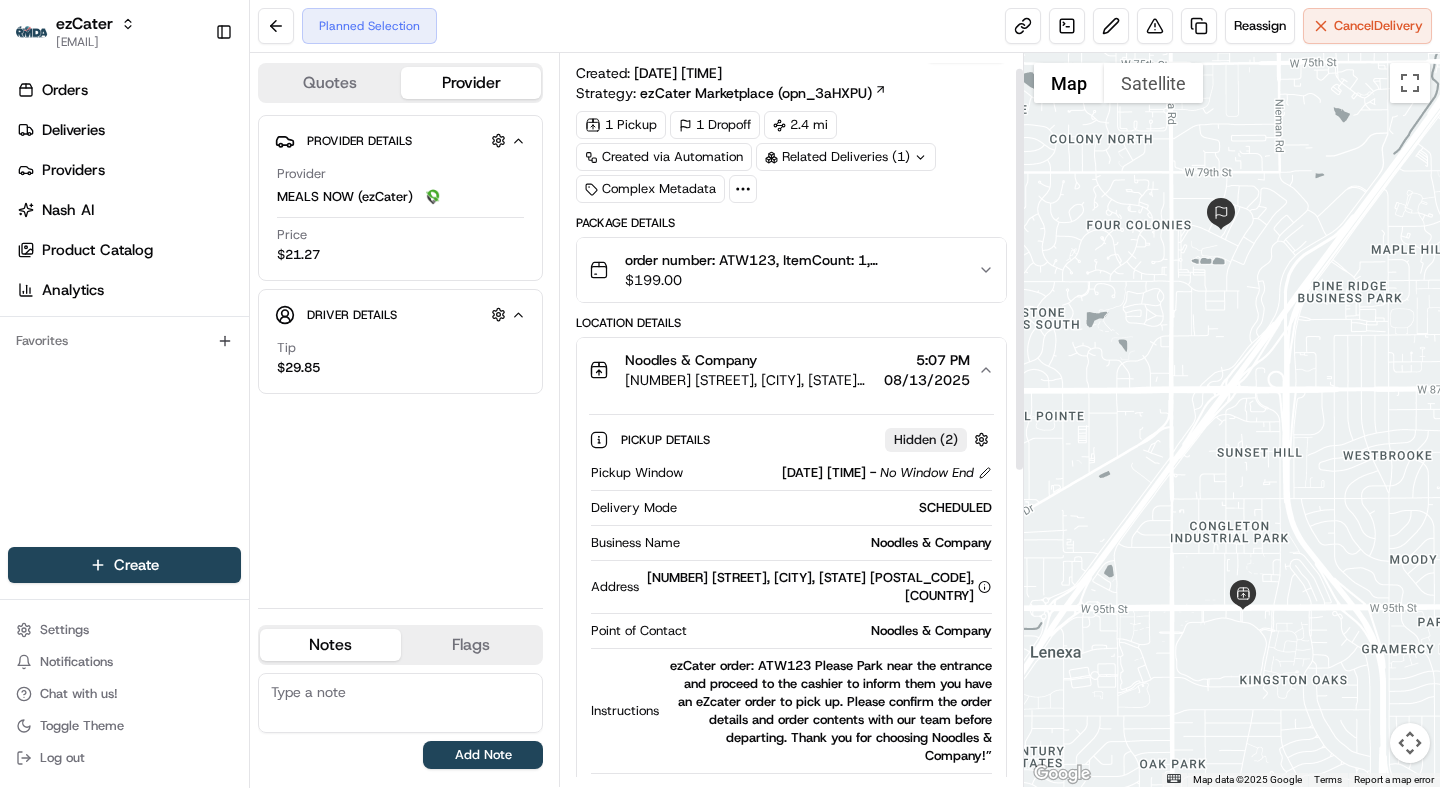 click on "Noodles & Company" at bounding box center (750, 360) 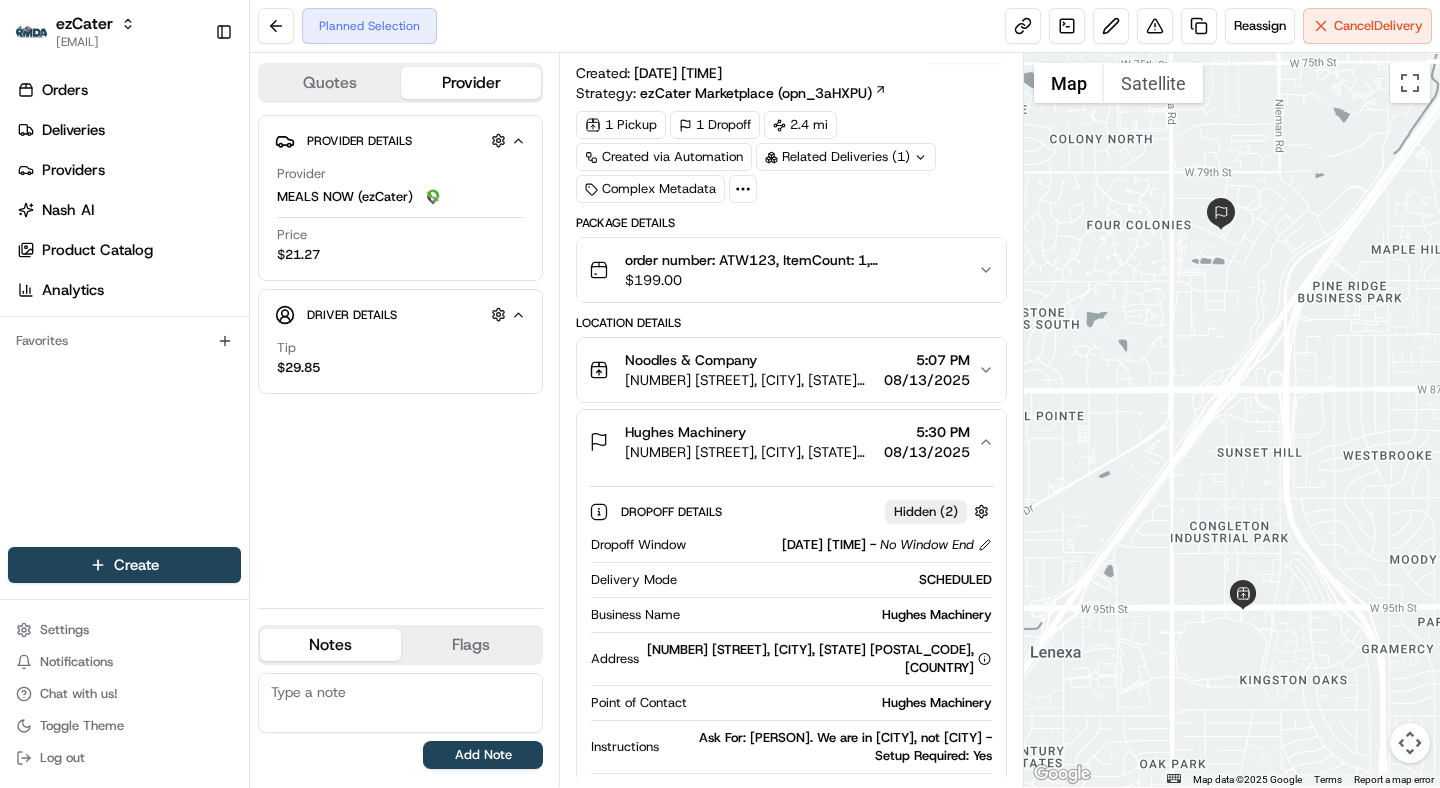 click on "order number: ATW123,
ItemCount: 1,
itemDescriptions:
1 Feed the Many" at bounding box center (793, 260) 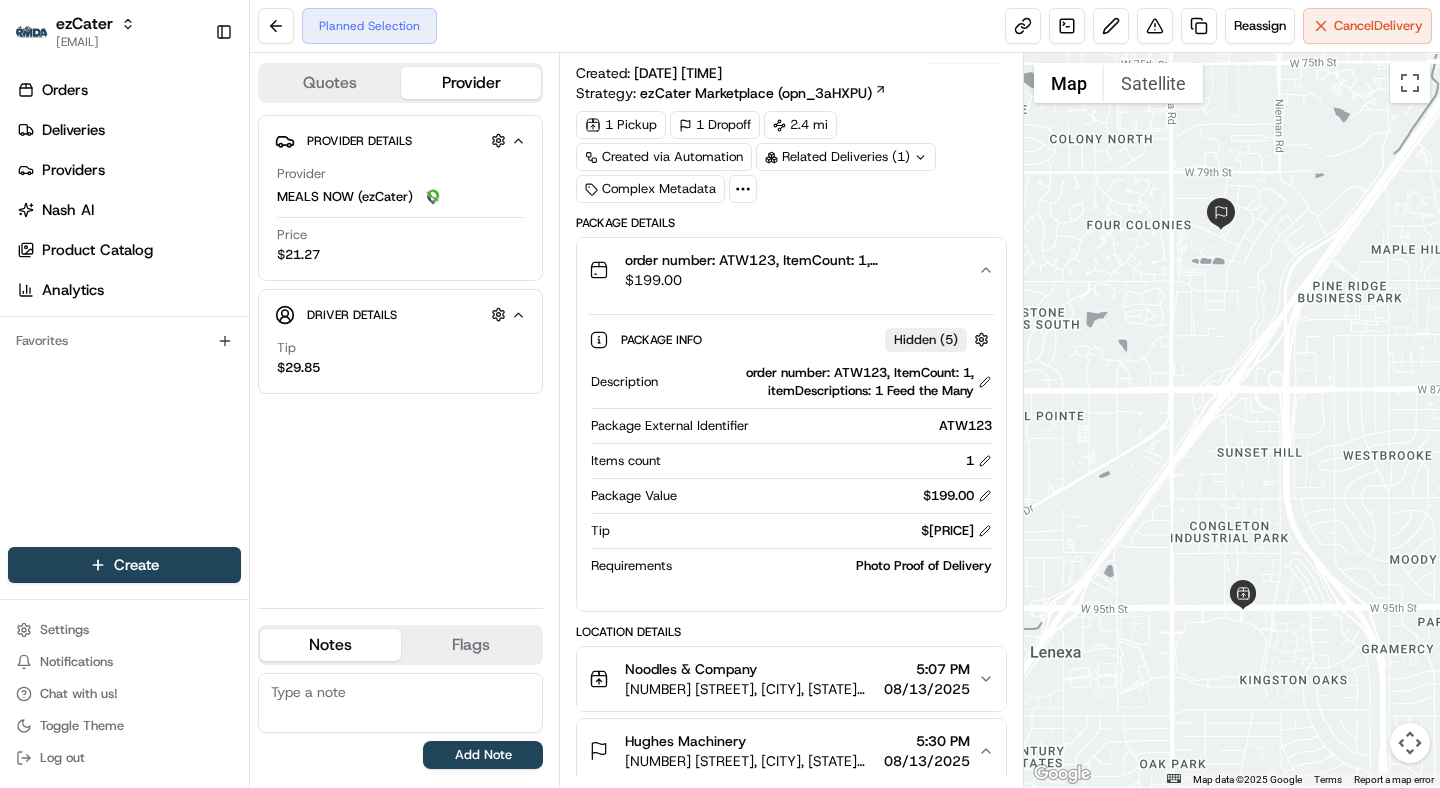 click on "ATW123" at bounding box center (874, 426) 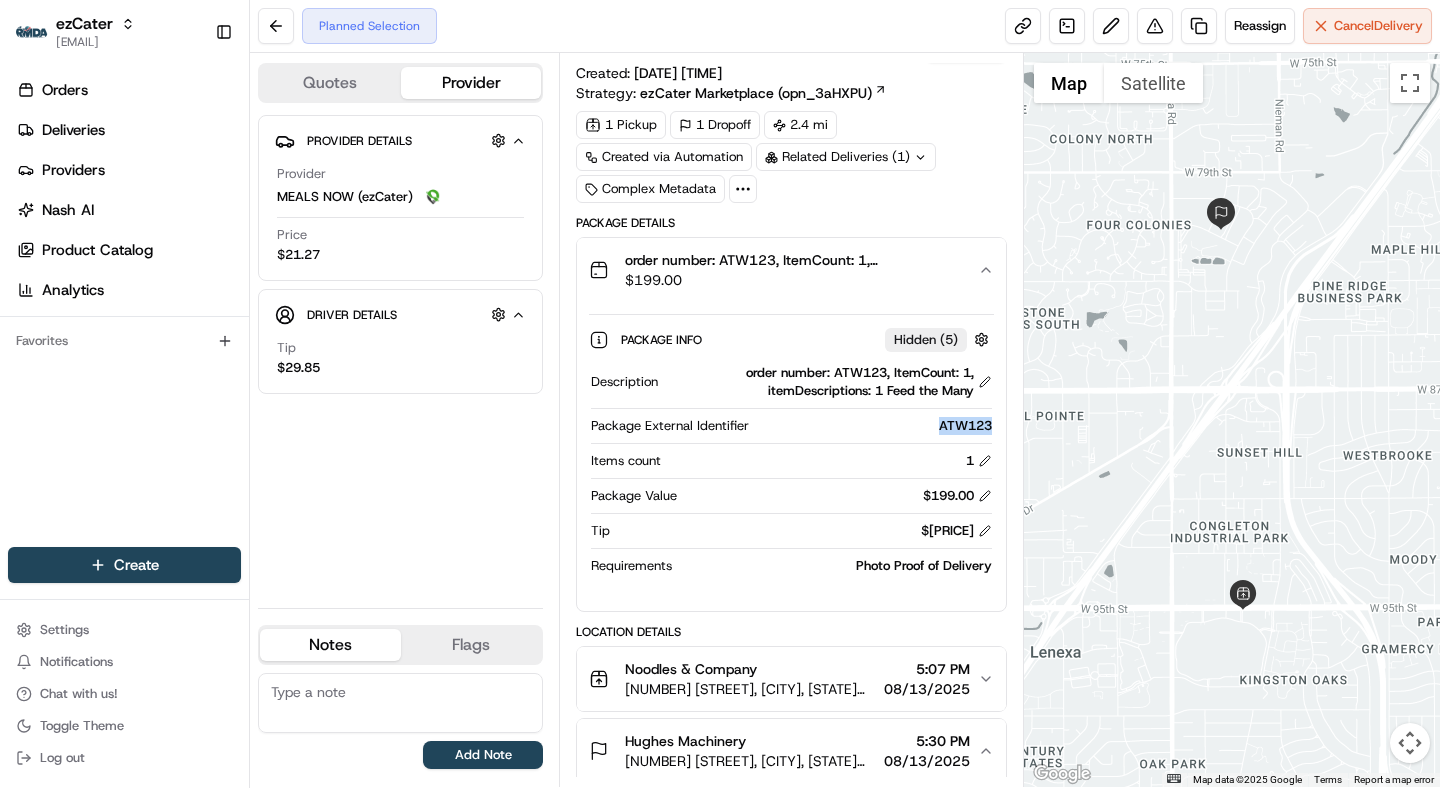 click on "ATW123" at bounding box center [874, 426] 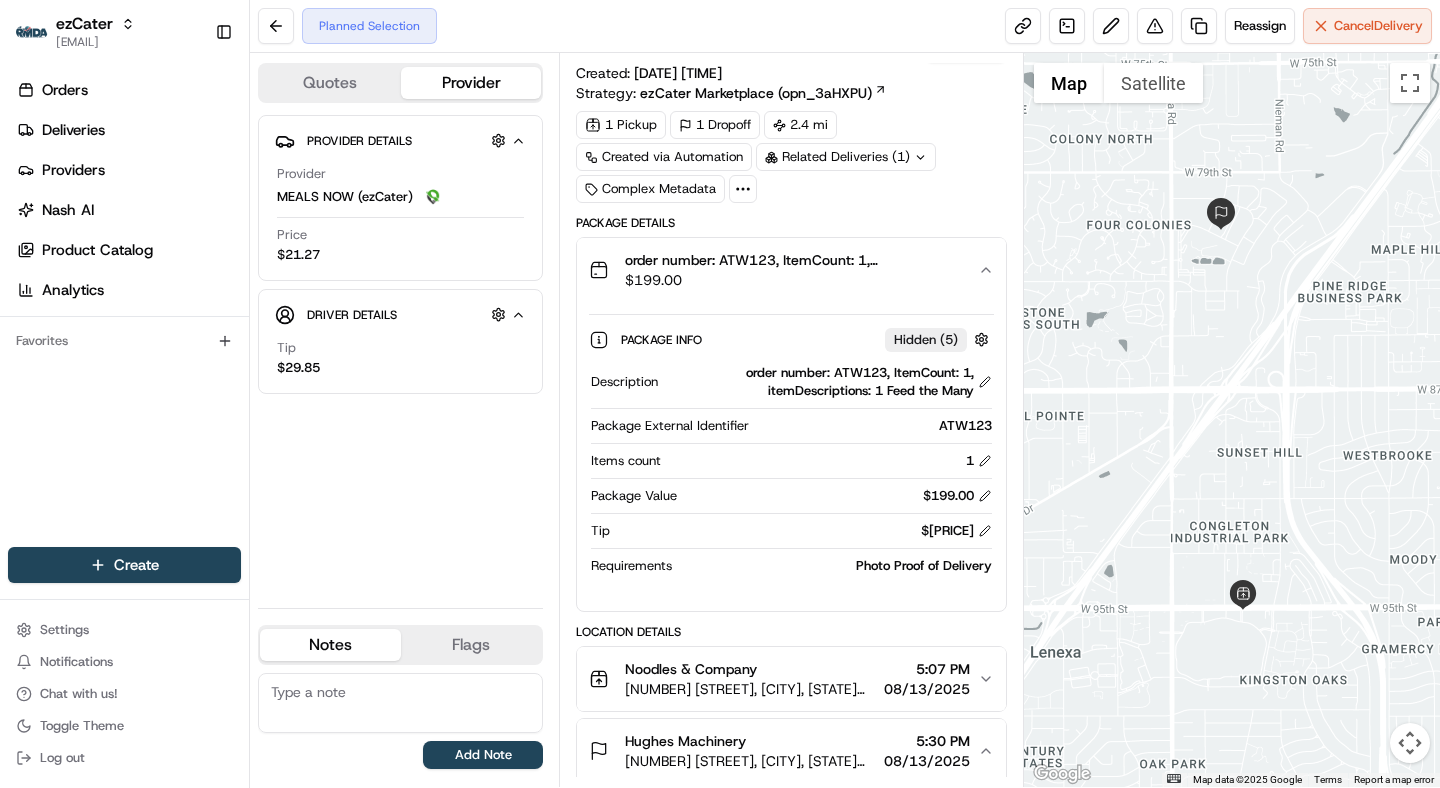 click on "$ 199.00" at bounding box center (793, 280) 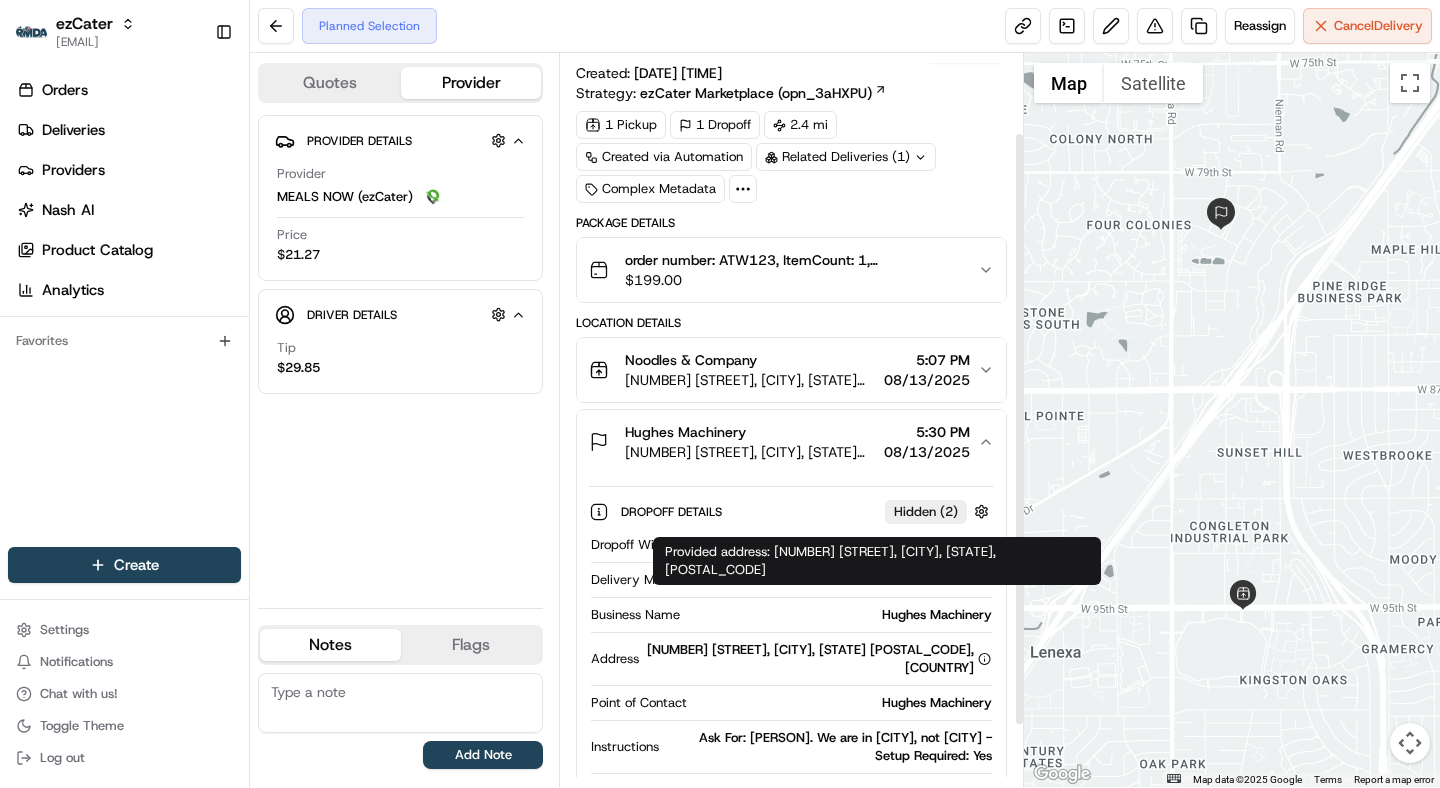 scroll, scrollTop: 174, scrollLeft: 0, axis: vertical 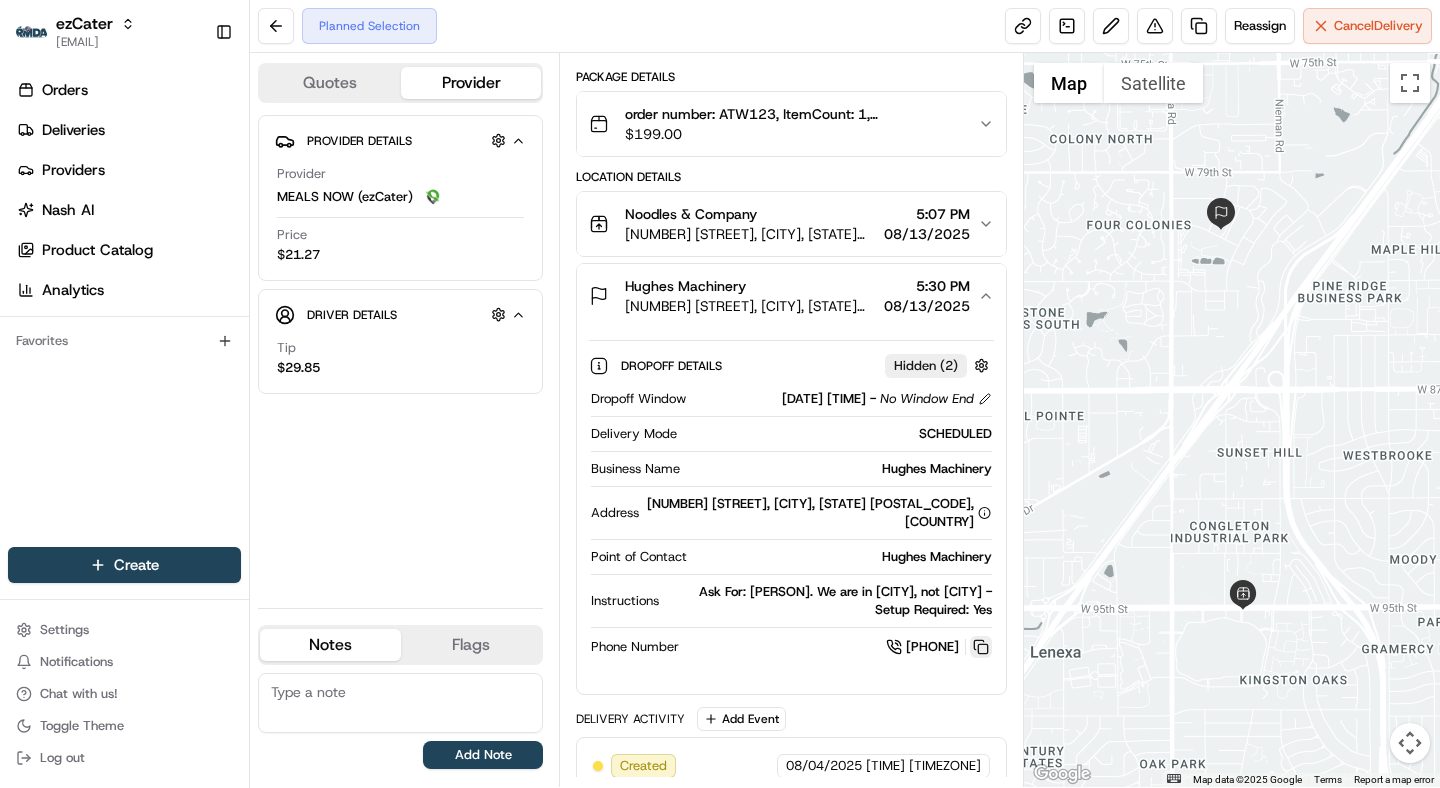 click at bounding box center [981, 647] 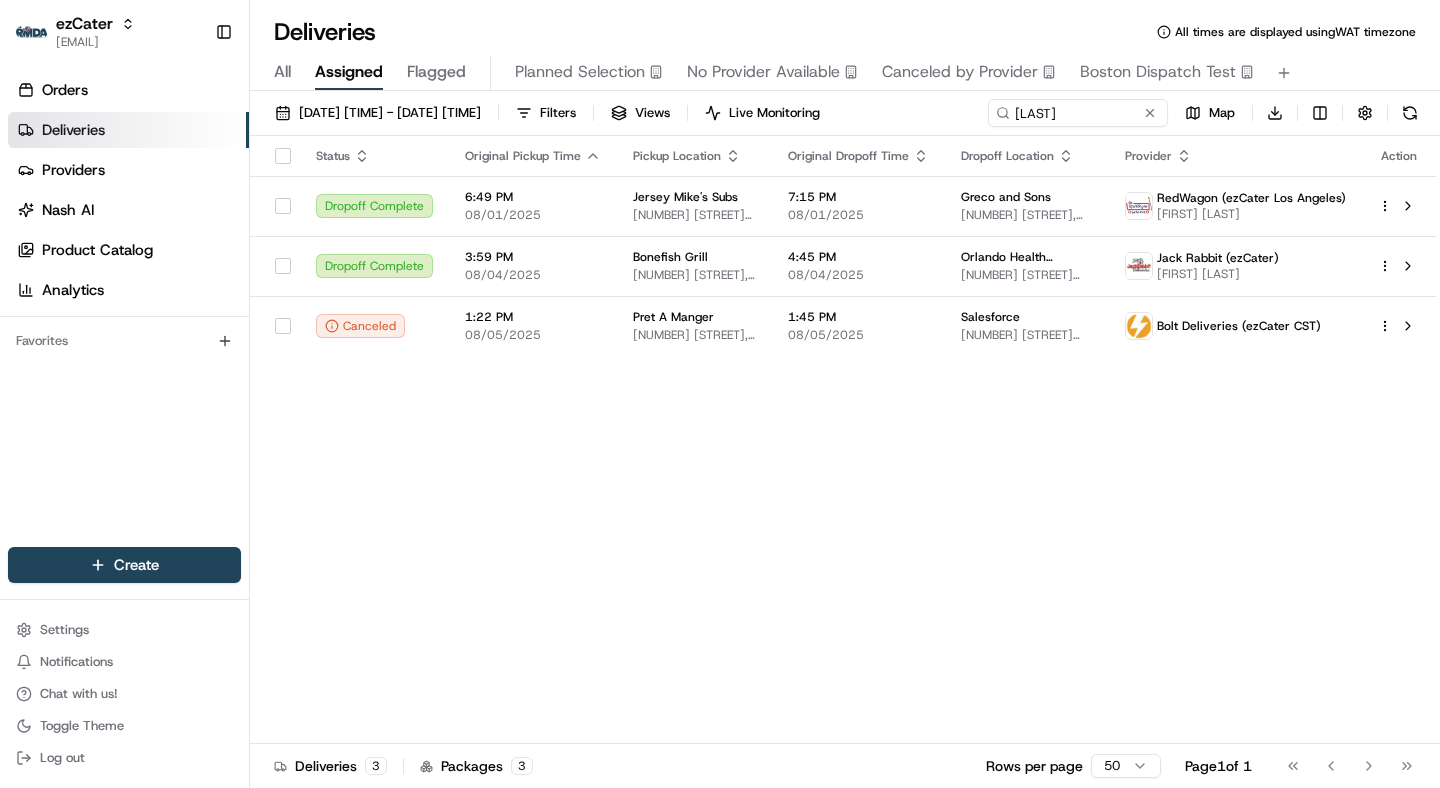 scroll, scrollTop: 0, scrollLeft: 0, axis: both 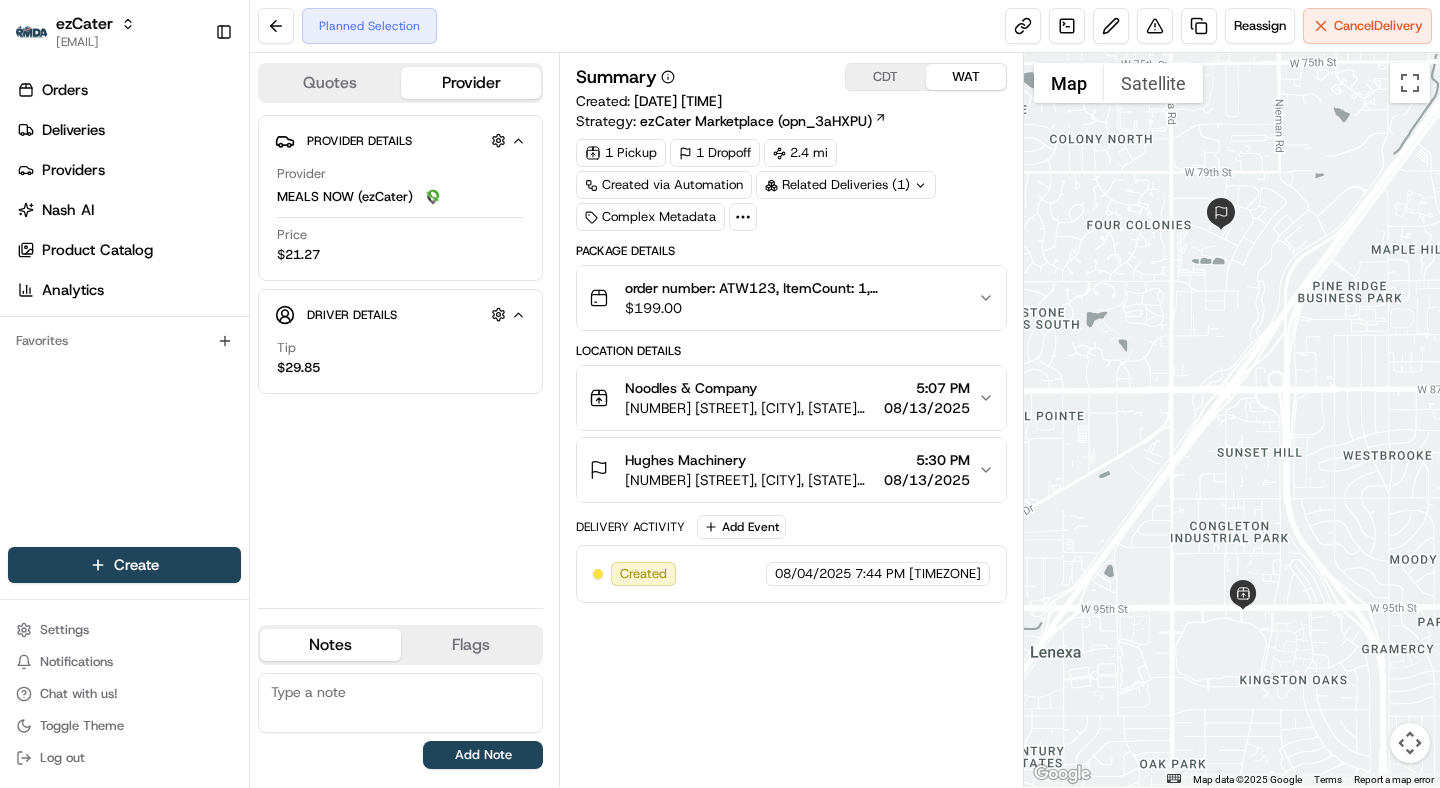 click on "[NUMBER] [STREET], [CITY], [STATE] [ZIP]" at bounding box center [750, 480] 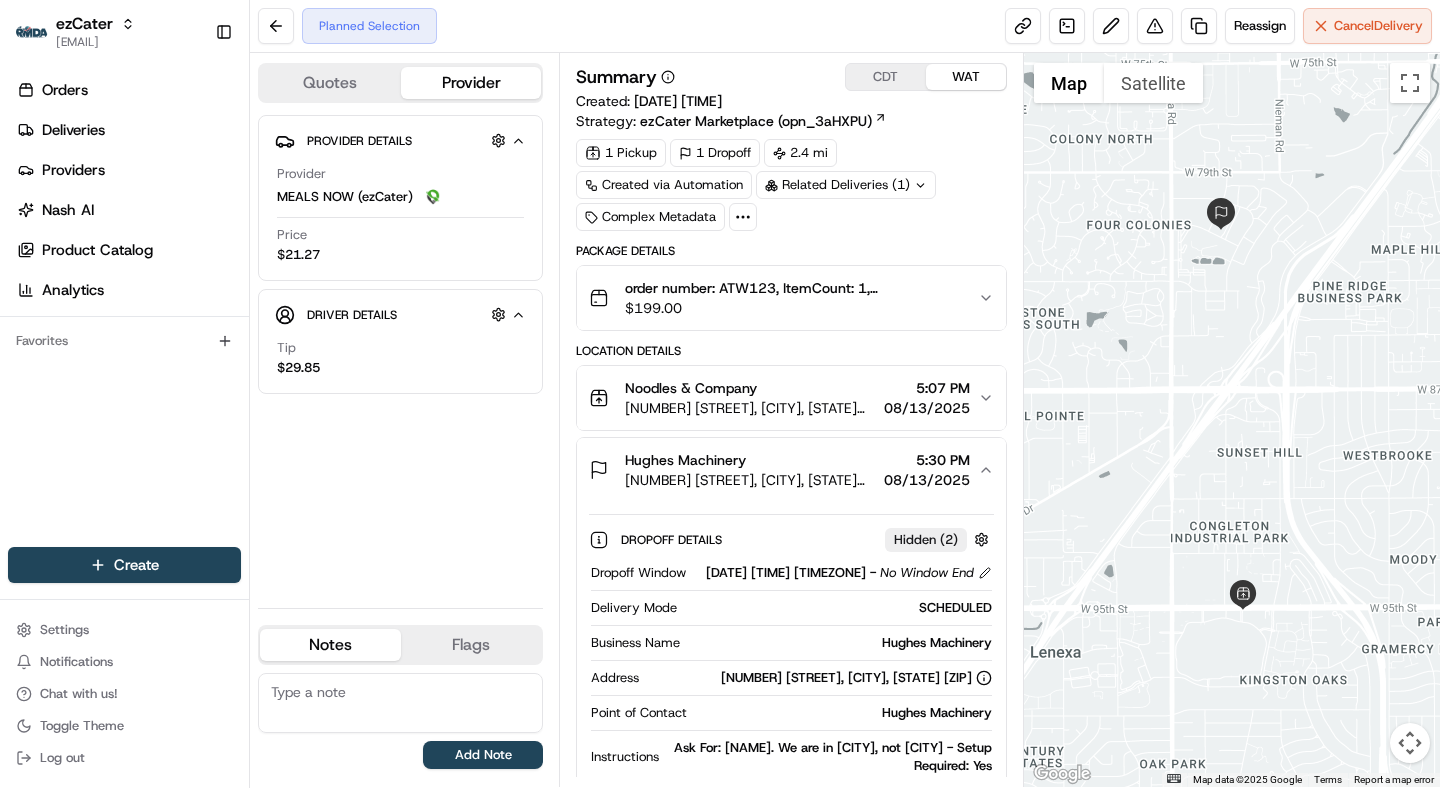 scroll, scrollTop: 0, scrollLeft: 0, axis: both 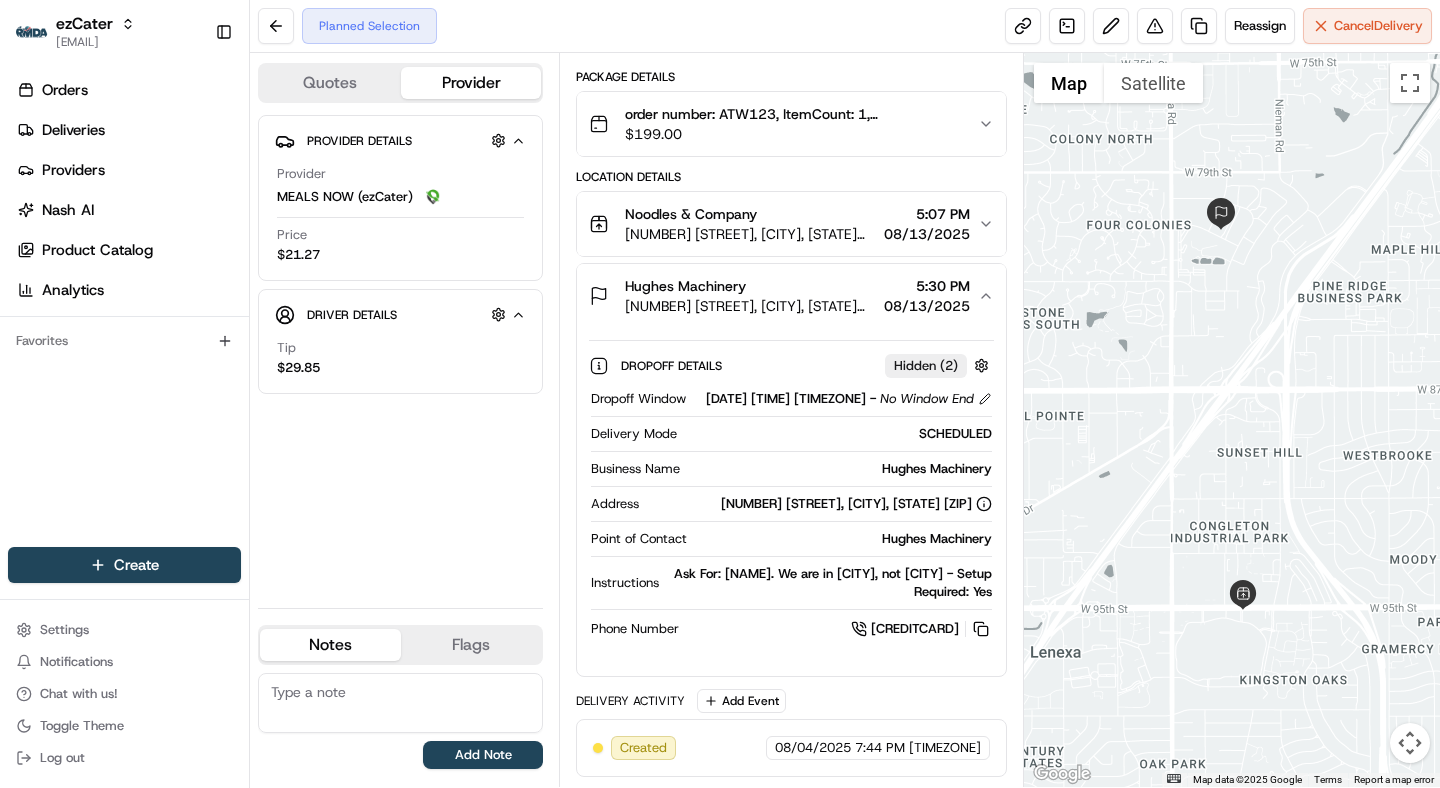 click on "[NUMBER] [STREET], [CITY], [STATE] [ZIP]" at bounding box center (750, 234) 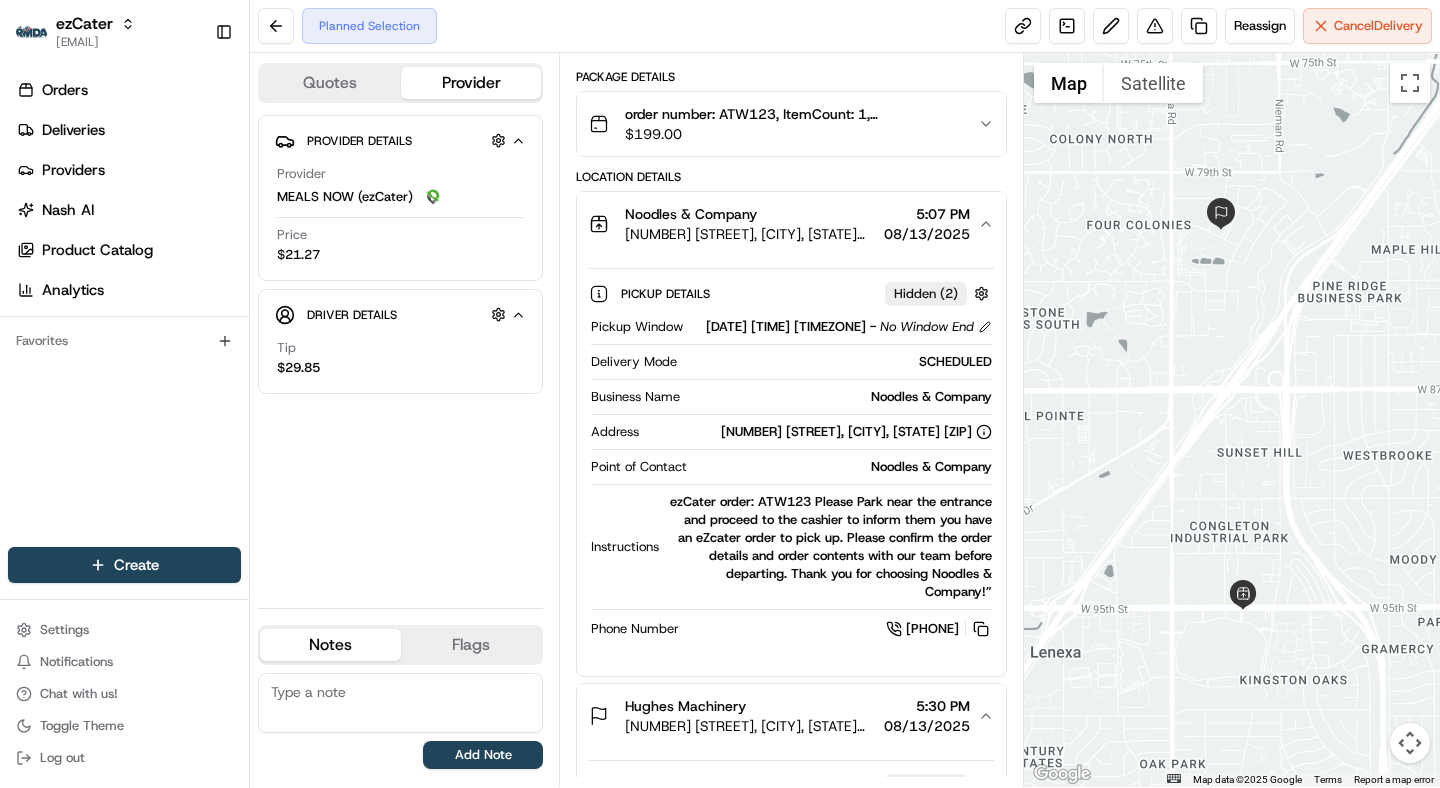click on "[NUMBER] [STREET], [CITY], [STATE] [ZIP]" at bounding box center (750, 234) 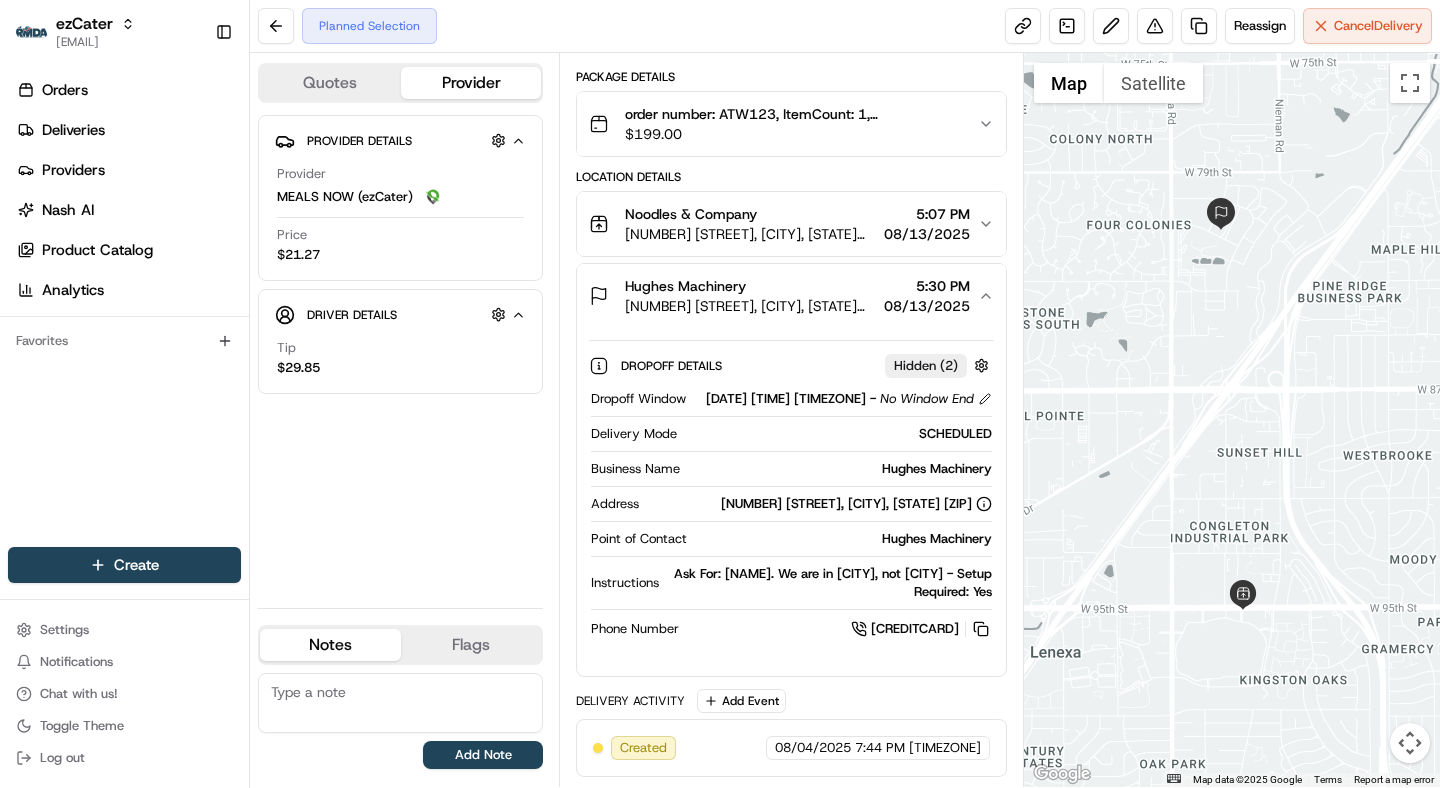 click on "Hughes Machinery" at bounding box center (839, 469) 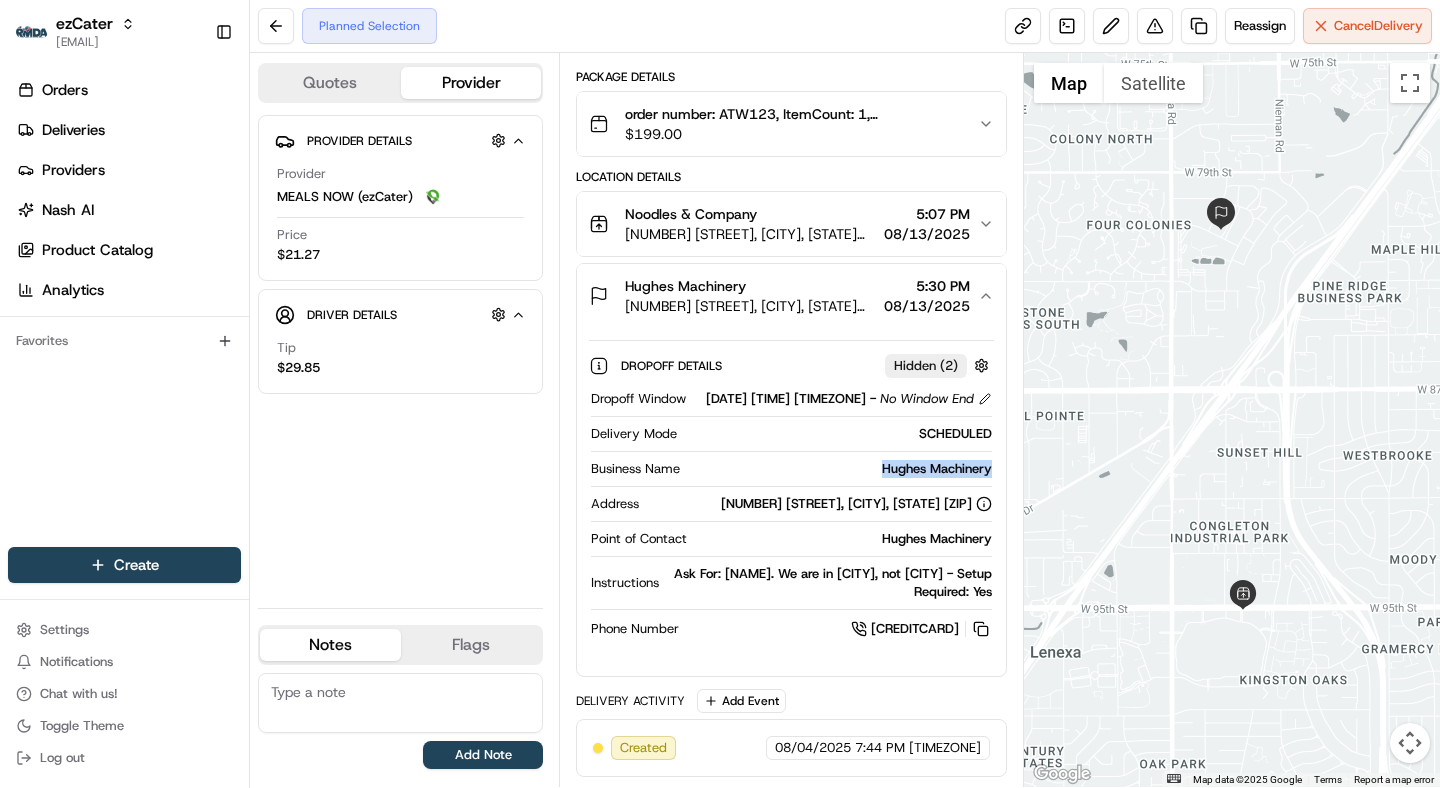 drag, startPoint x: 889, startPoint y: 471, endPoint x: 971, endPoint y: 477, distance: 82.219215 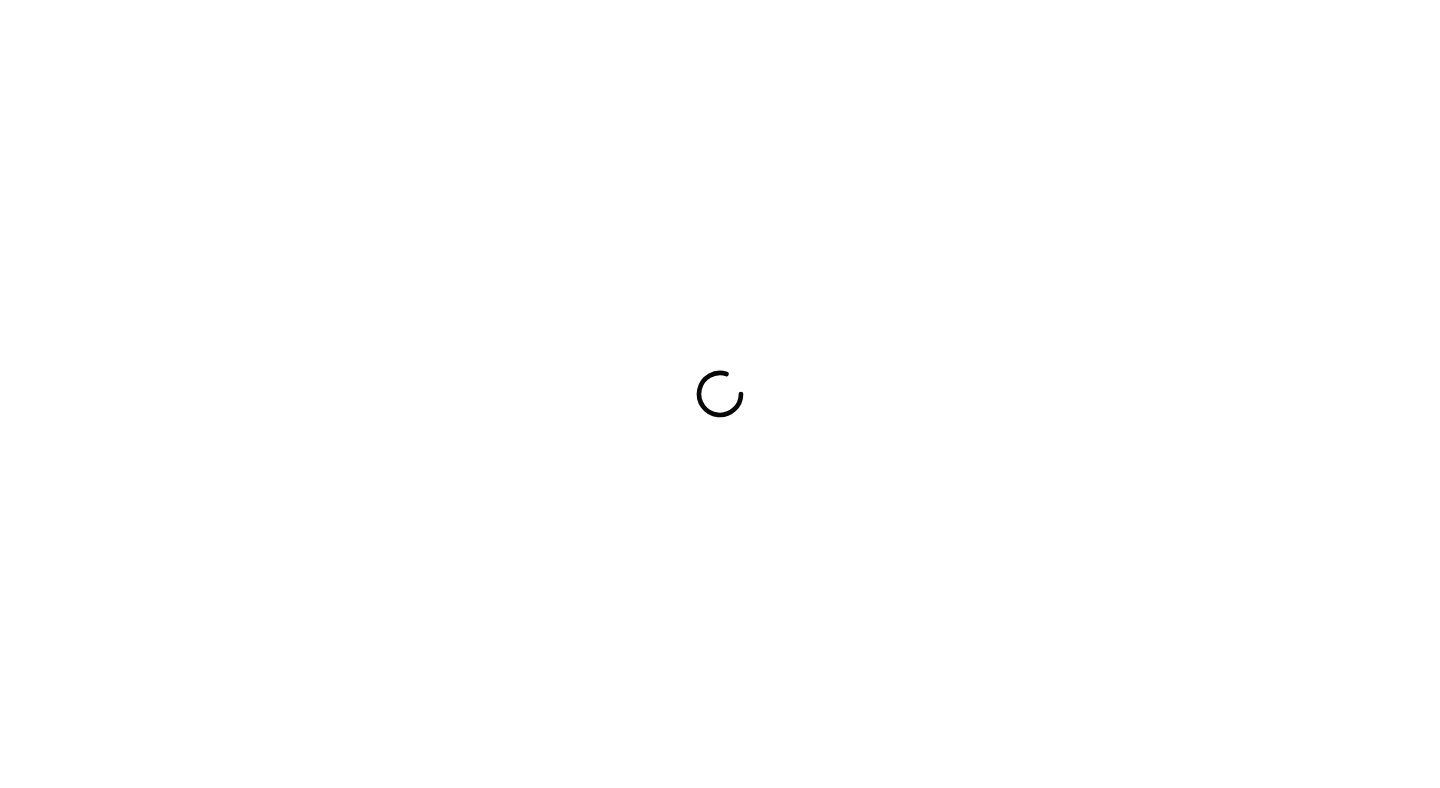 scroll, scrollTop: 0, scrollLeft: 0, axis: both 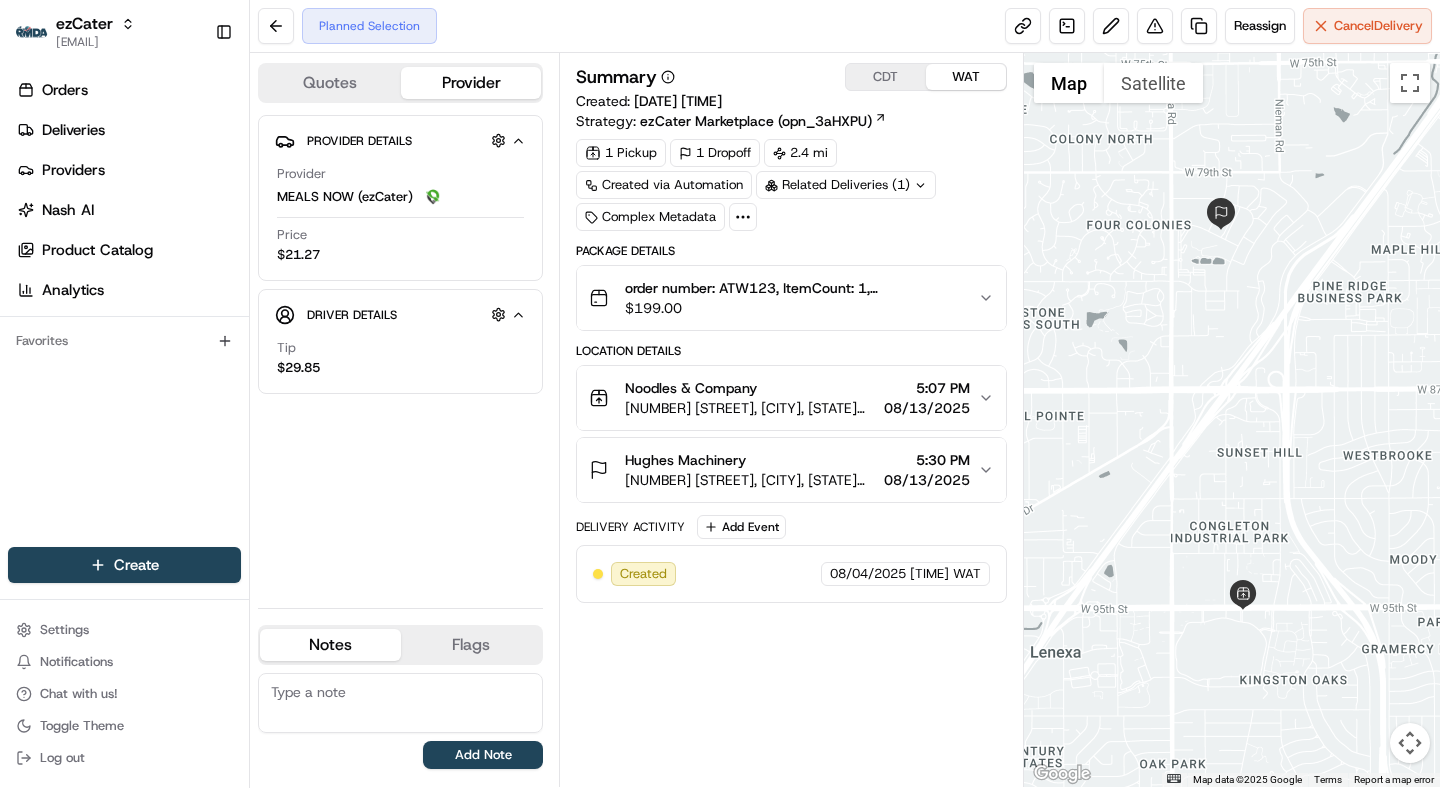 click on "[NUMBER] [STREET], [CITY], [STATE] [POSTAL_CODE], US" at bounding box center [750, 480] 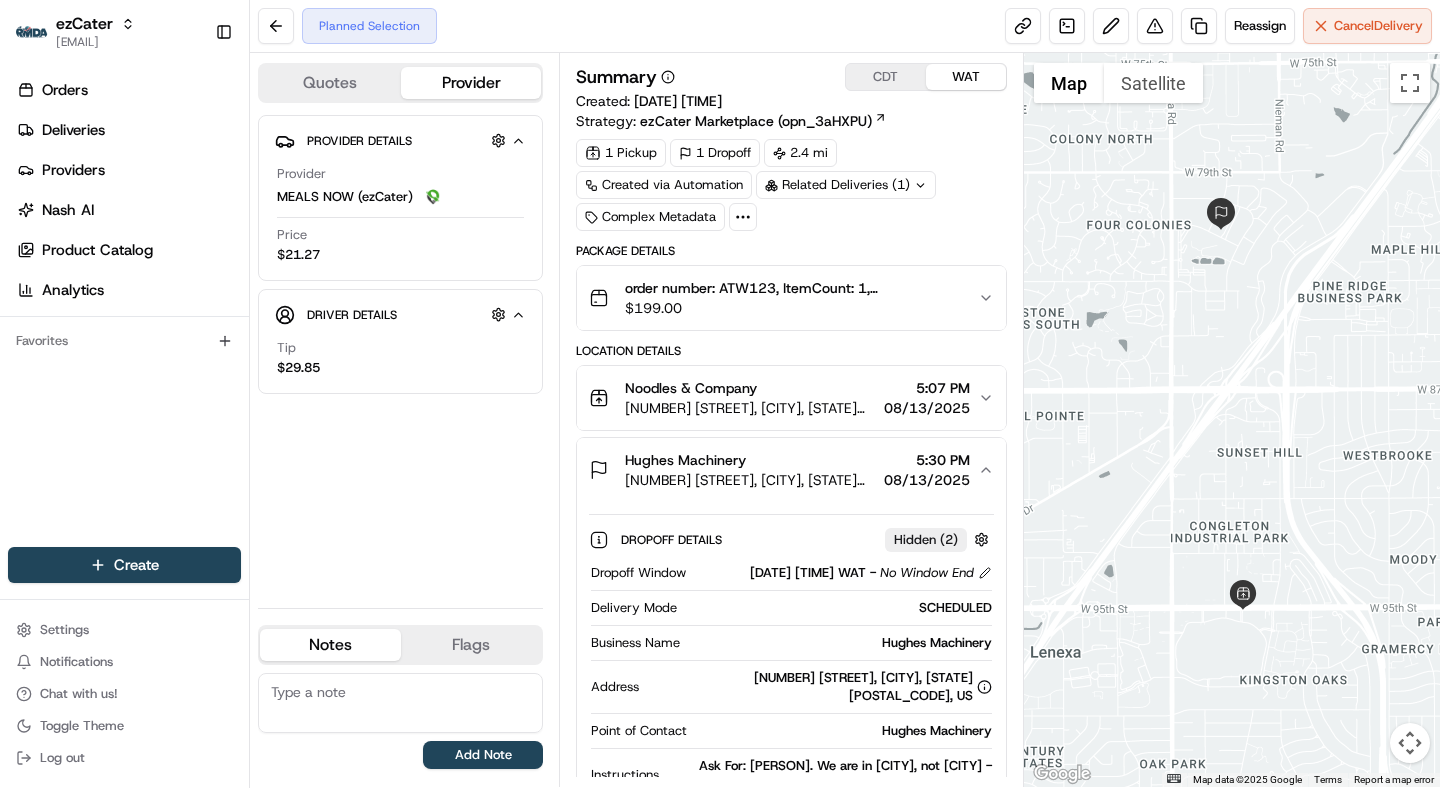 scroll, scrollTop: 0, scrollLeft: 0, axis: both 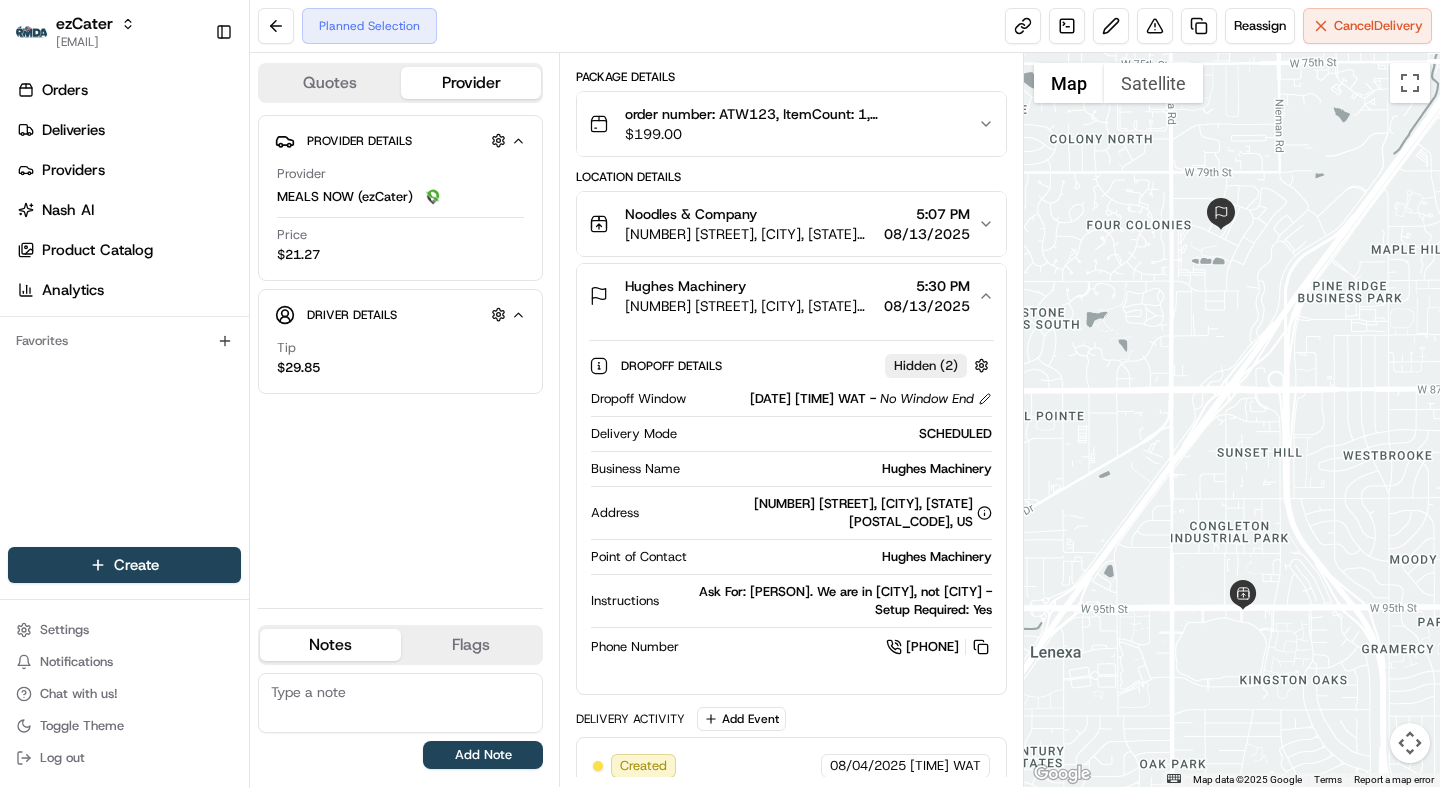 click on "[NUMBER] [STREET], [CITY], [STATE] [POSTAL_CODE], [COUNTRY]" at bounding box center [750, 234] 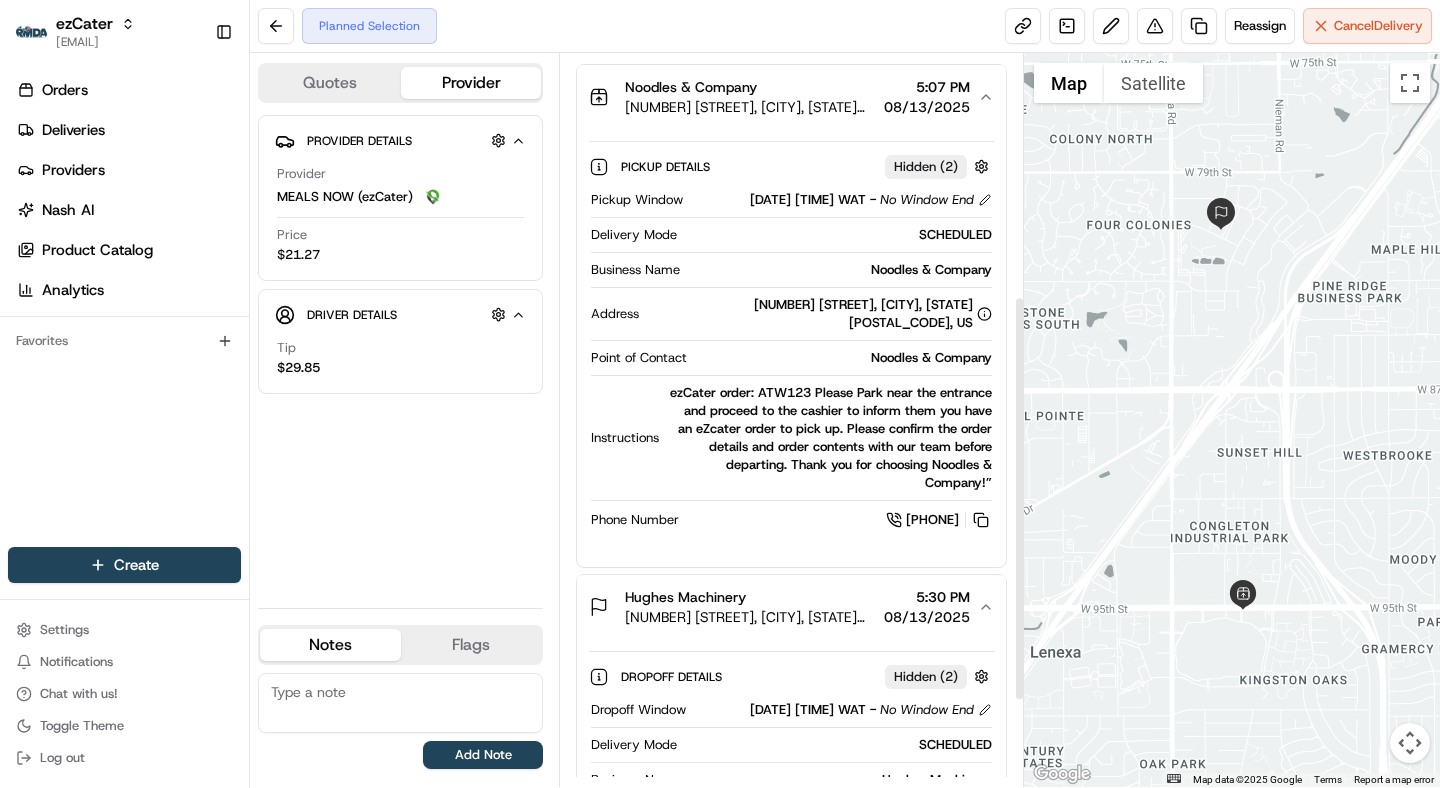 scroll, scrollTop: 594, scrollLeft: 0, axis: vertical 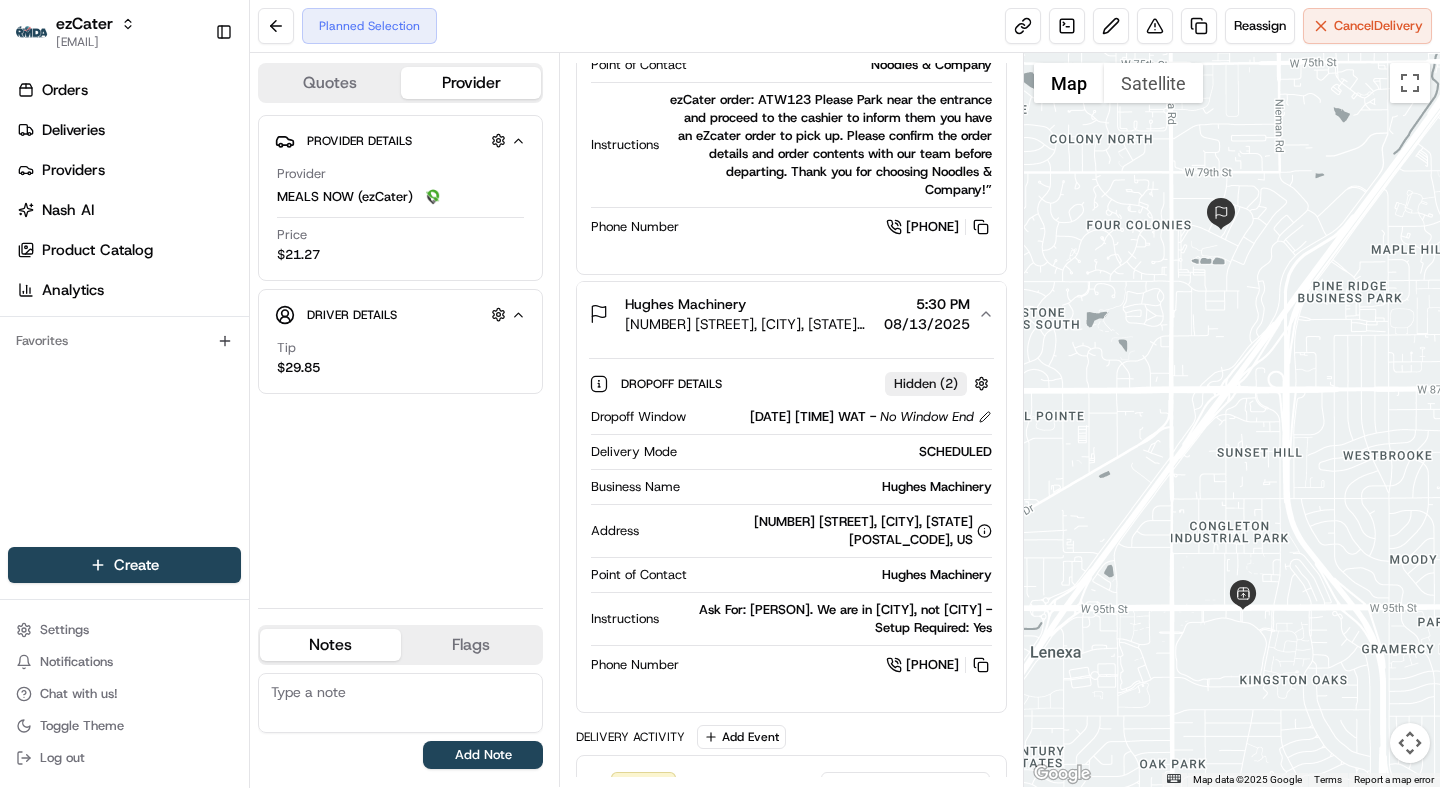 type 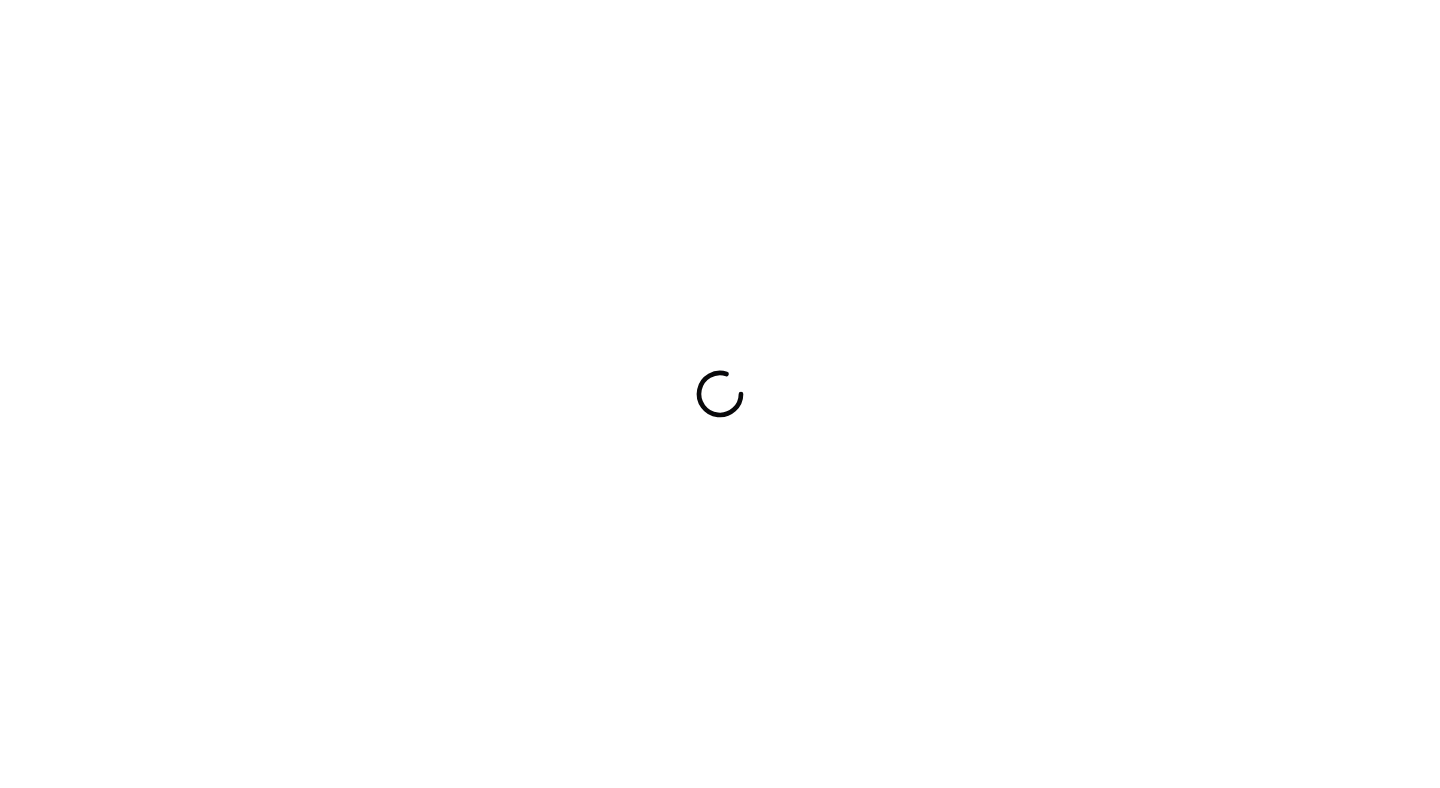 scroll, scrollTop: 0, scrollLeft: 0, axis: both 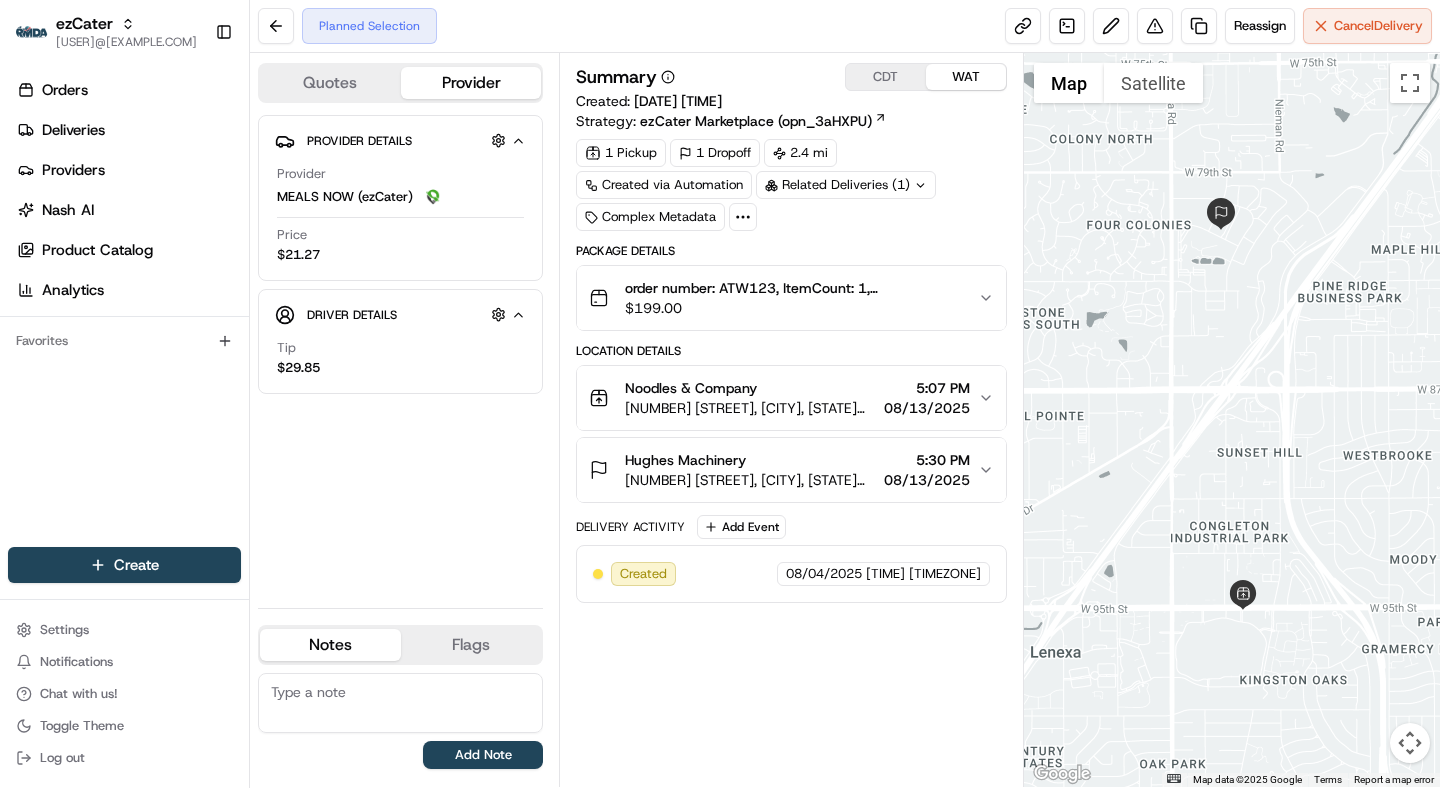 click on "[NUMBER] [STREET], [CITY], [STATE] [POSTAL_CODE], [COUNTRY]" at bounding box center [750, 480] 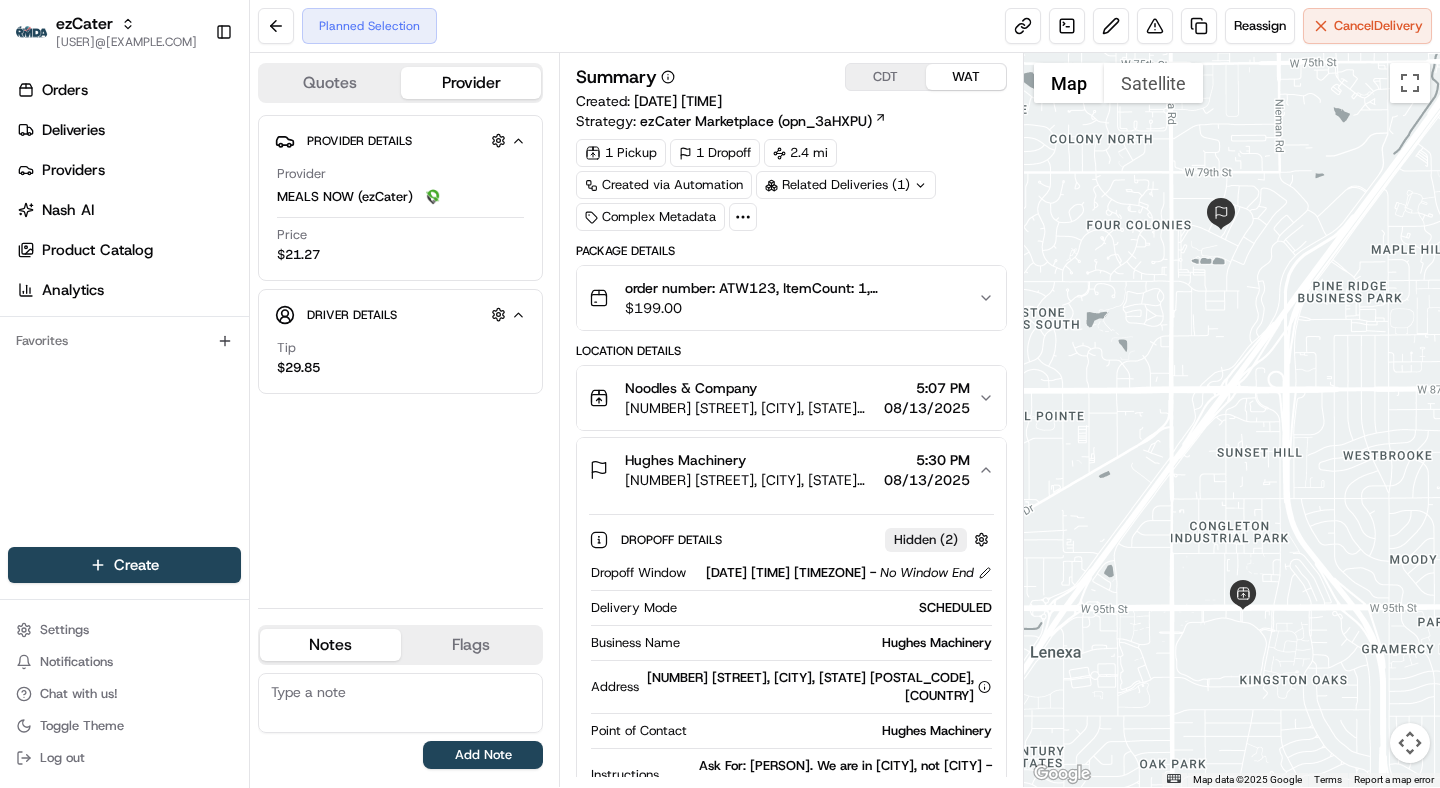 scroll, scrollTop: 142, scrollLeft: 0, axis: vertical 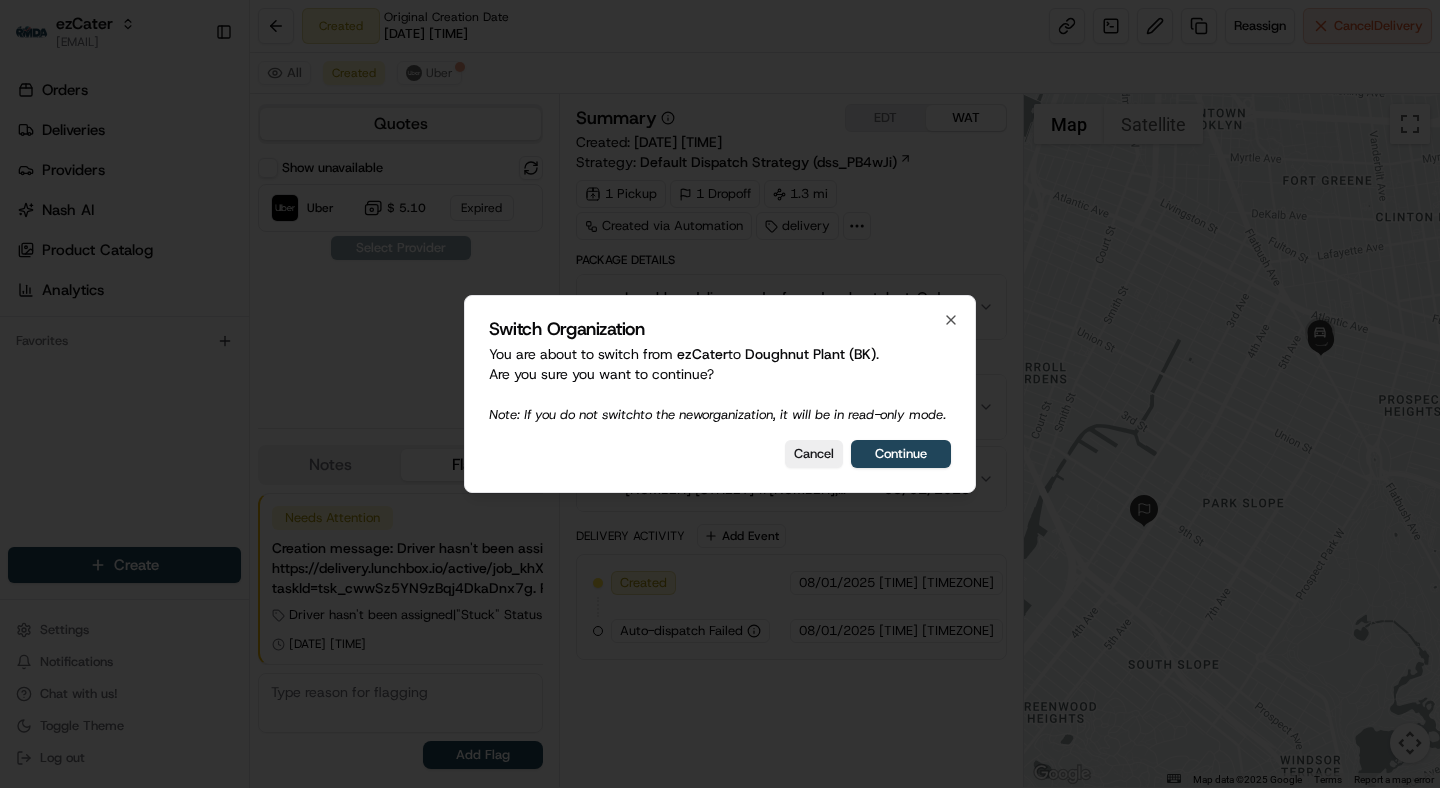 click at bounding box center (720, 394) 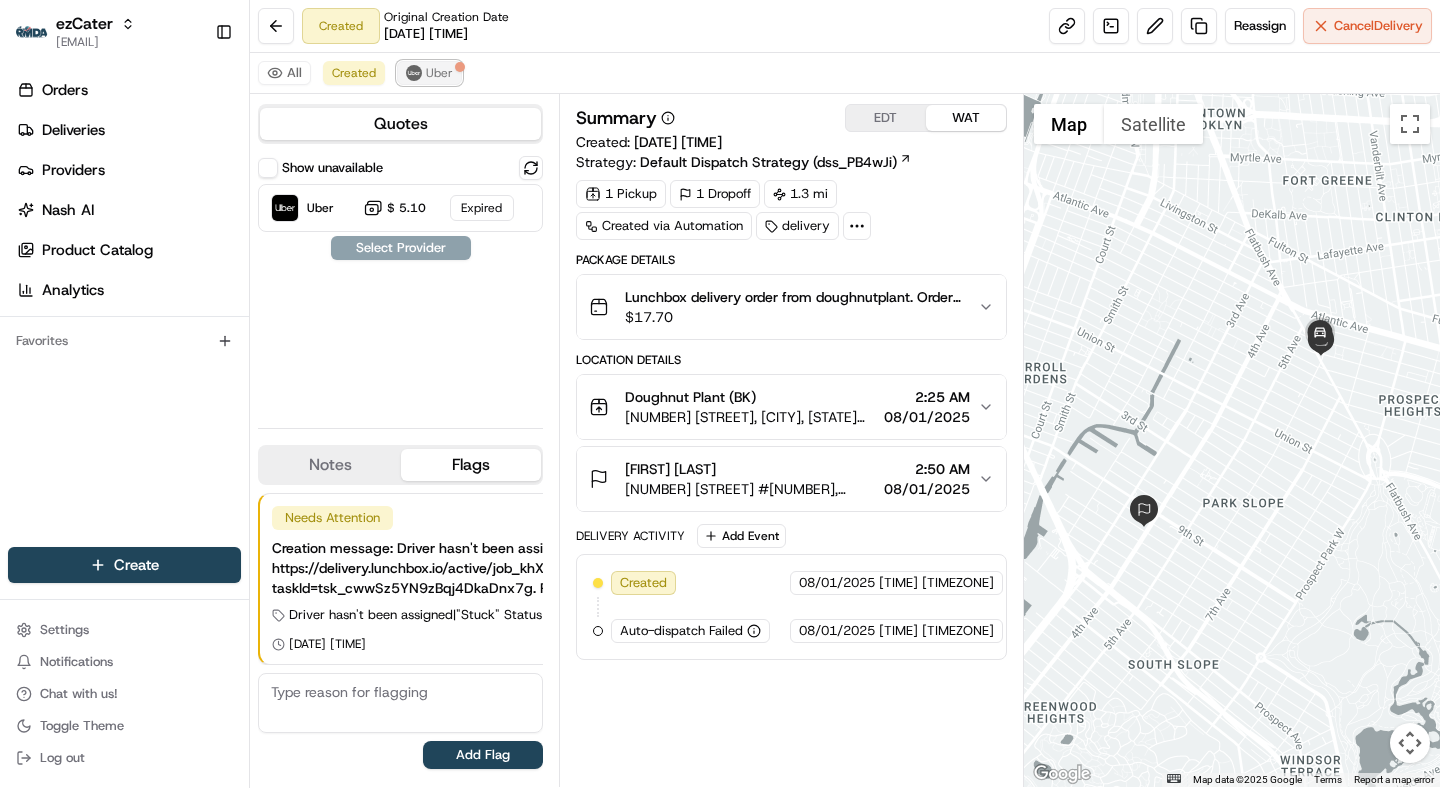 click on "Uber" at bounding box center [429, 73] 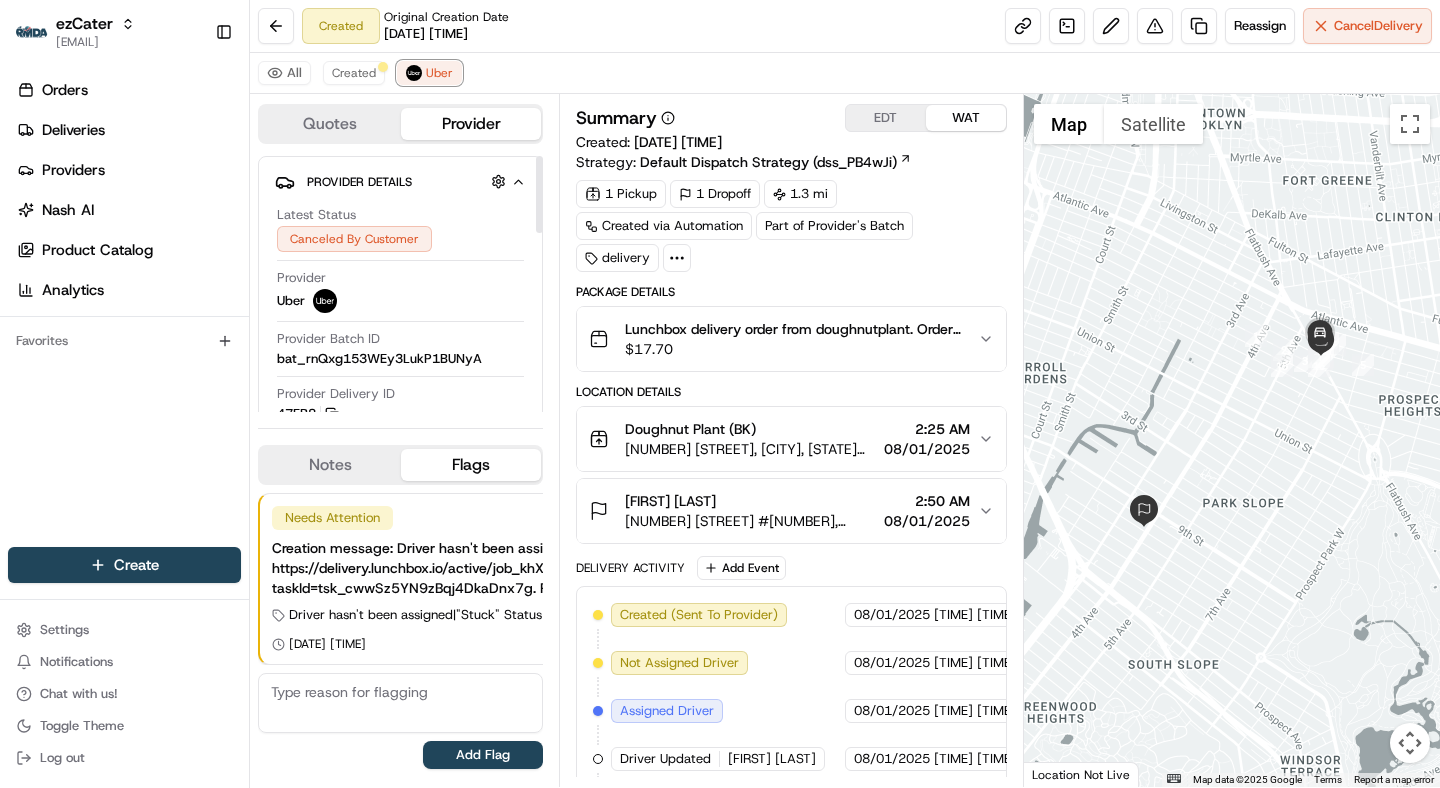 scroll, scrollTop: 299, scrollLeft: 0, axis: vertical 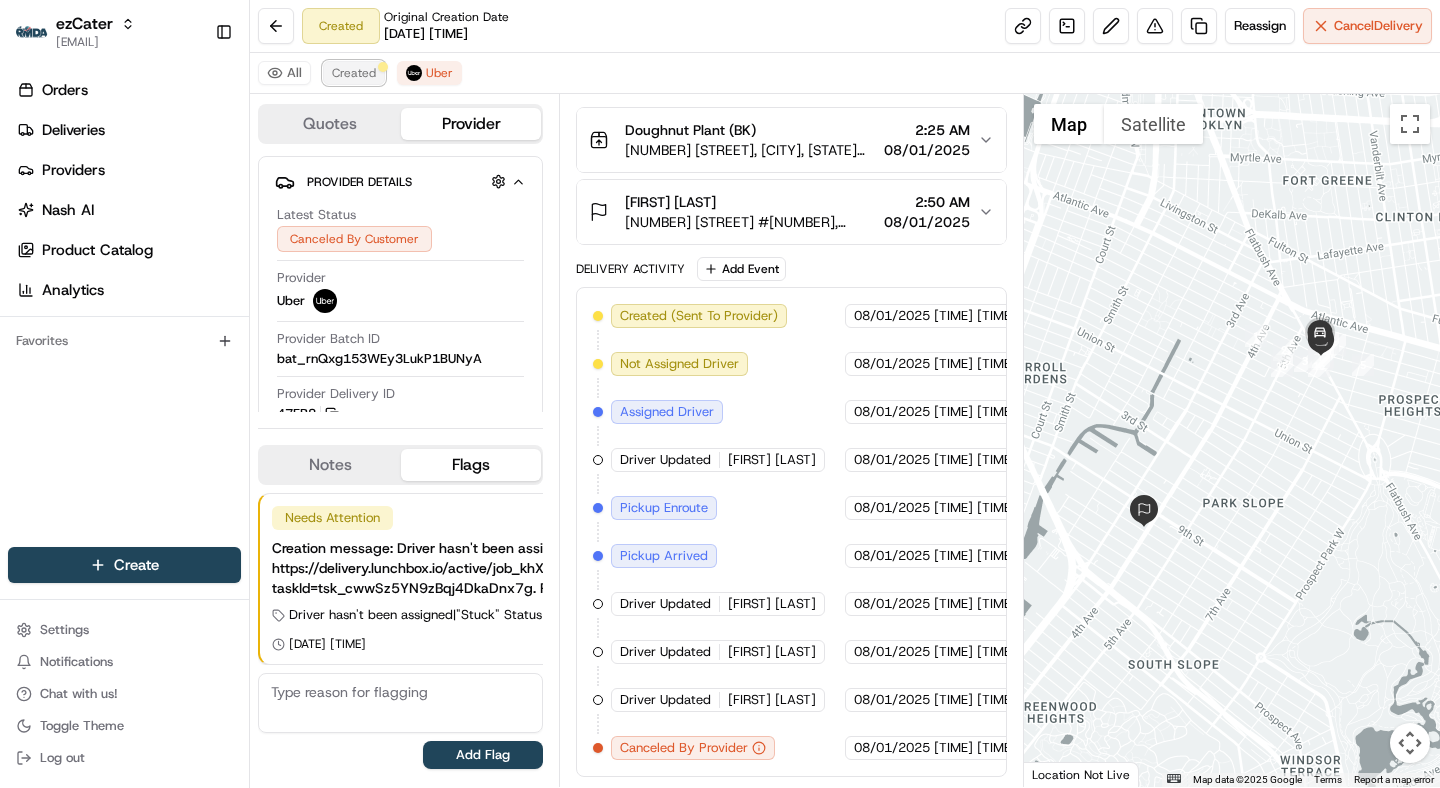 click on "Created" at bounding box center [354, 73] 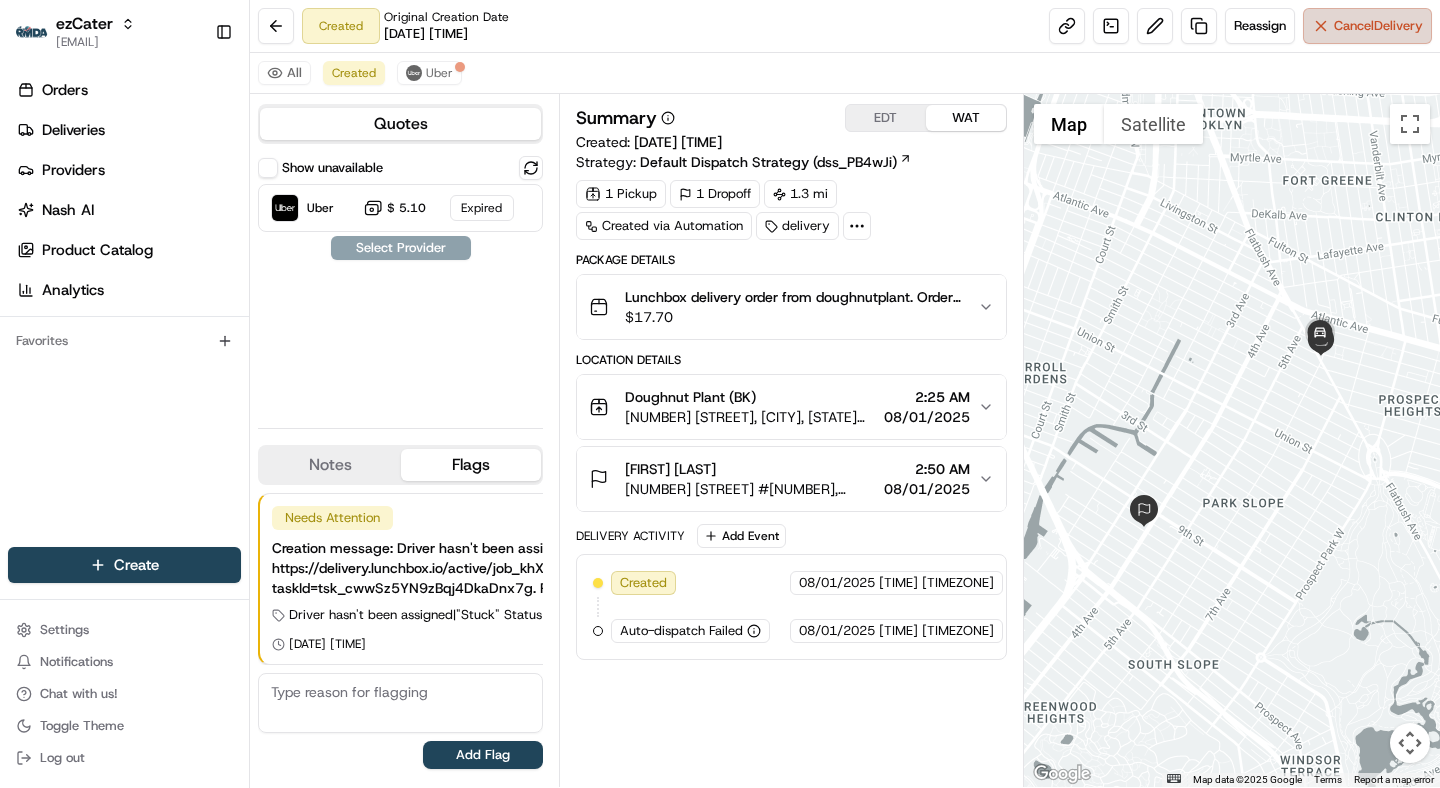 click on "Cancel  Delivery" at bounding box center [1367, 26] 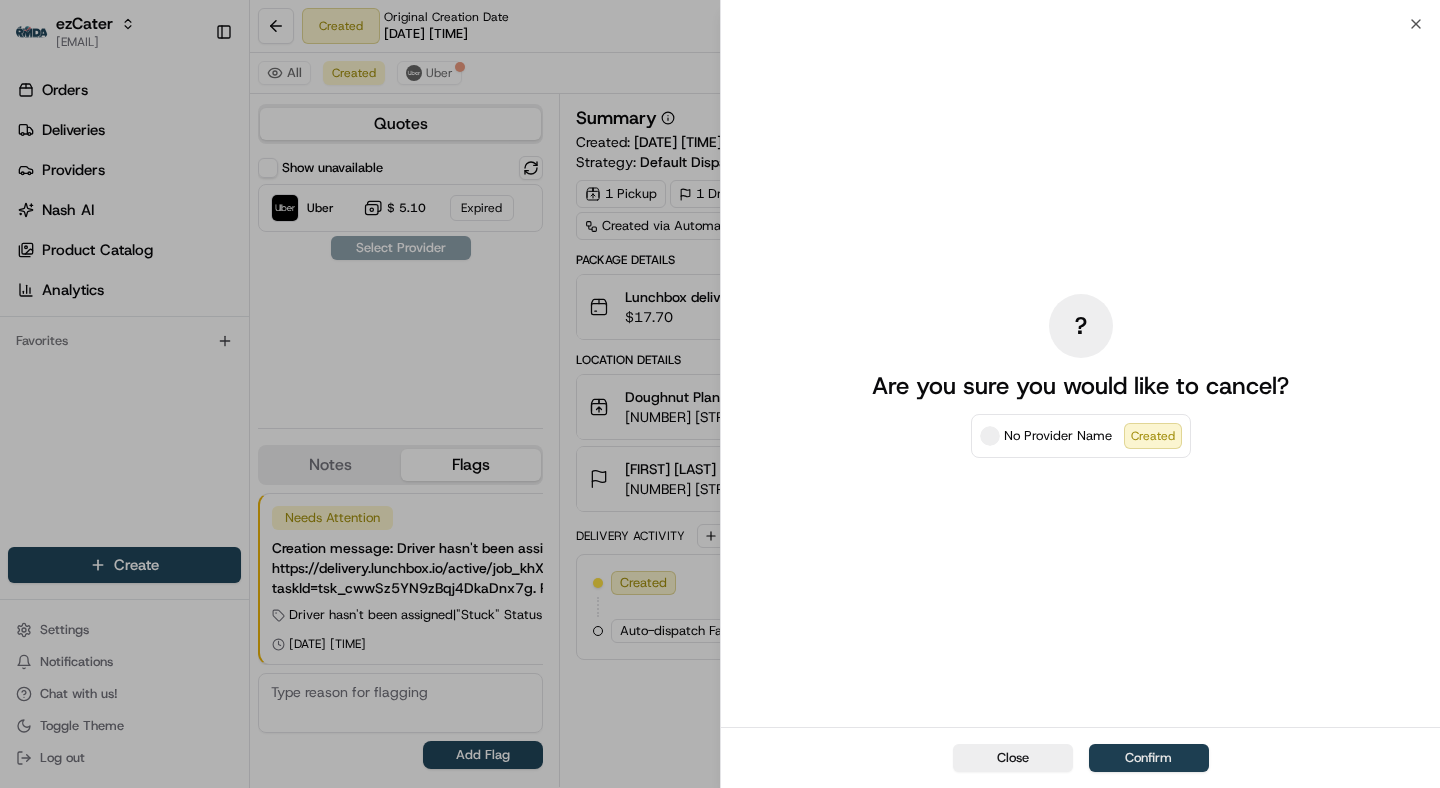 click on "Confirm" at bounding box center [1149, 758] 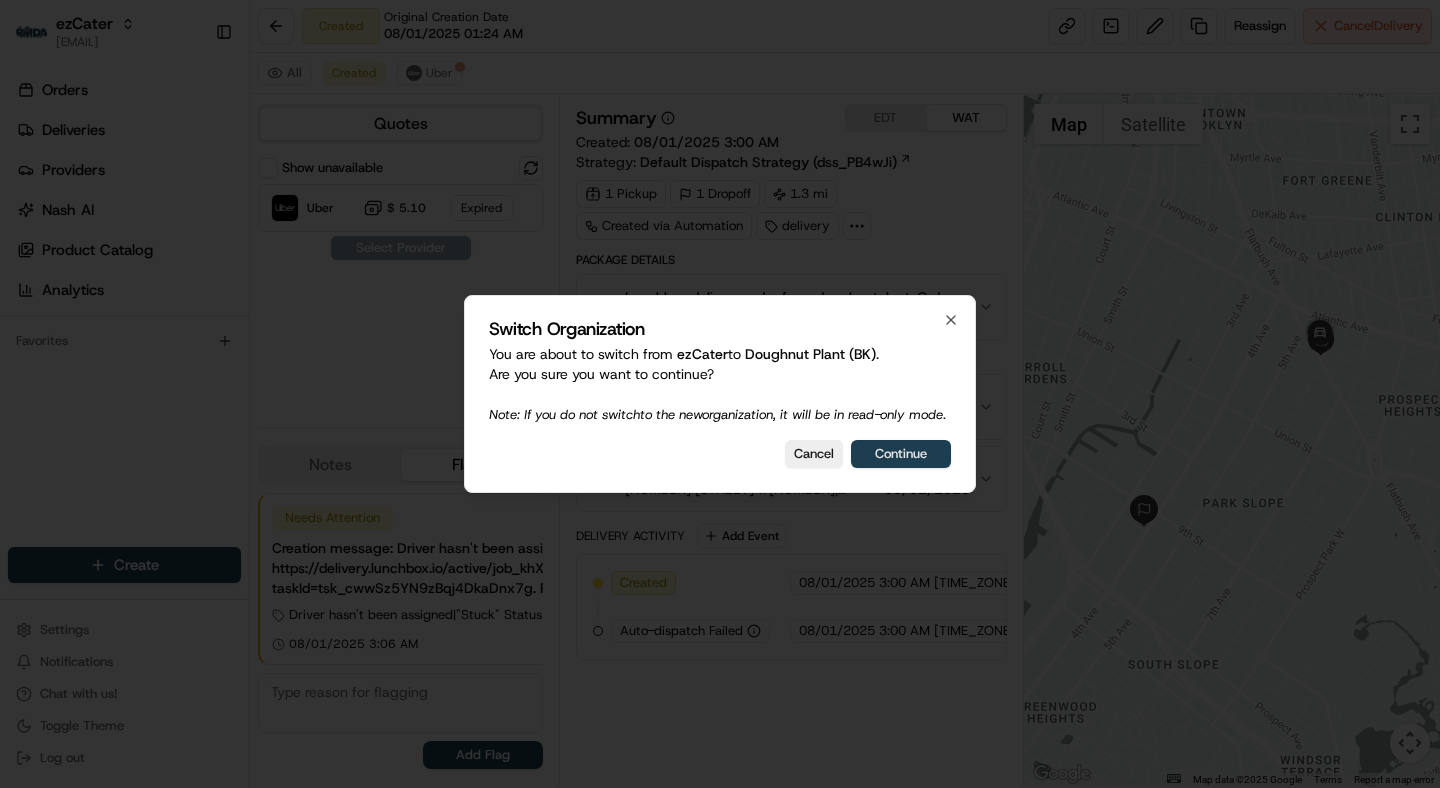 scroll, scrollTop: 0, scrollLeft: 0, axis: both 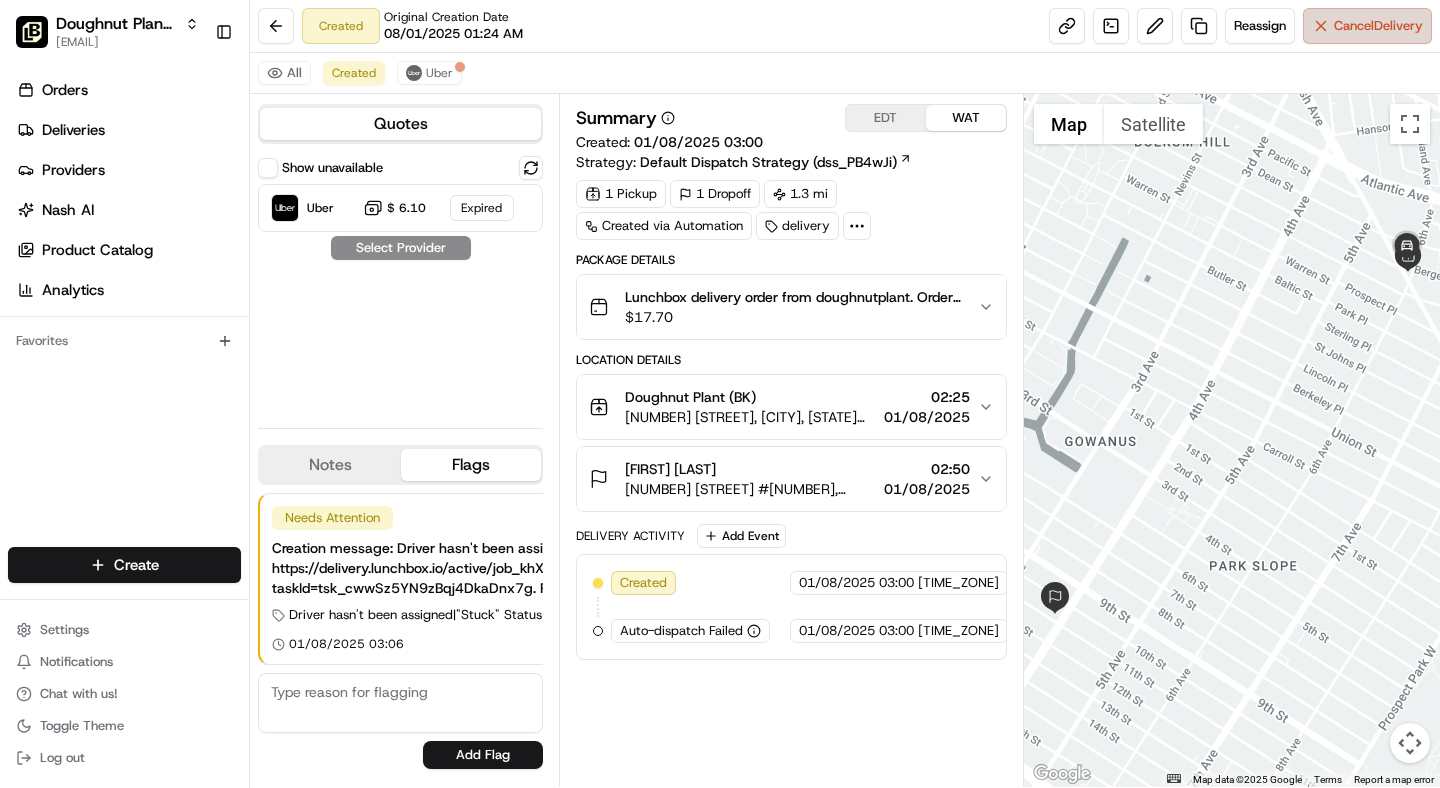 click on "Cancel  Delivery" at bounding box center [1378, 26] 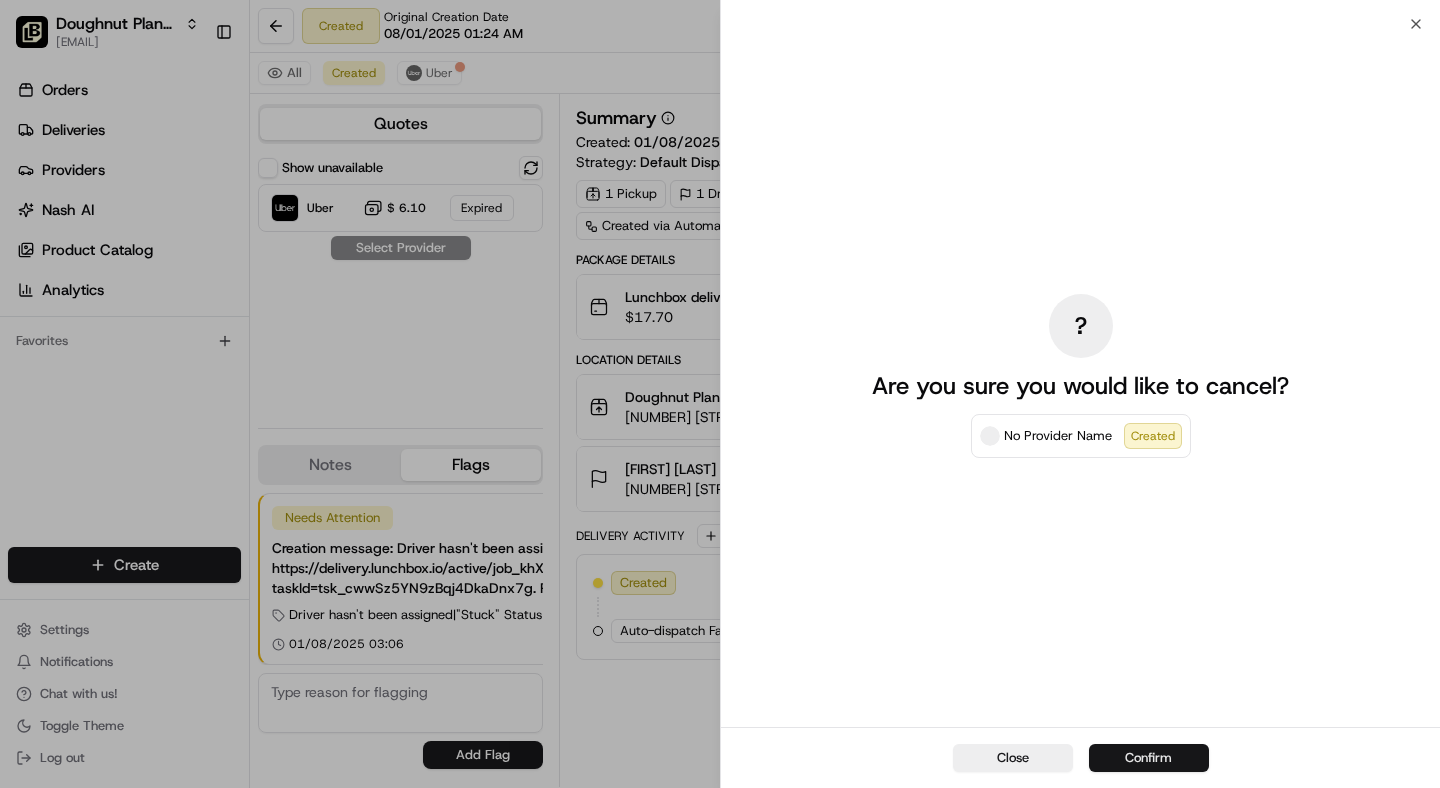 click on "Confirm" at bounding box center [1149, 758] 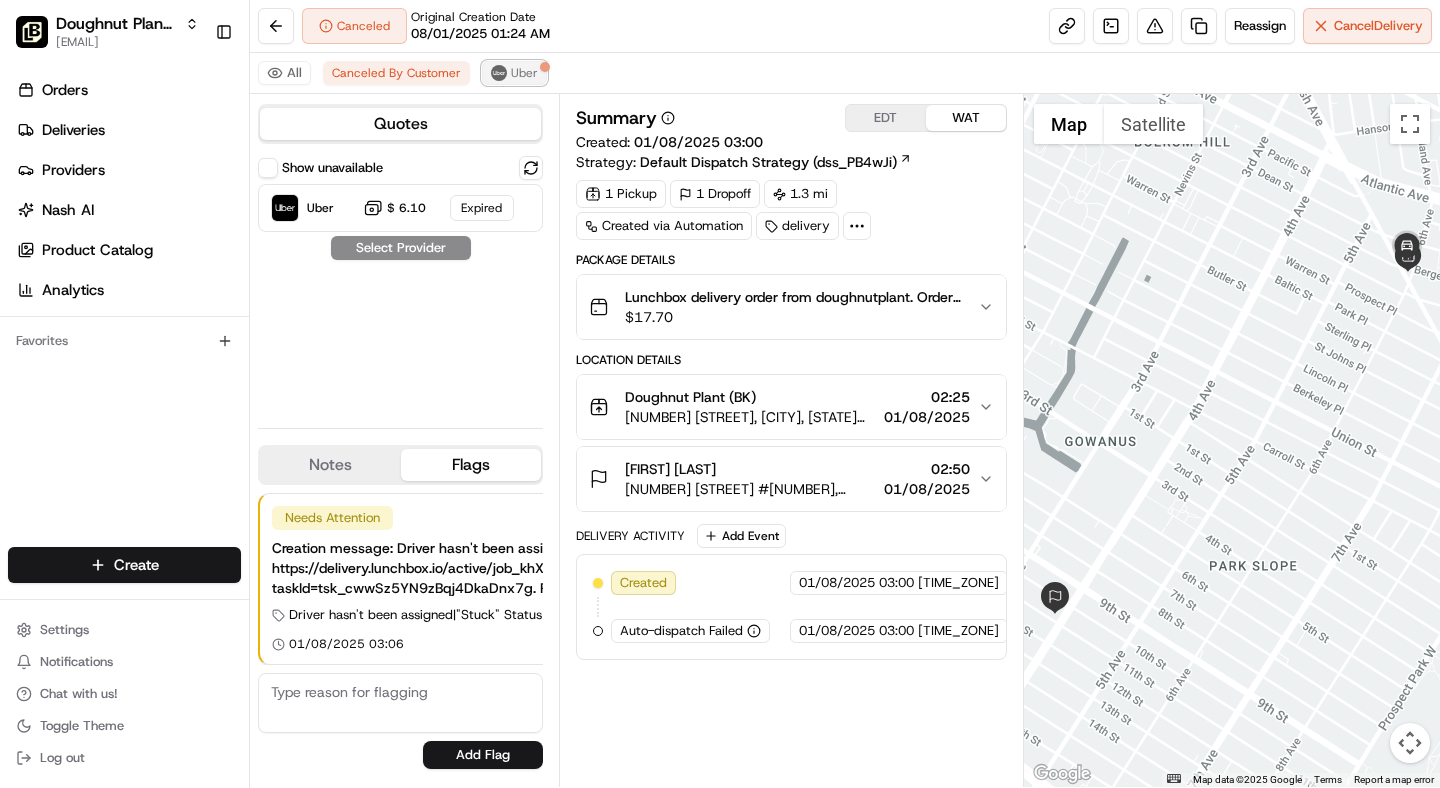 click on "Uber" at bounding box center [524, 73] 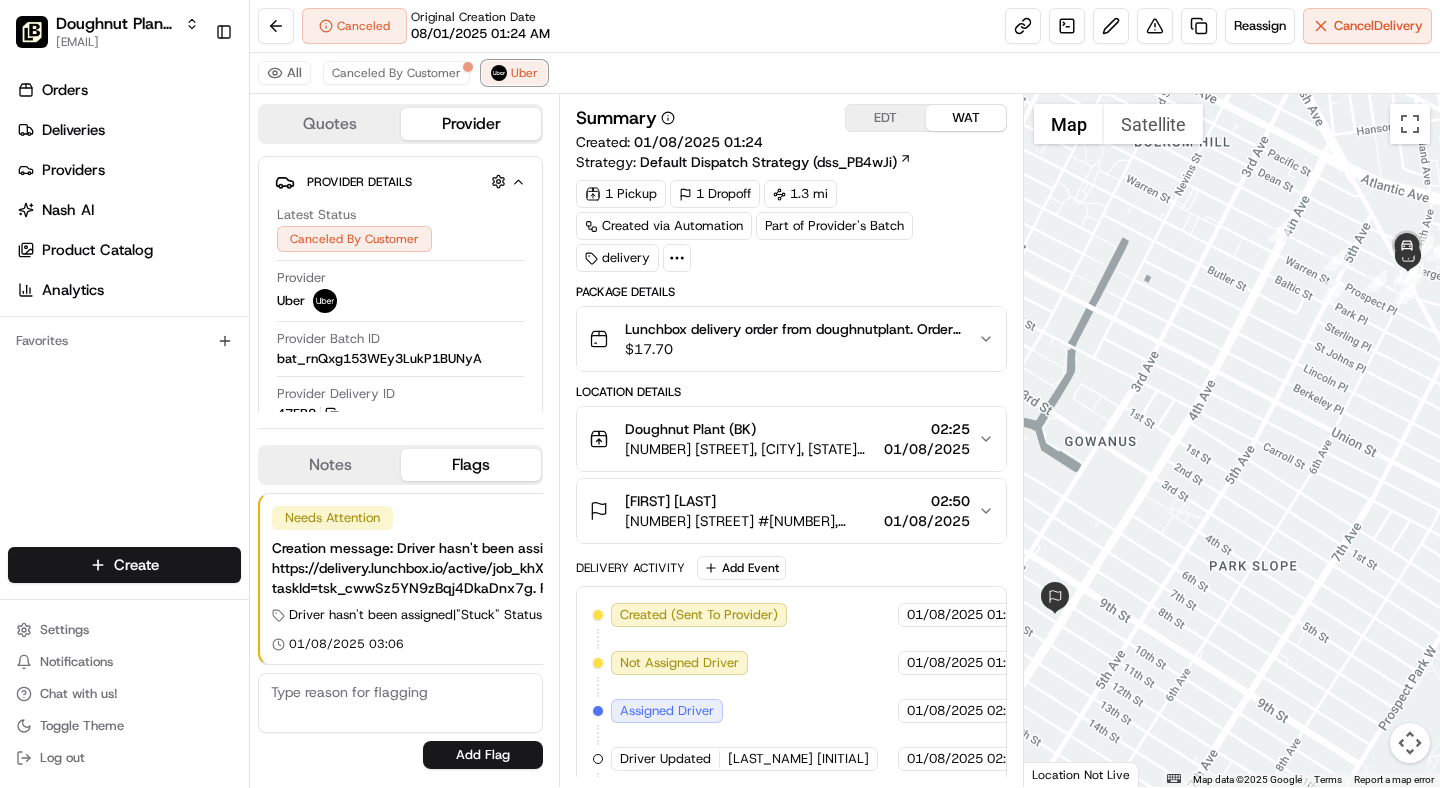 scroll, scrollTop: 299, scrollLeft: 0, axis: vertical 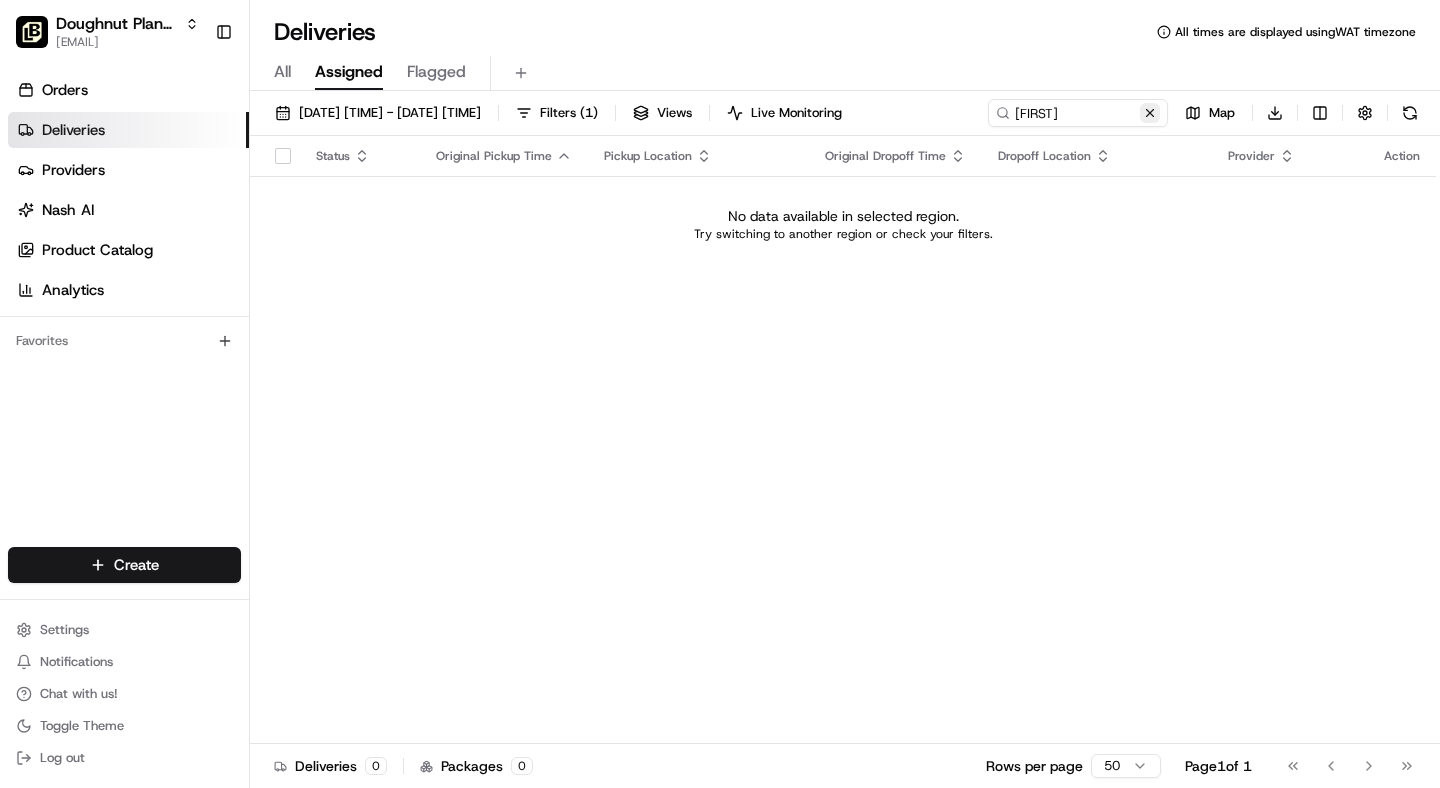 click at bounding box center (1150, 113) 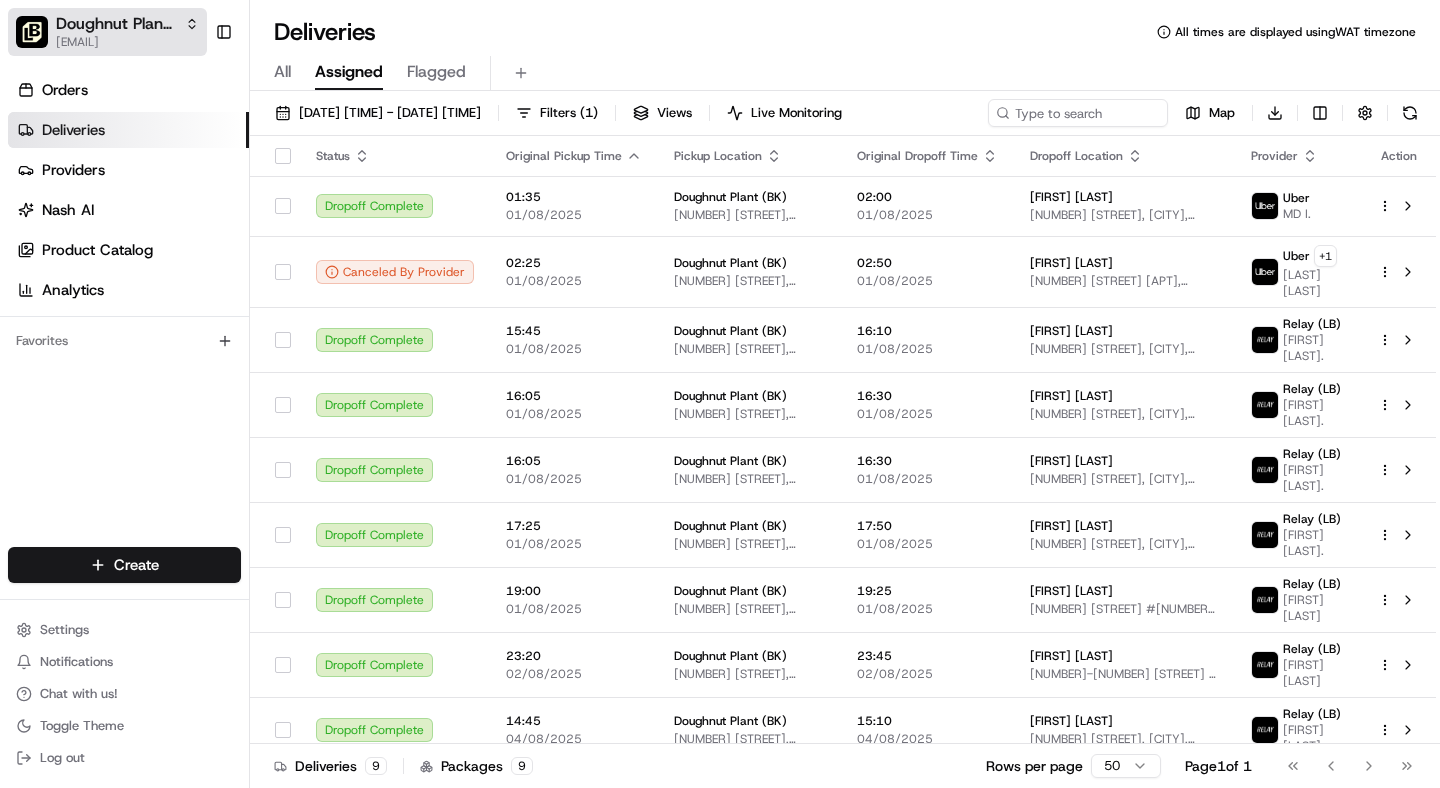click on "Doughnut Plant (BK)" at bounding box center [116, 24] 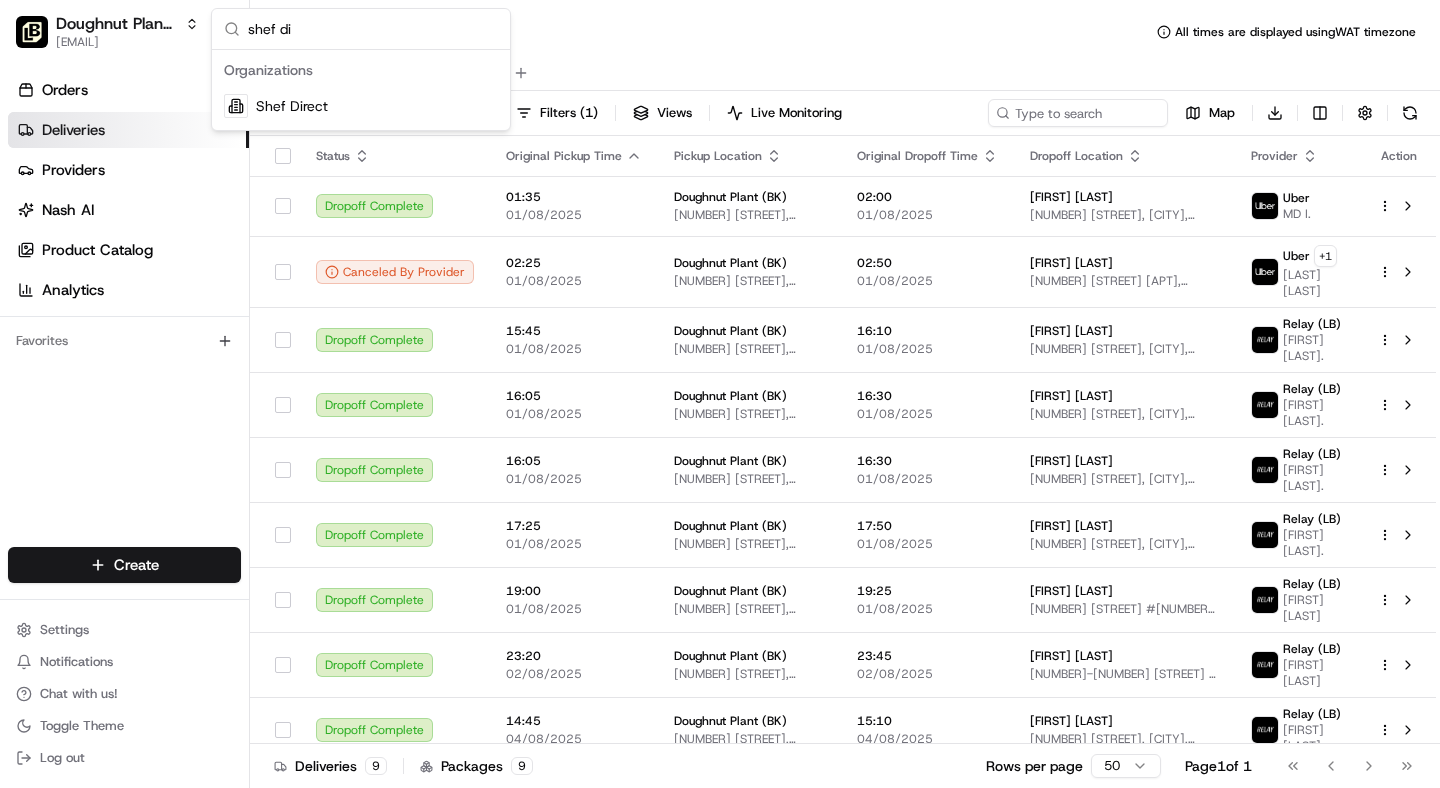 type on "shef di" 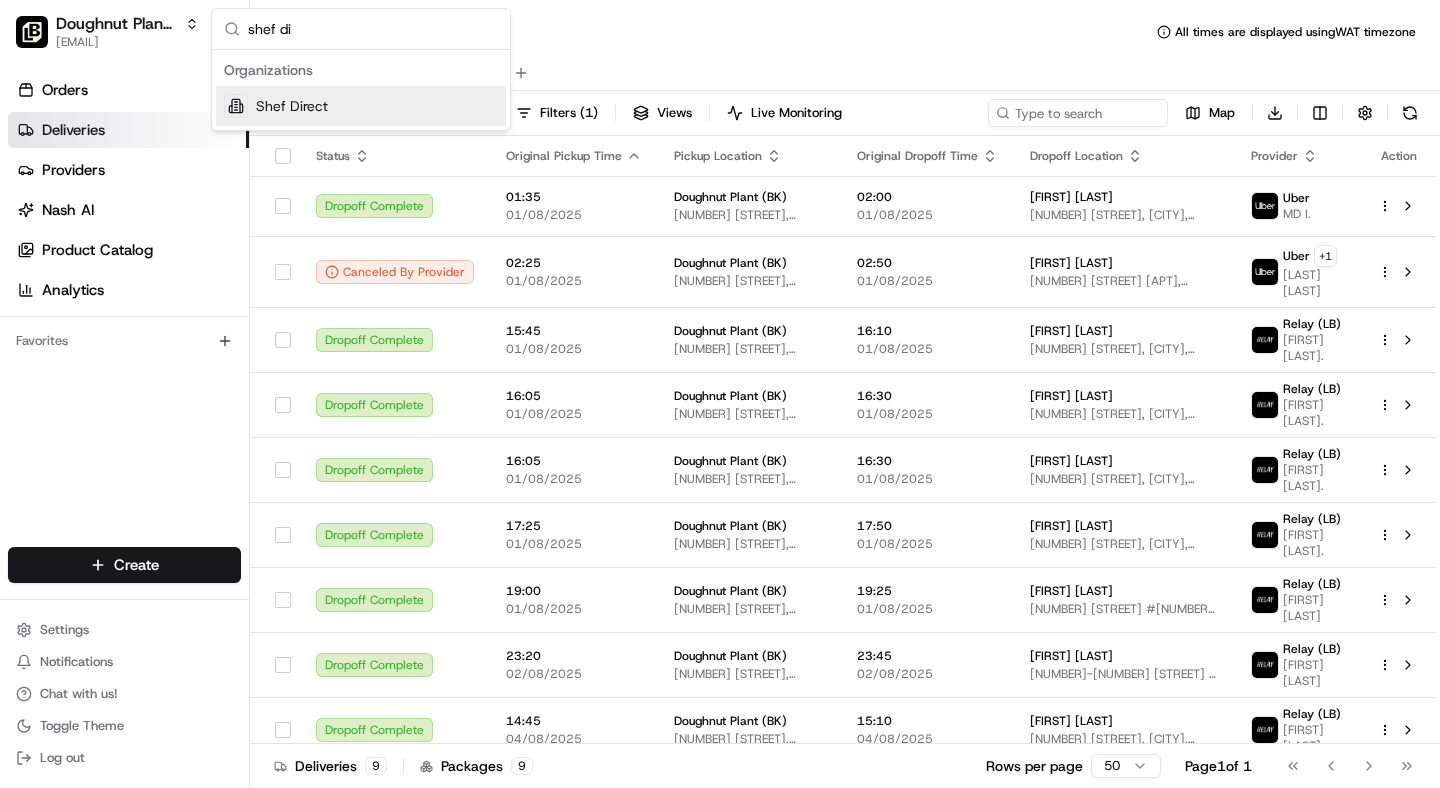 click on "Shef Direct" at bounding box center (292, 106) 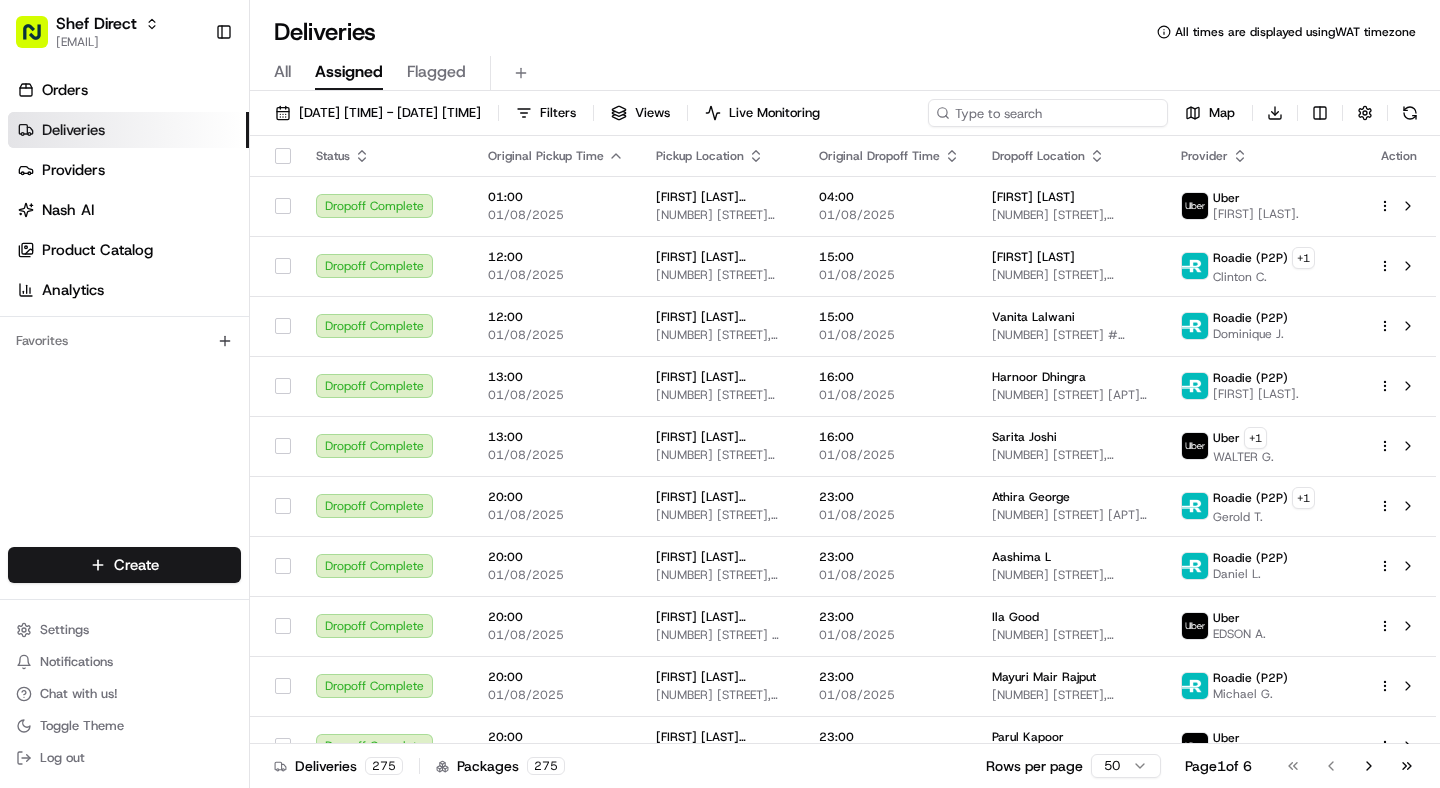 click at bounding box center (1048, 113) 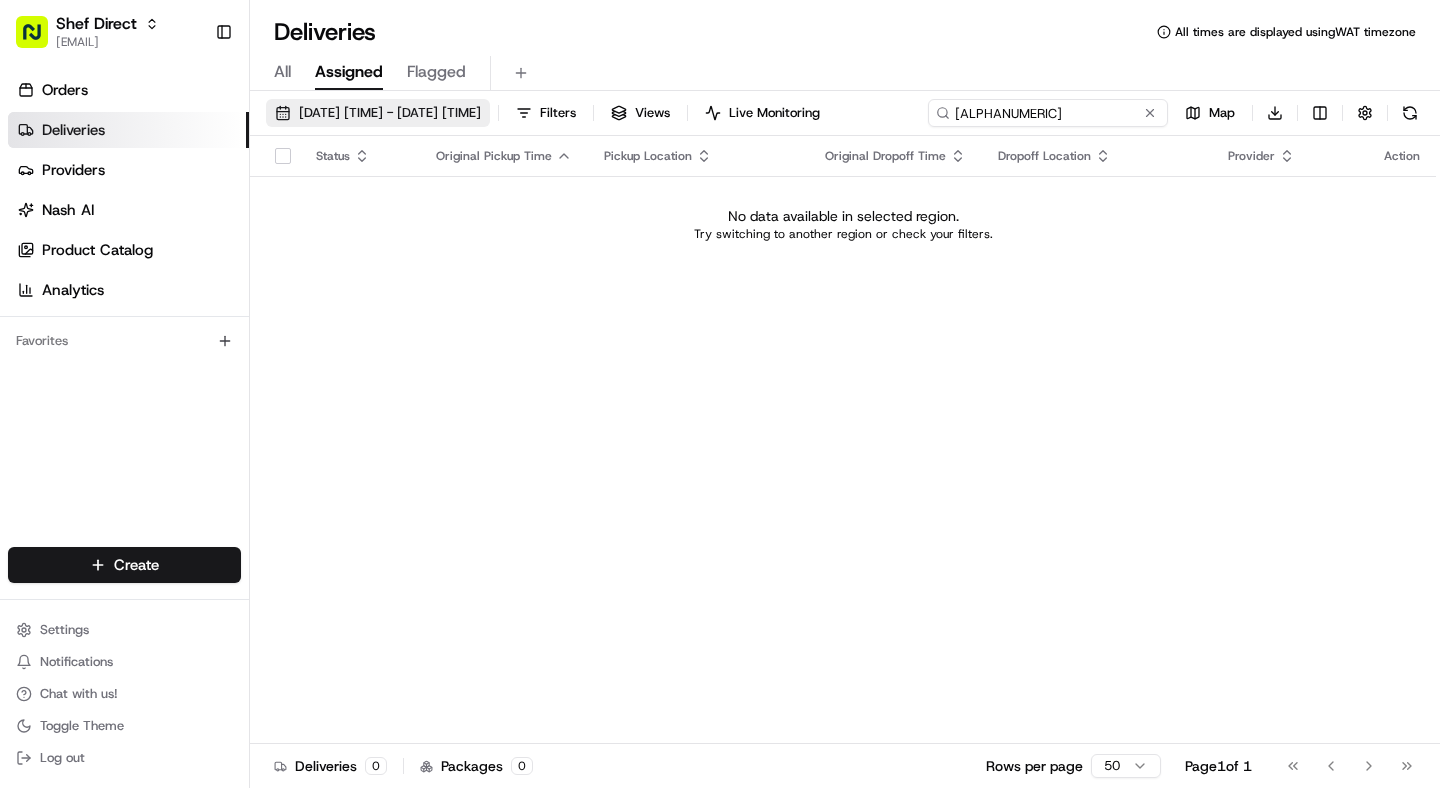 type on "[ALPHANUMERIC]" 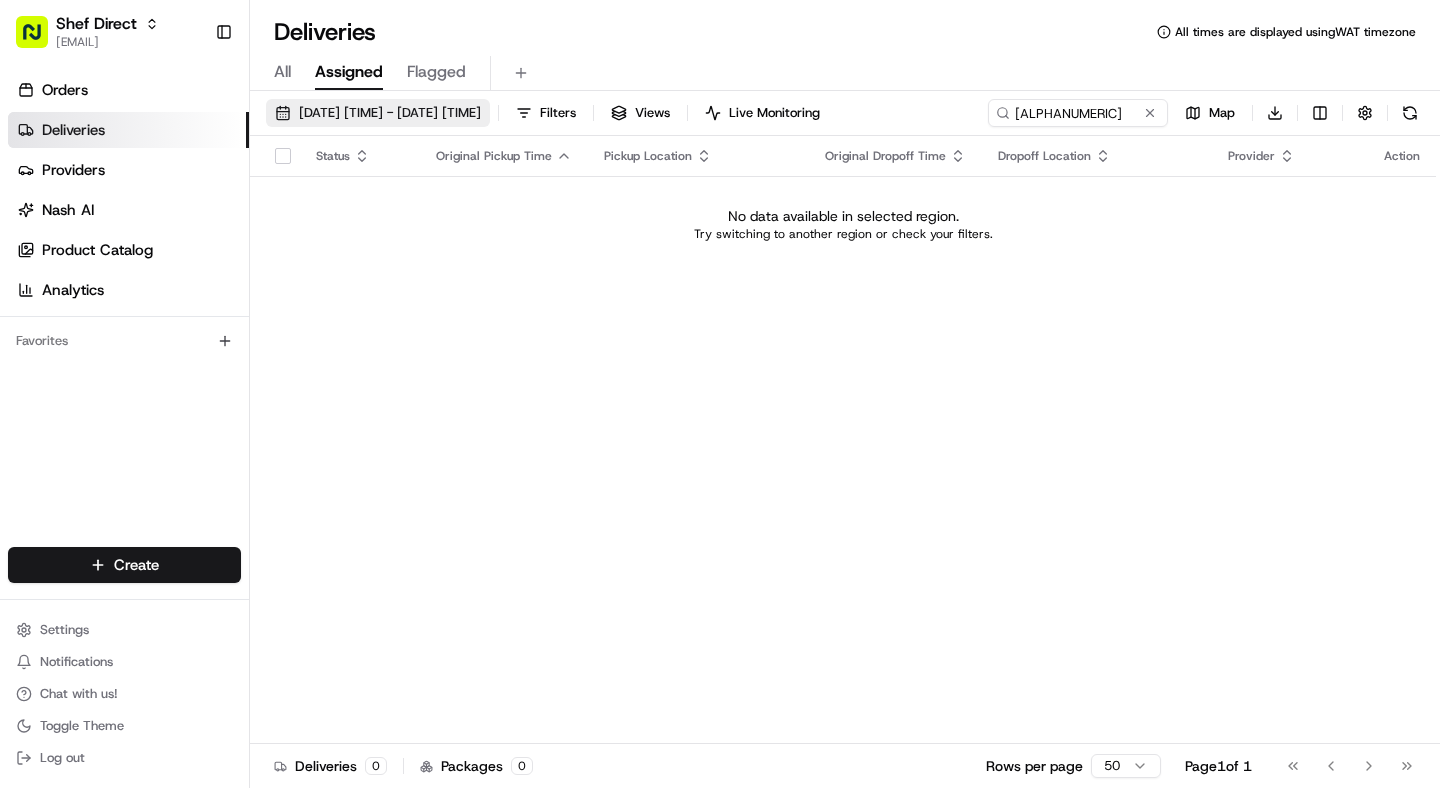 click on "[DATE] [TIME] - [DATE] [TIME]" at bounding box center (390, 113) 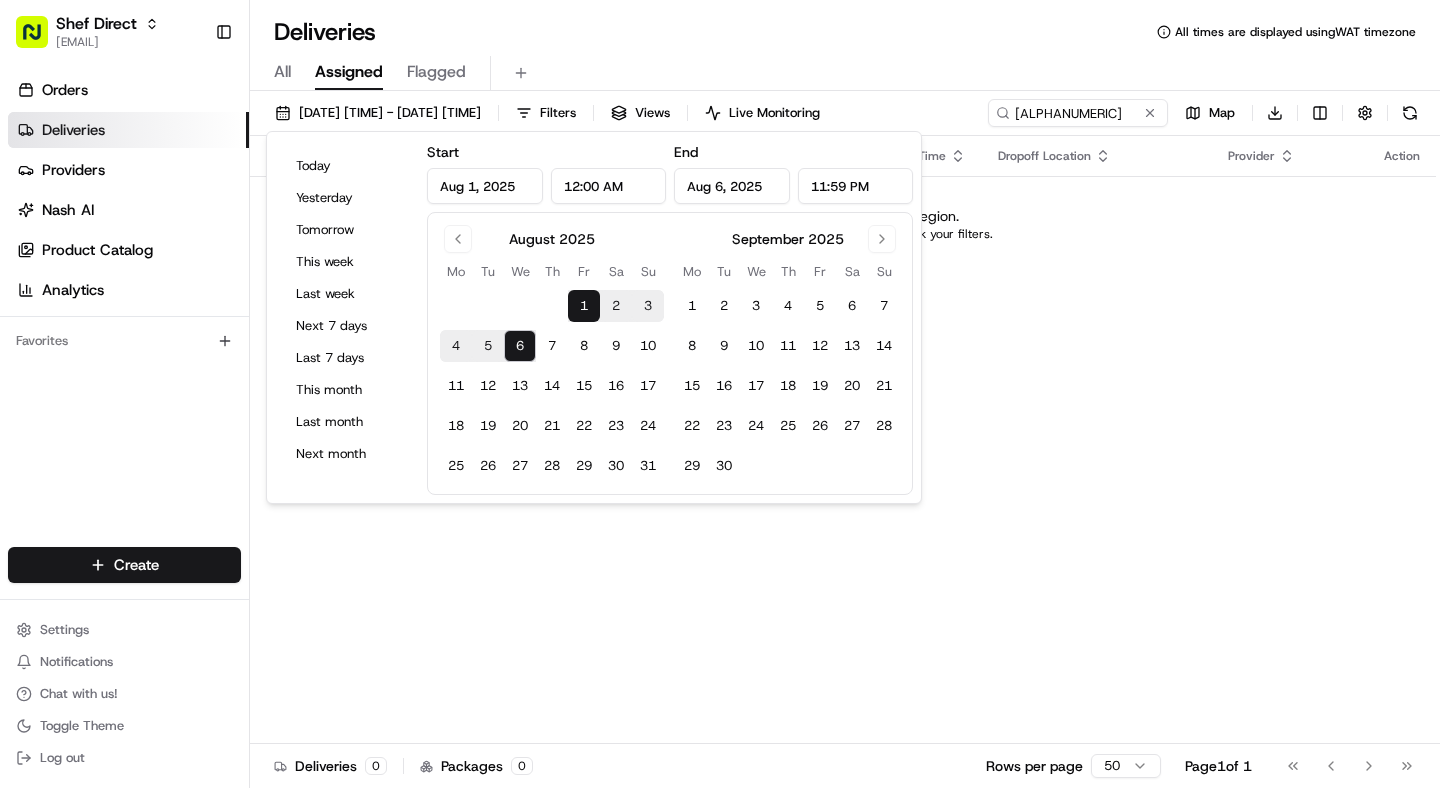 click on "6" at bounding box center [520, 346] 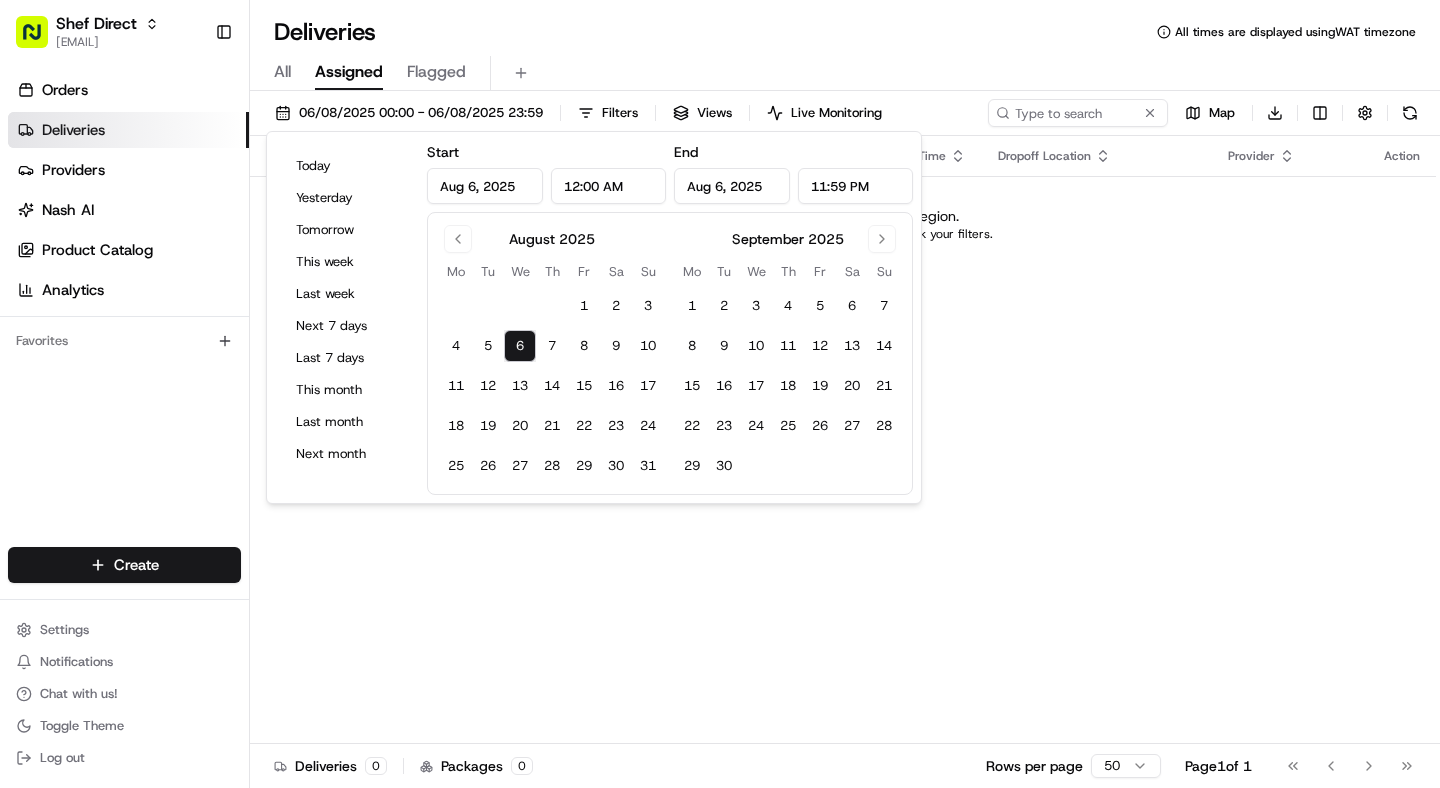 click on "All" at bounding box center (282, 72) 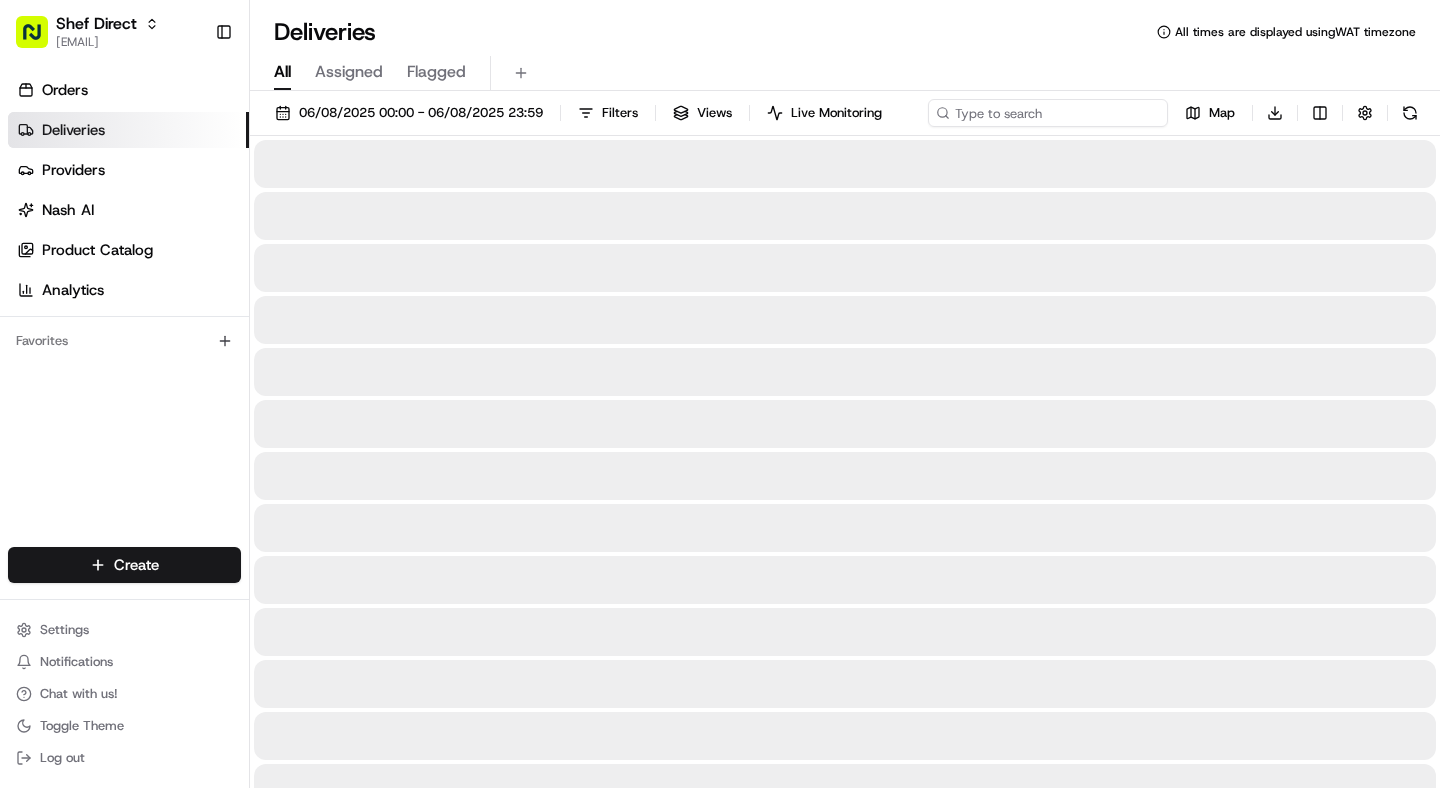 click at bounding box center [1048, 113] 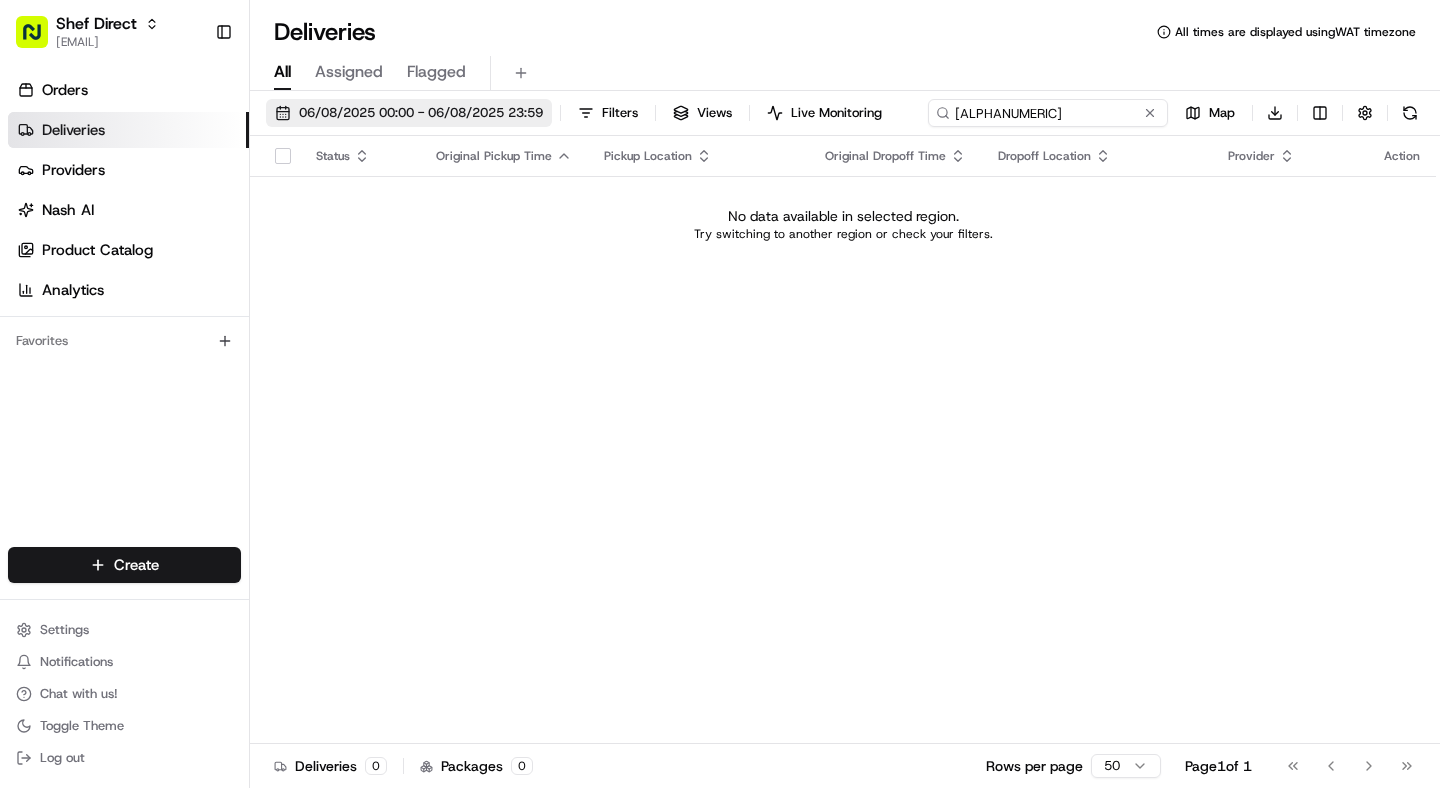 type on "[ALPHANUMERIC]" 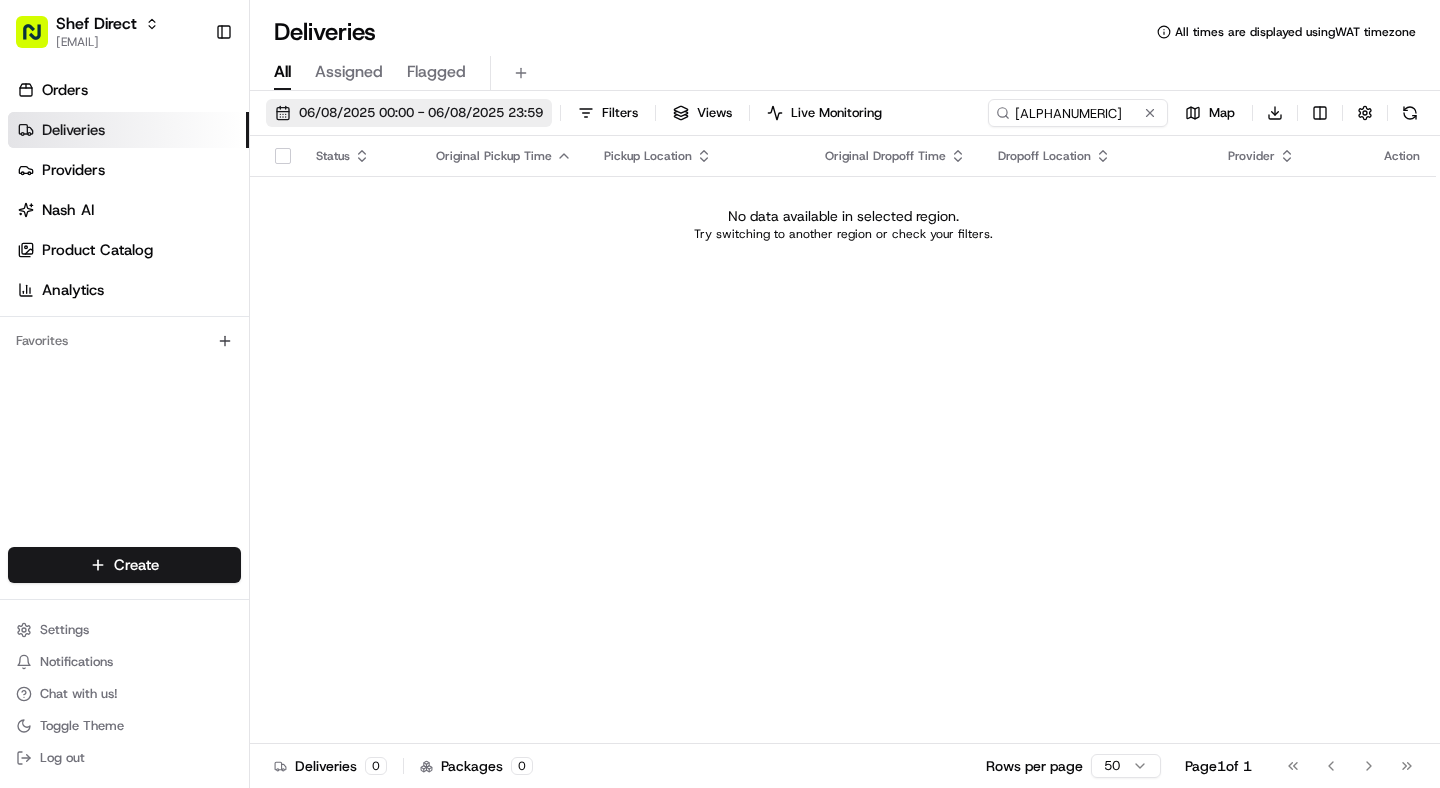 click on "06/08/2025 00:00 - 06/08/2025 23:59" at bounding box center [421, 113] 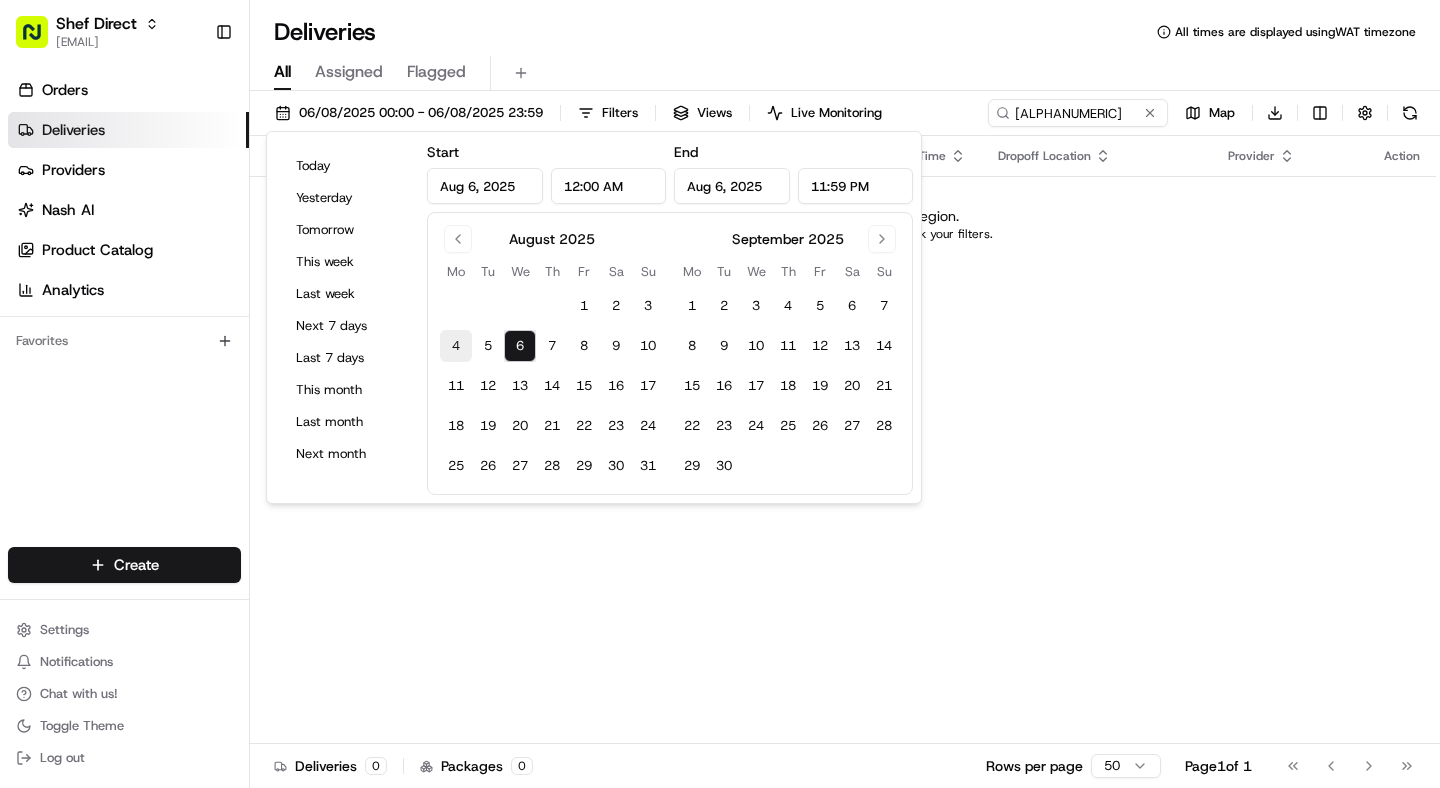 click on "4" at bounding box center (456, 346) 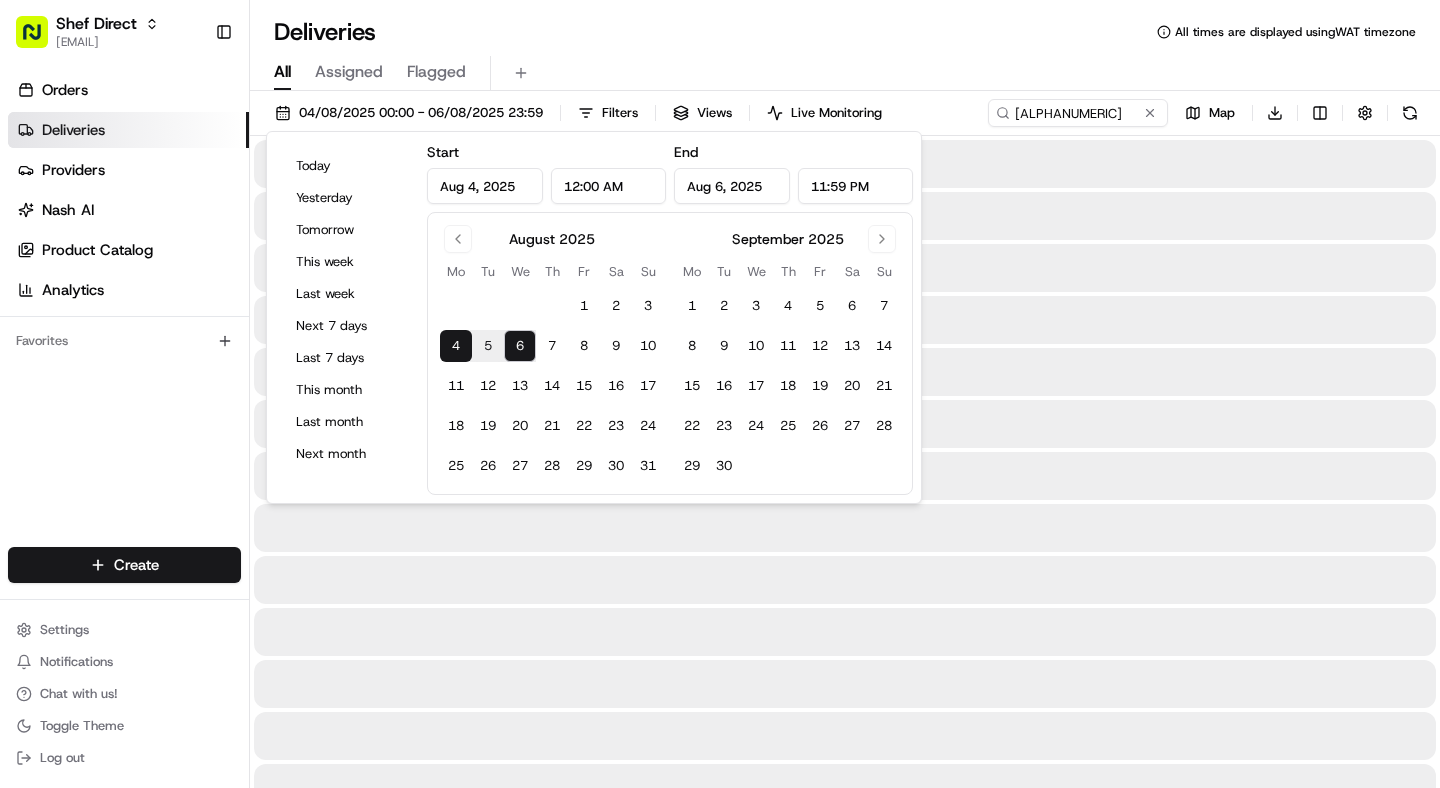 click on "6" at bounding box center [520, 346] 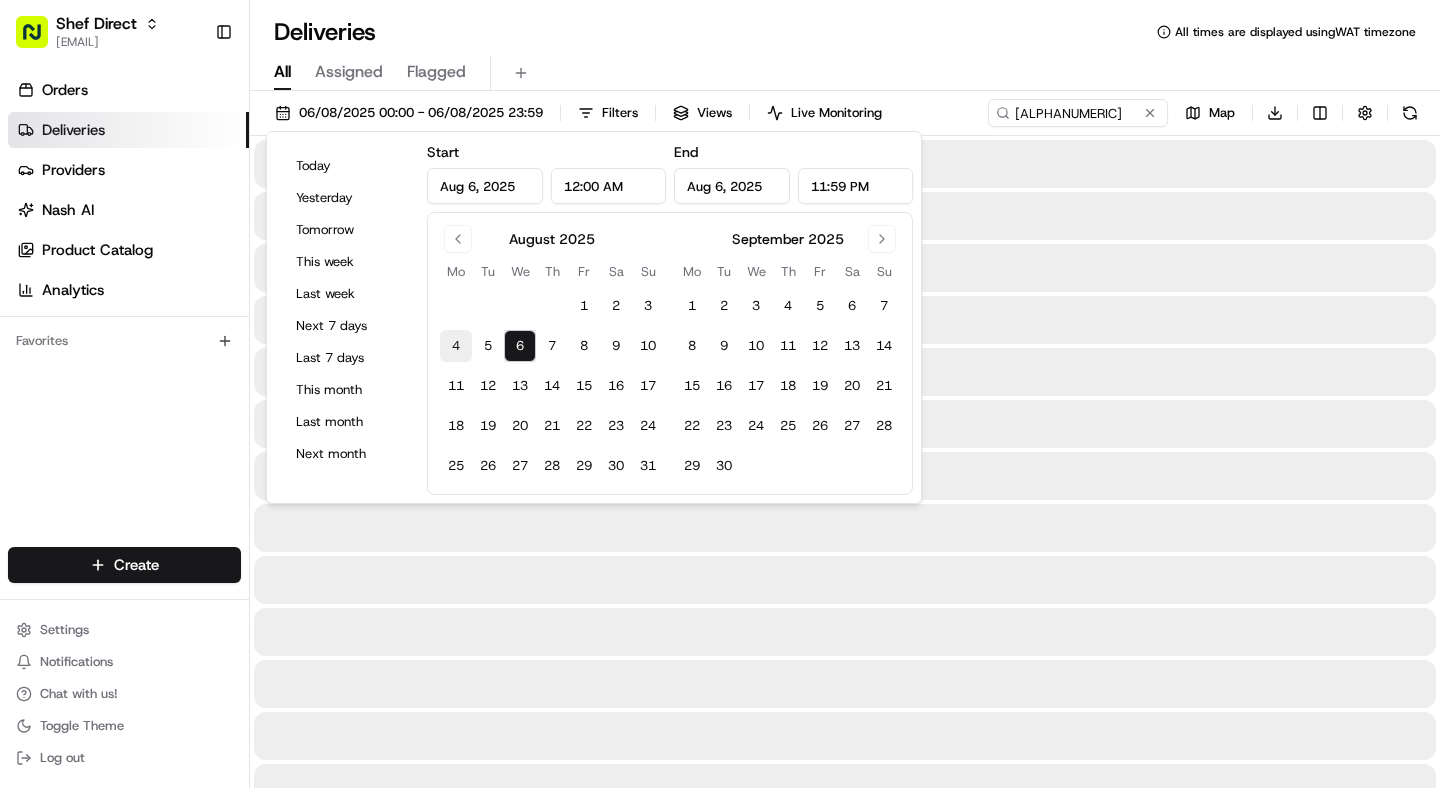 click on "4" at bounding box center (456, 346) 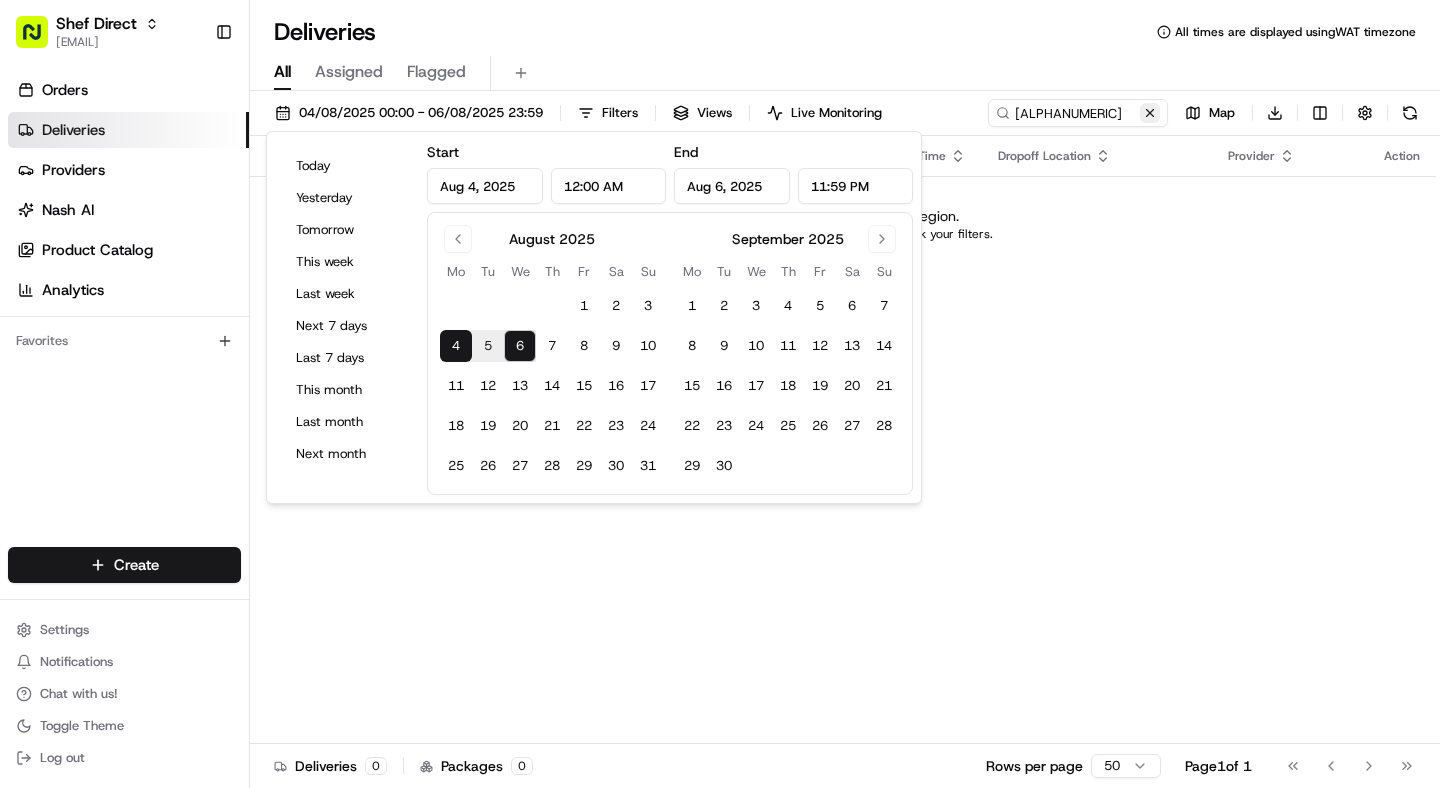 click at bounding box center (1150, 113) 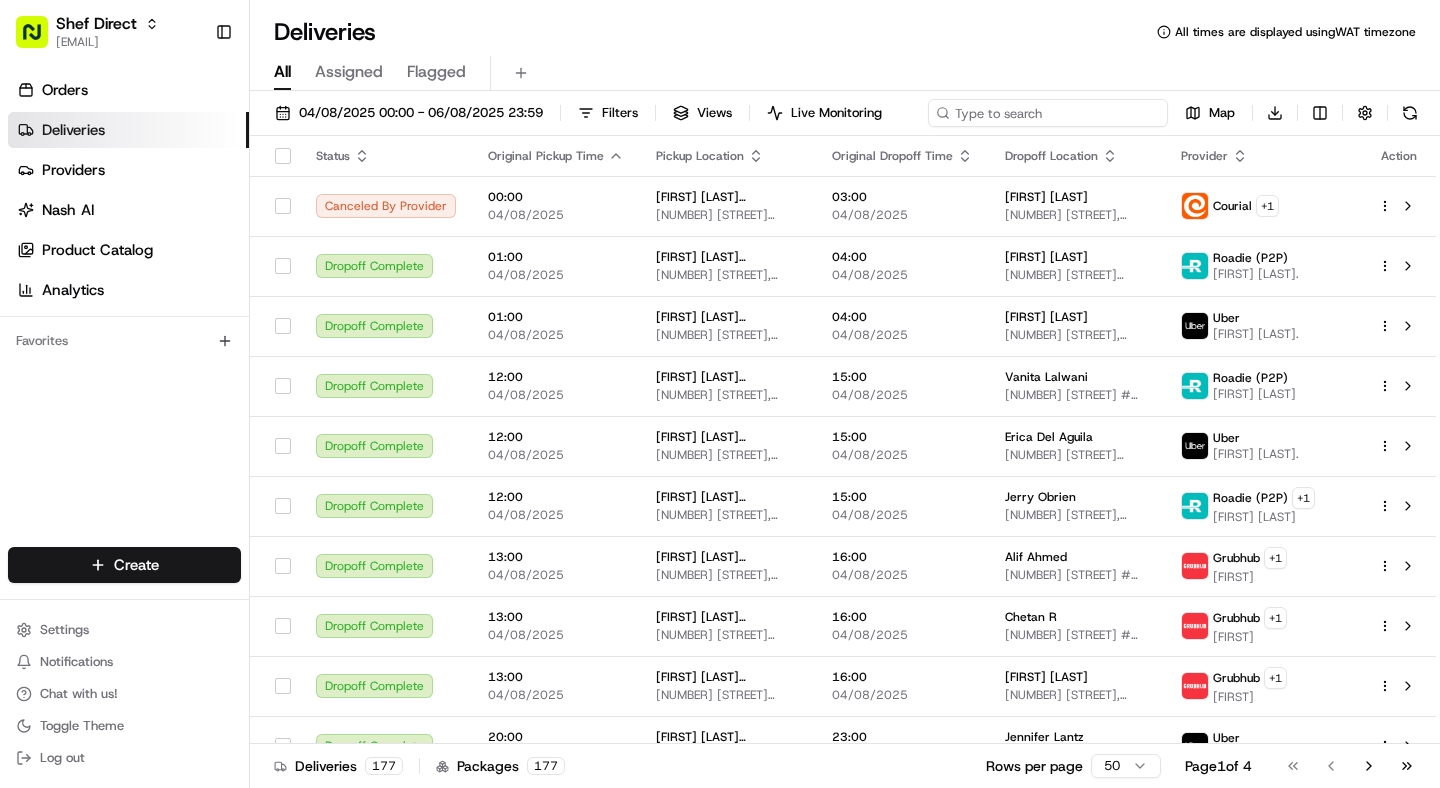 click at bounding box center (1048, 113) 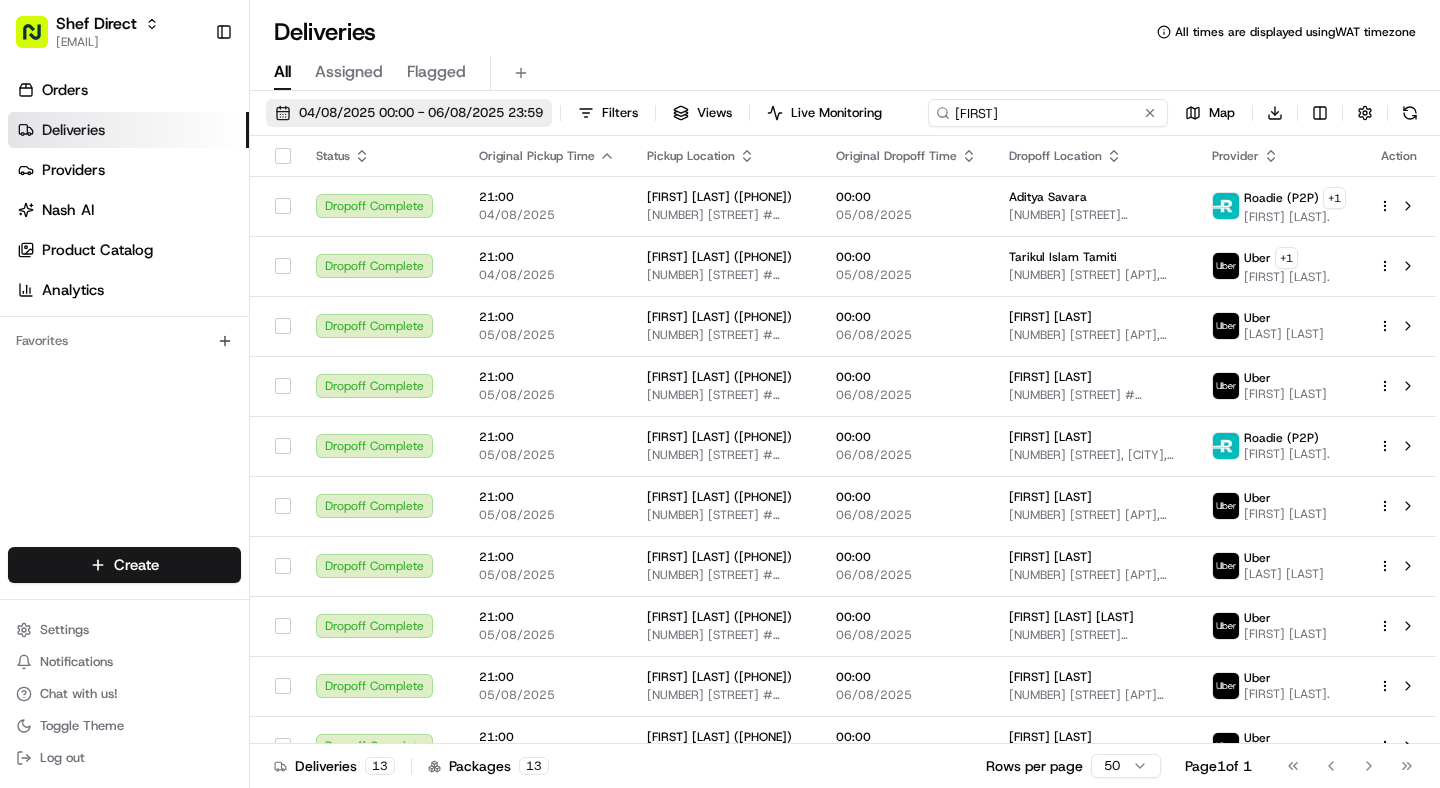type on "[FIRST]" 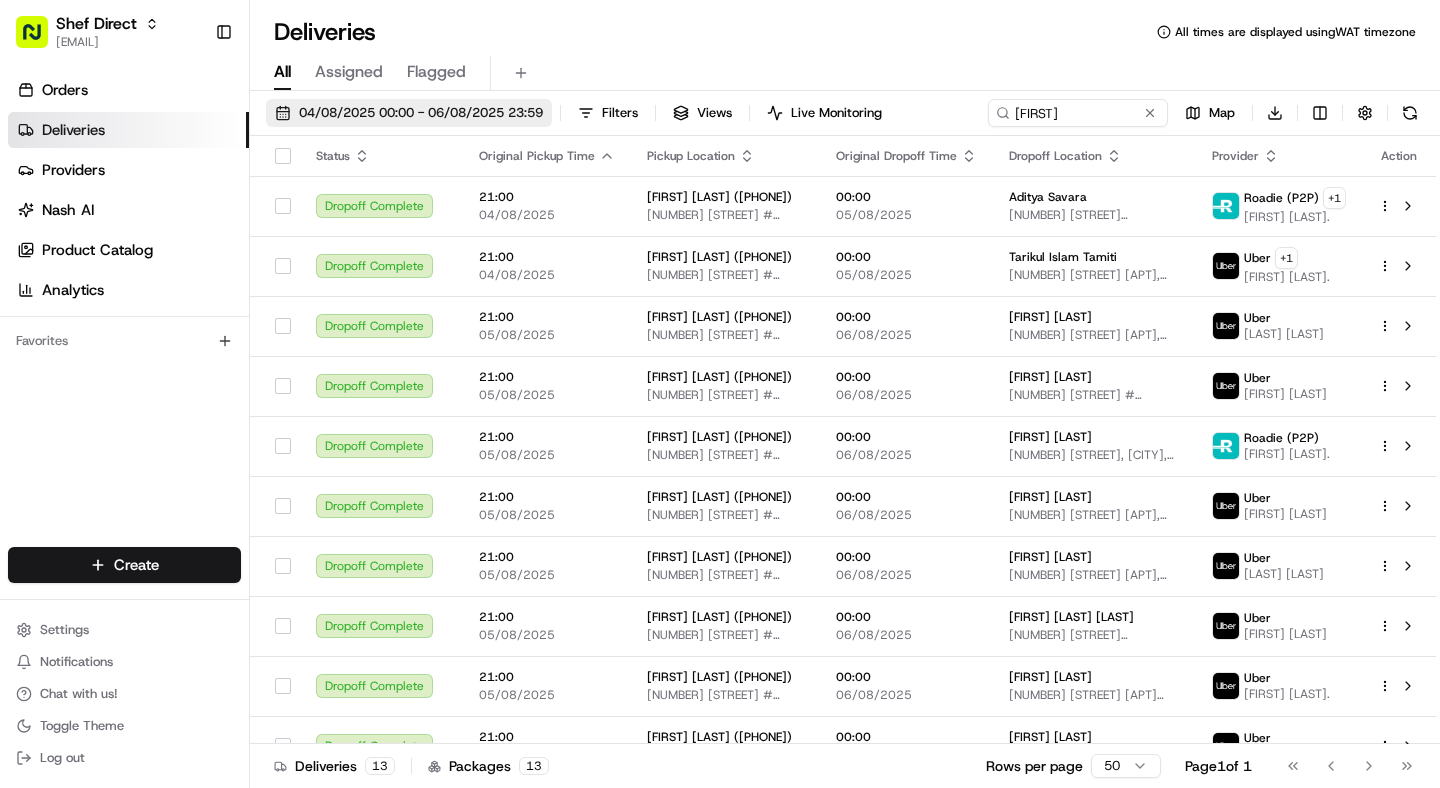 click on "04/08/2025 00:00 - 06/08/2025 23:59" at bounding box center (421, 113) 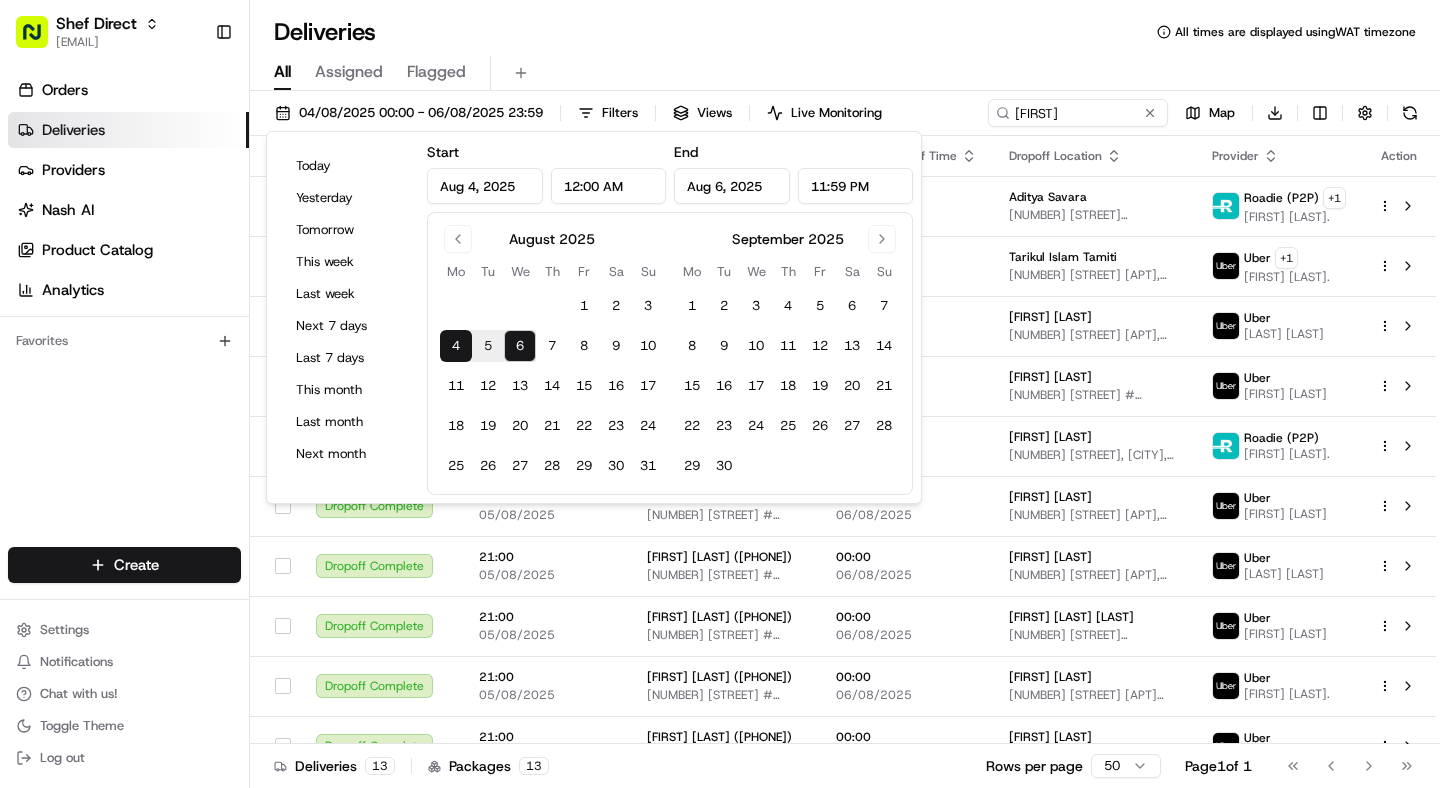 click on "6" at bounding box center [520, 346] 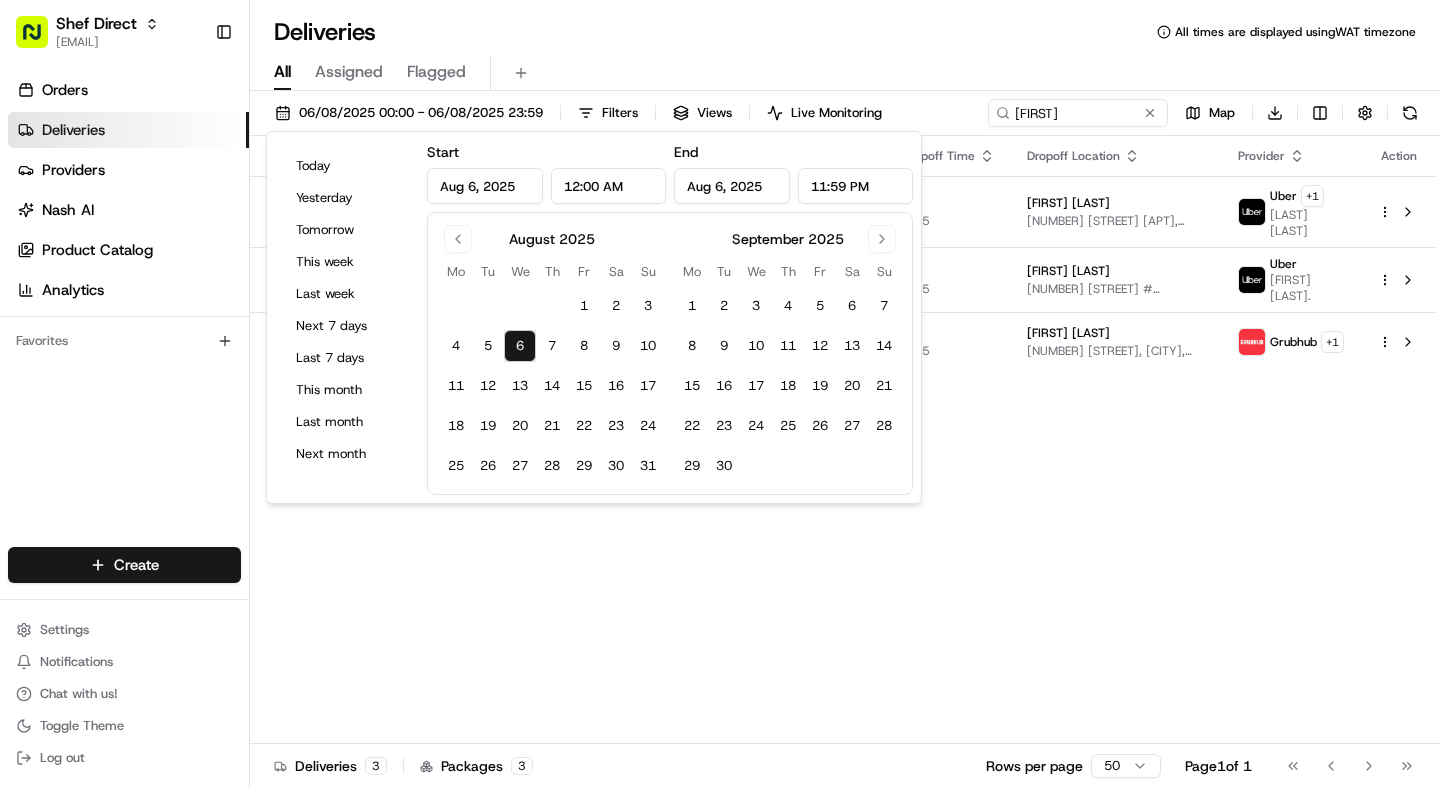 click on "Deliveries All times are displayed using  WAT   timezone" at bounding box center (845, 32) 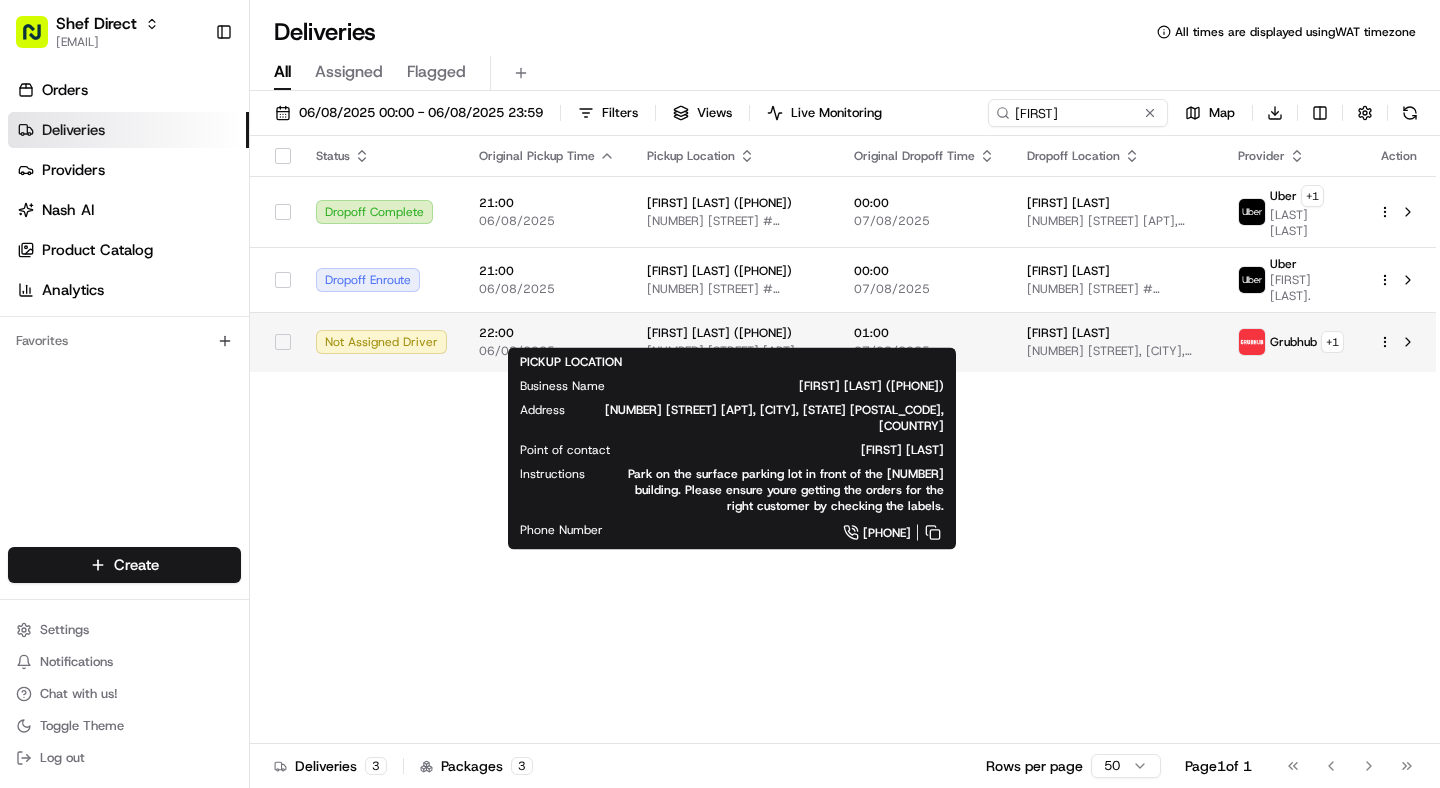 click on "[NUMBER] [STREET] [APT], [CITY], [STATE] [POSTAL_CODE], [COUNTRY]" at bounding box center (734, 351) 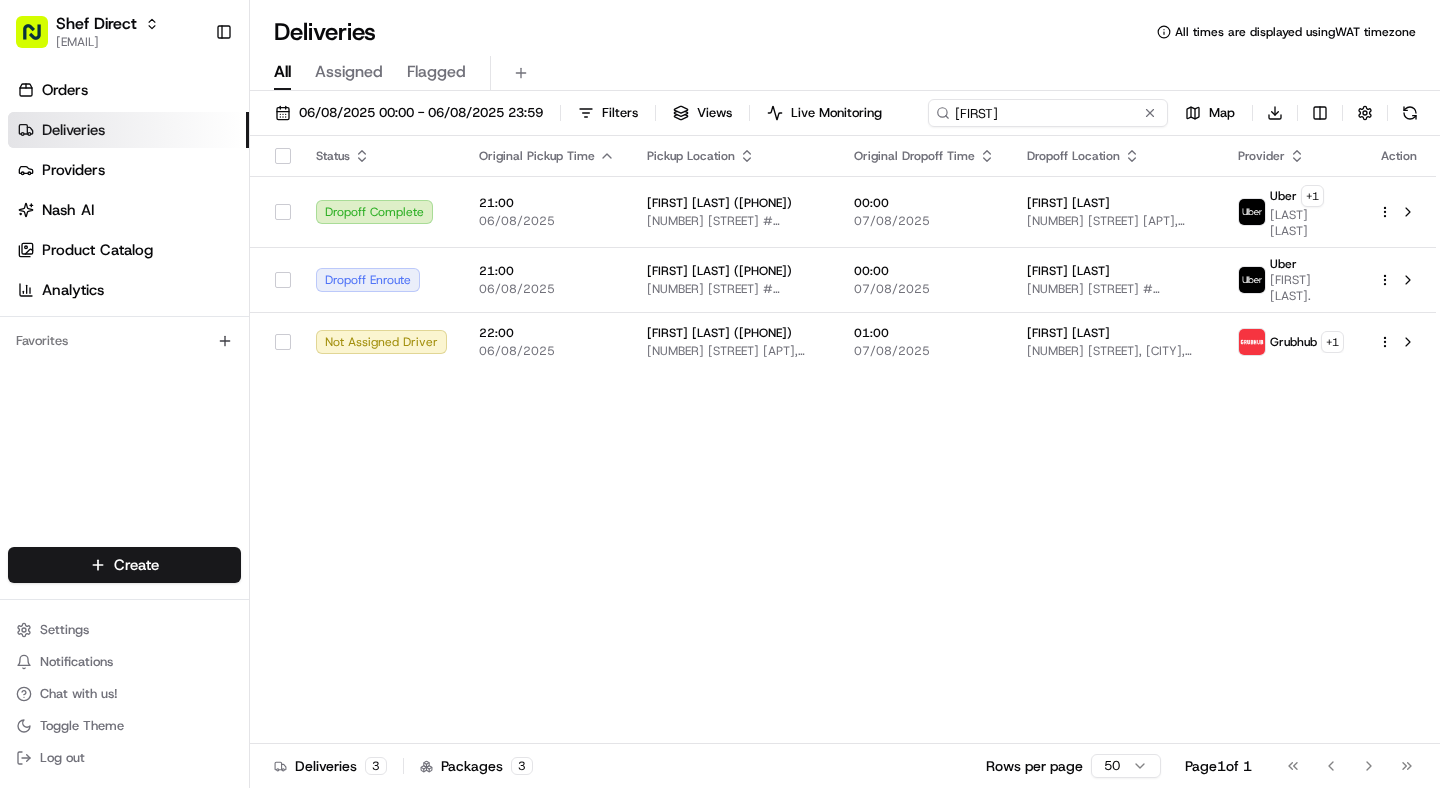 click on "[FIRST]" at bounding box center [1048, 113] 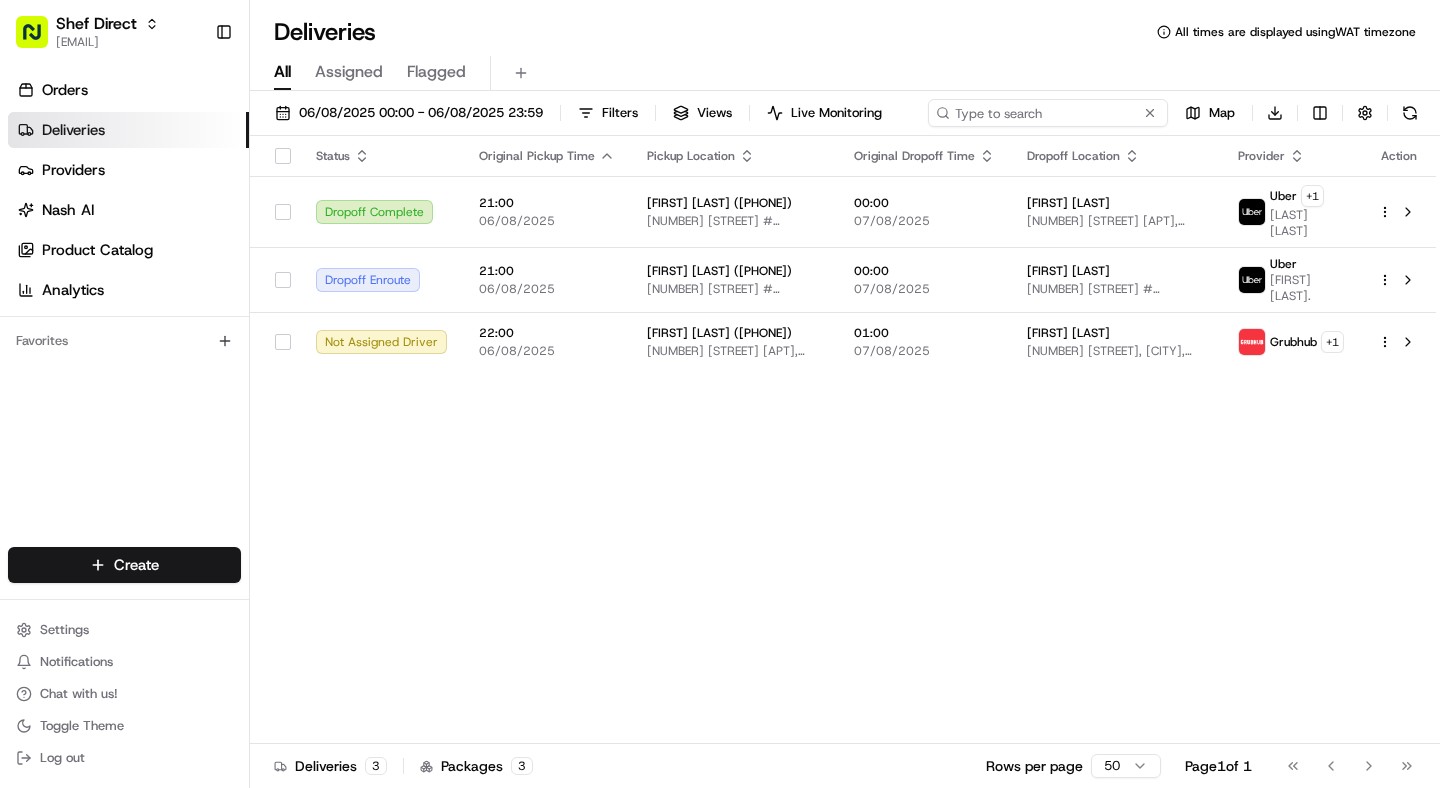paste on "[ALPHANUMERIC]" 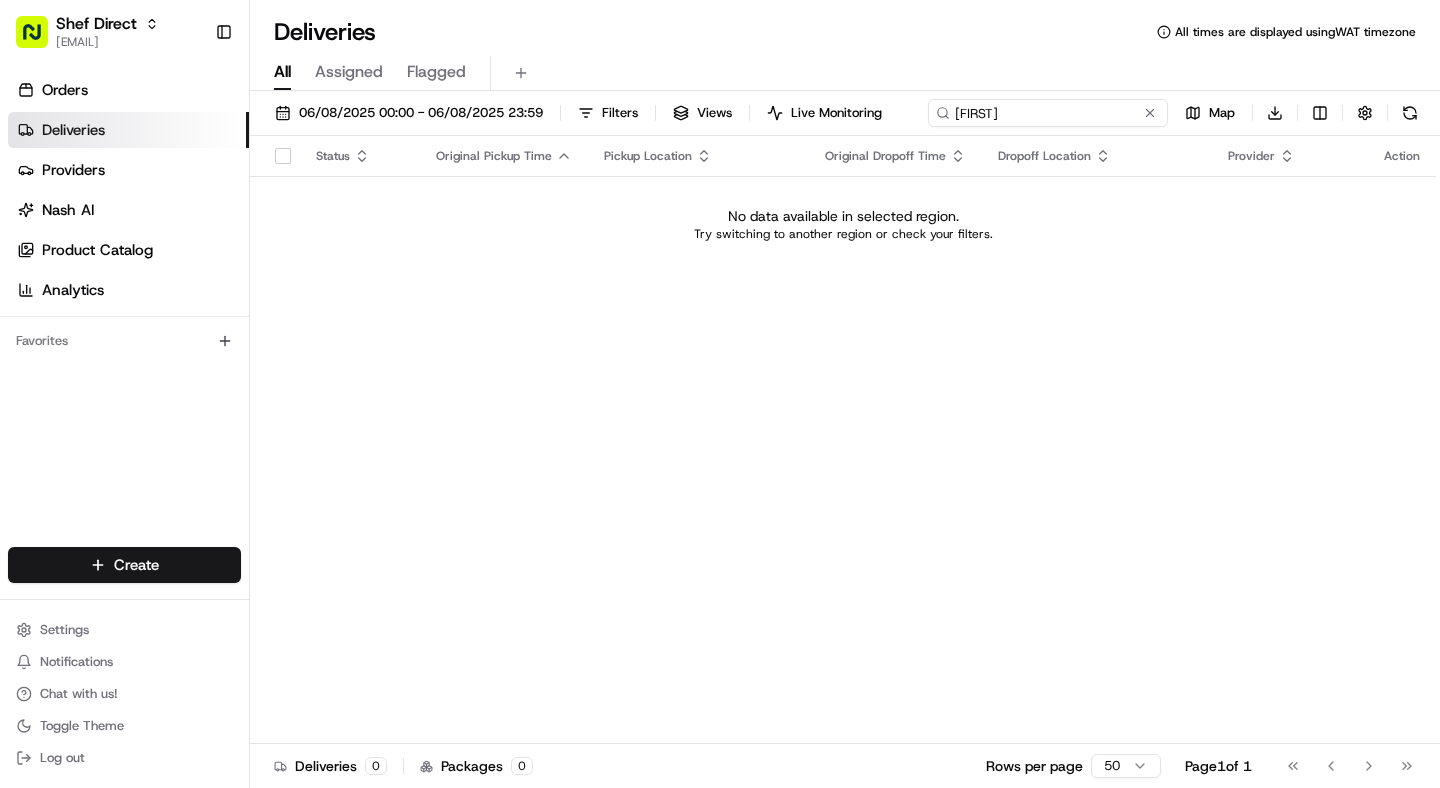 type on "[FIRST]" 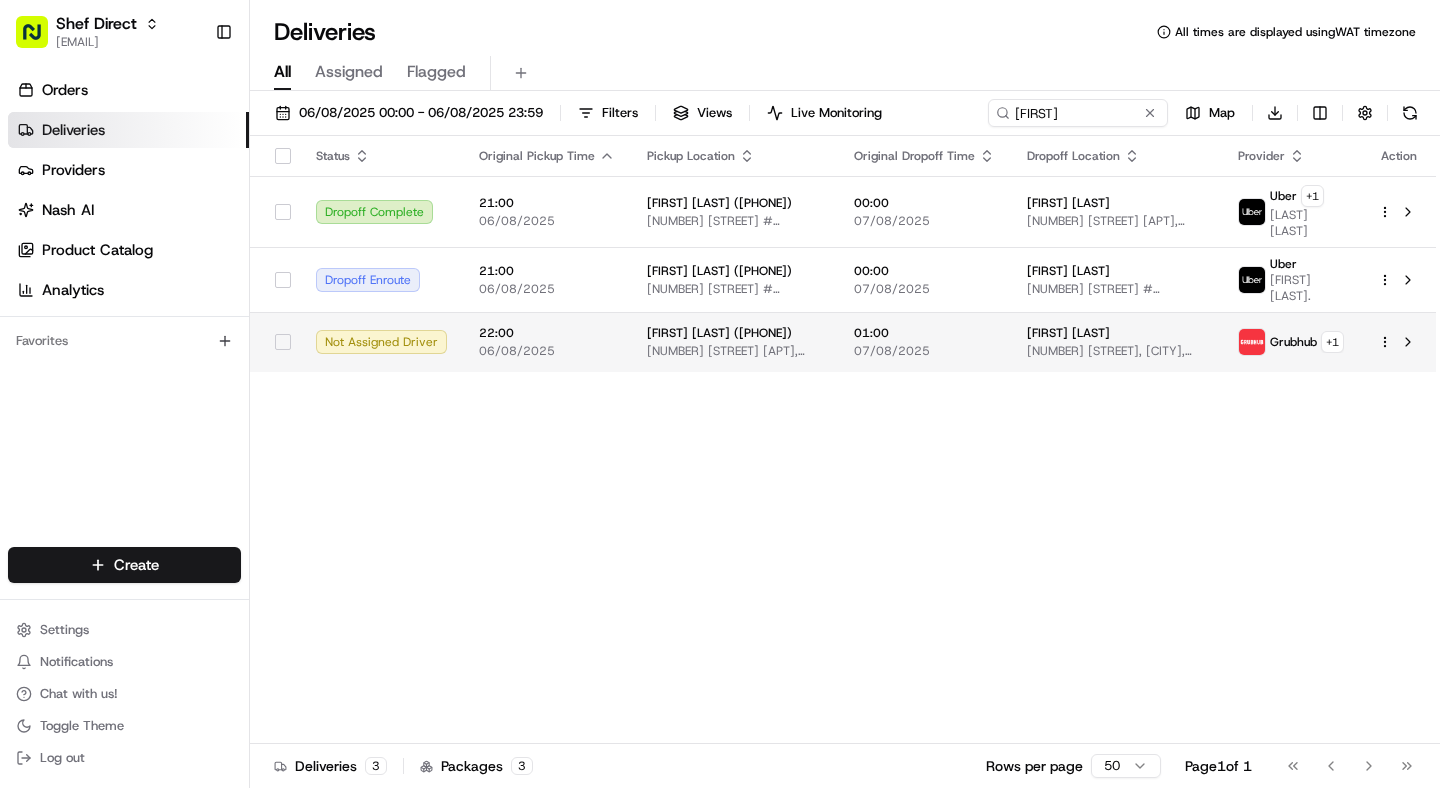 click on "06/08/2025" at bounding box center [547, 351] 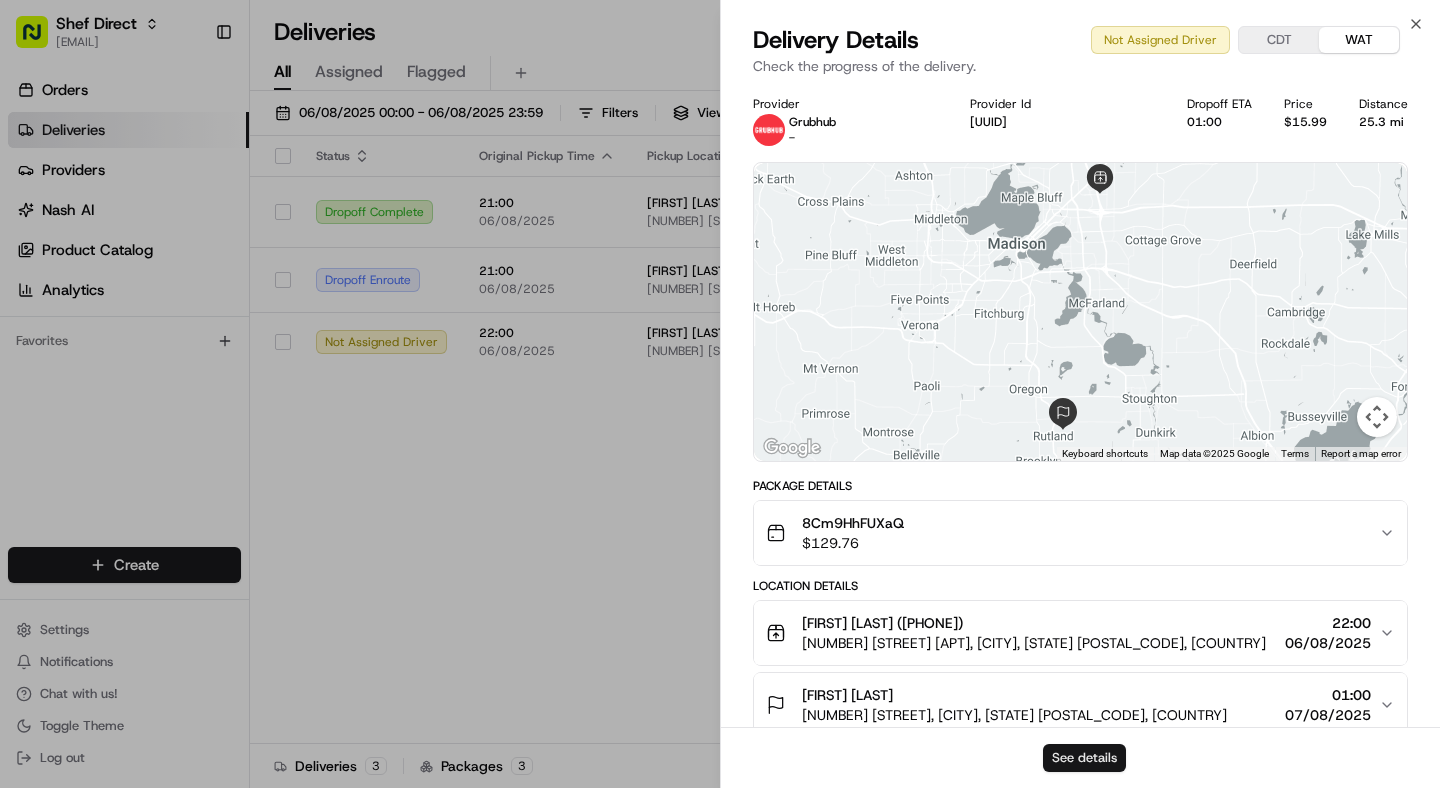 click on "See details" at bounding box center [1084, 758] 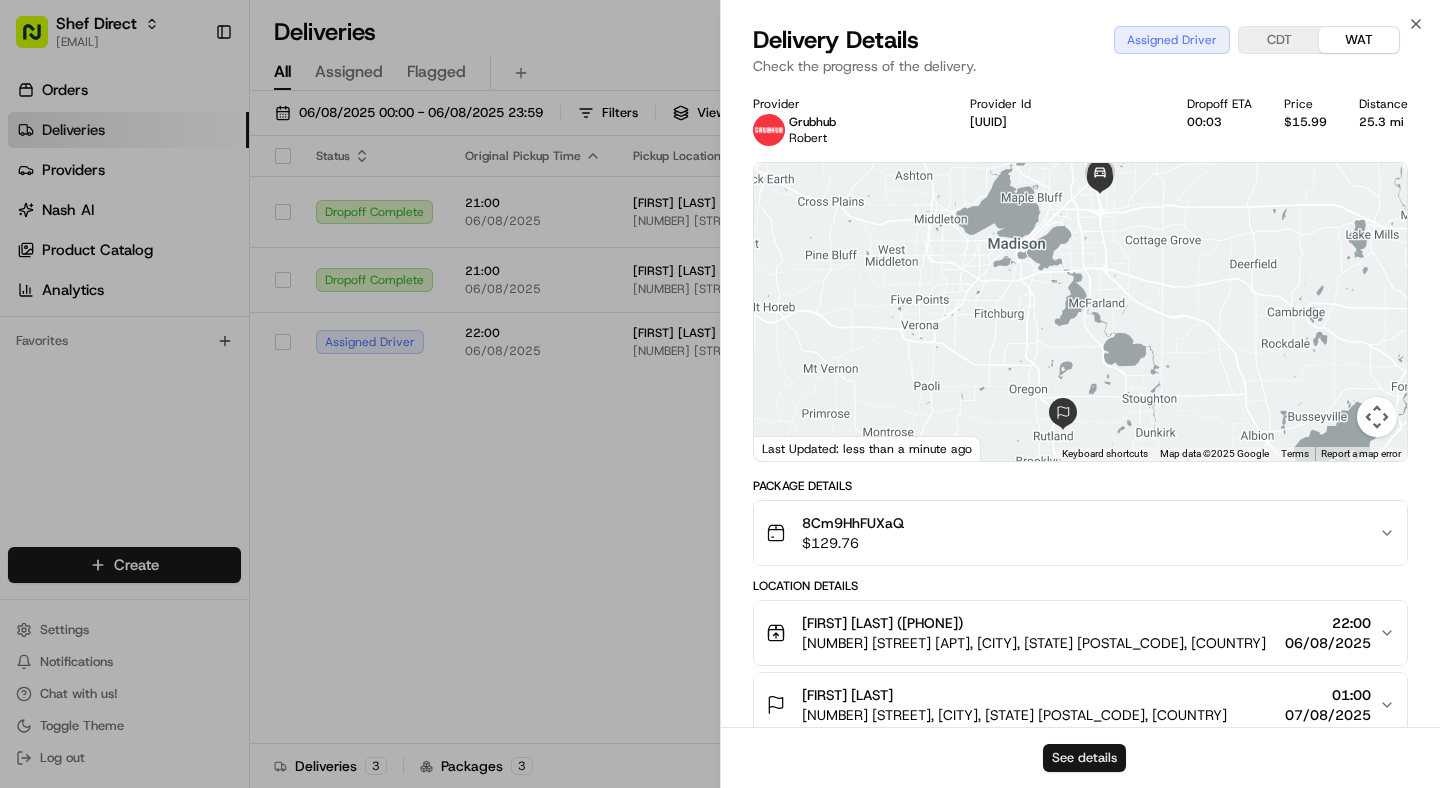 click on "See details" at bounding box center [1084, 758] 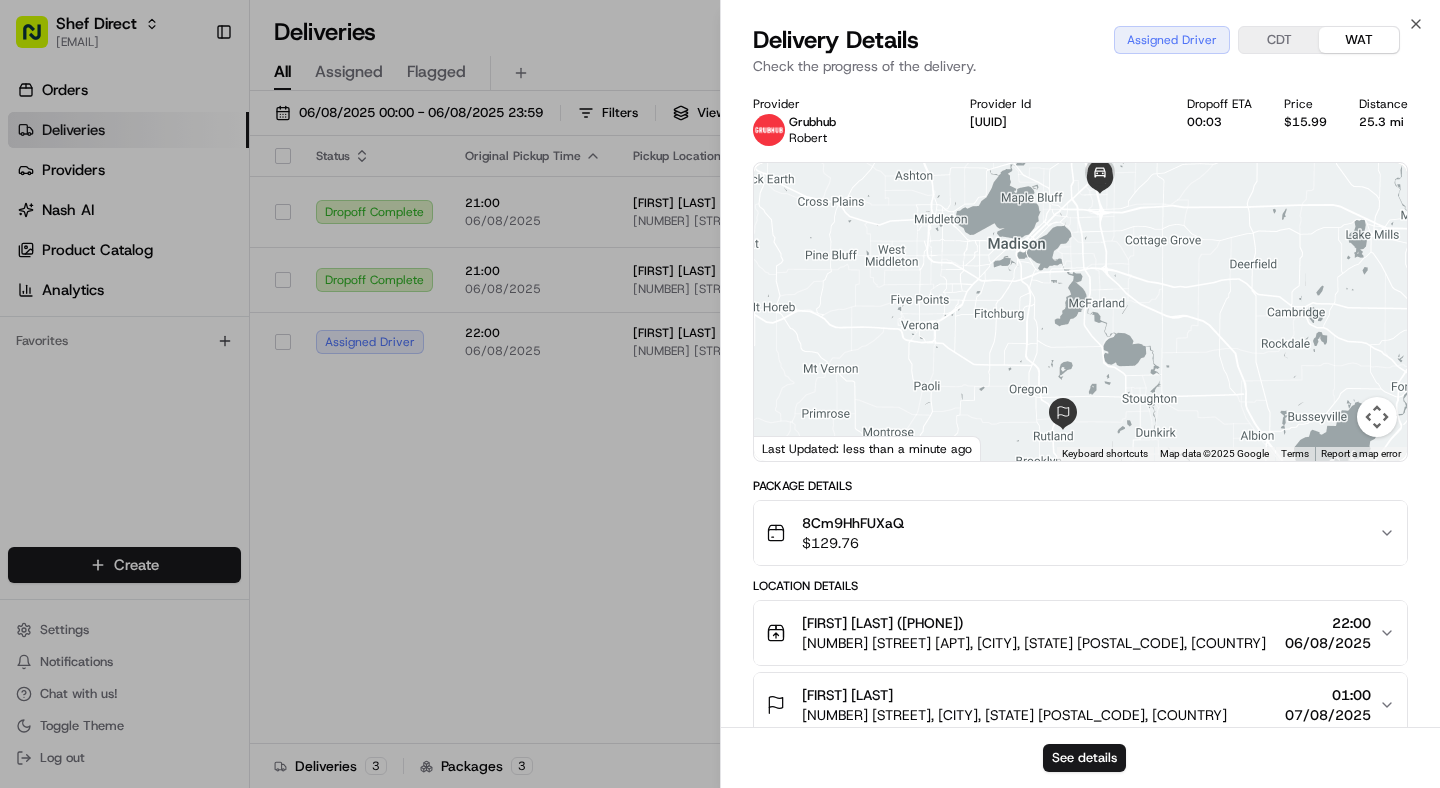 scroll, scrollTop: 267, scrollLeft: 0, axis: vertical 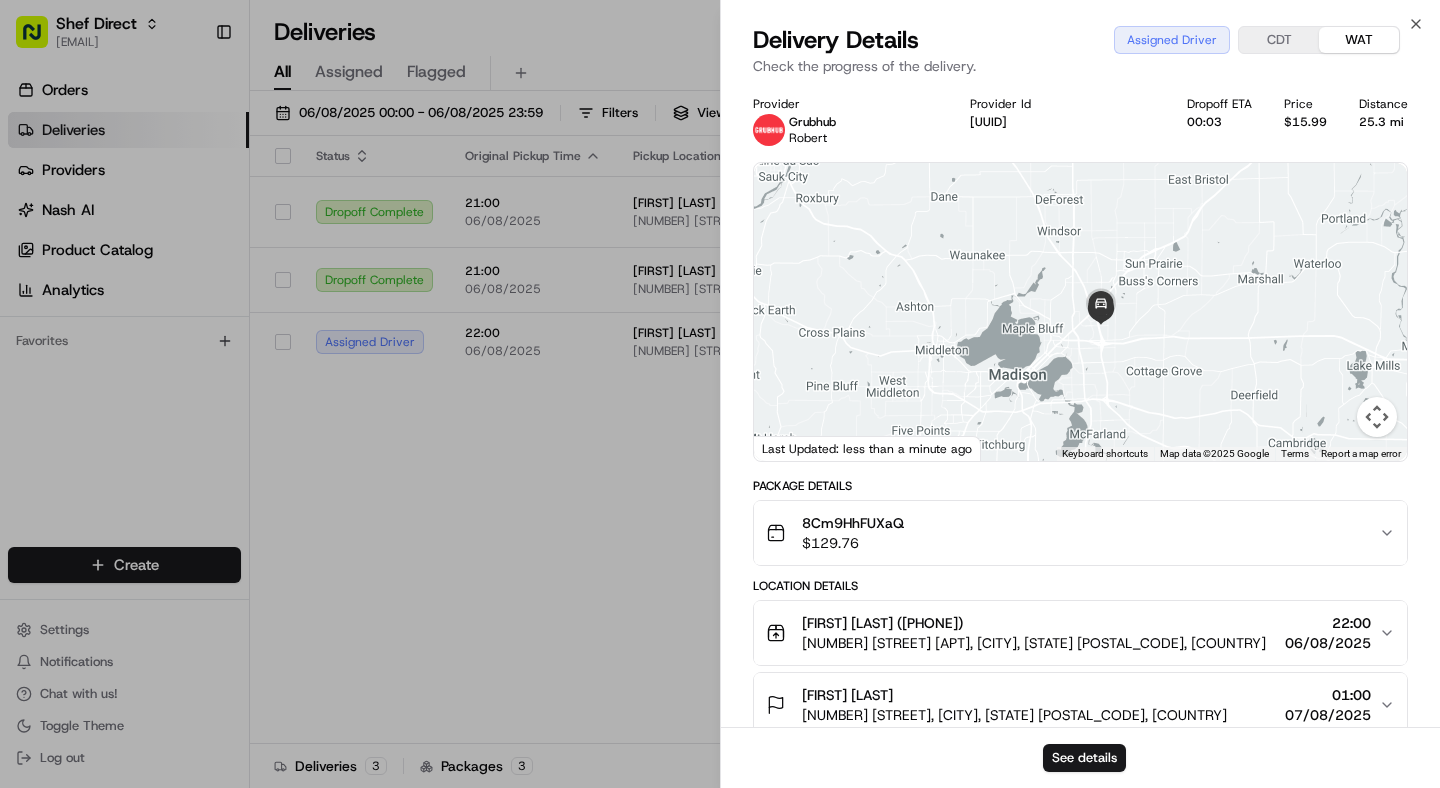 drag, startPoint x: 1110, startPoint y: 208, endPoint x: 1111, endPoint y: 346, distance: 138.00362 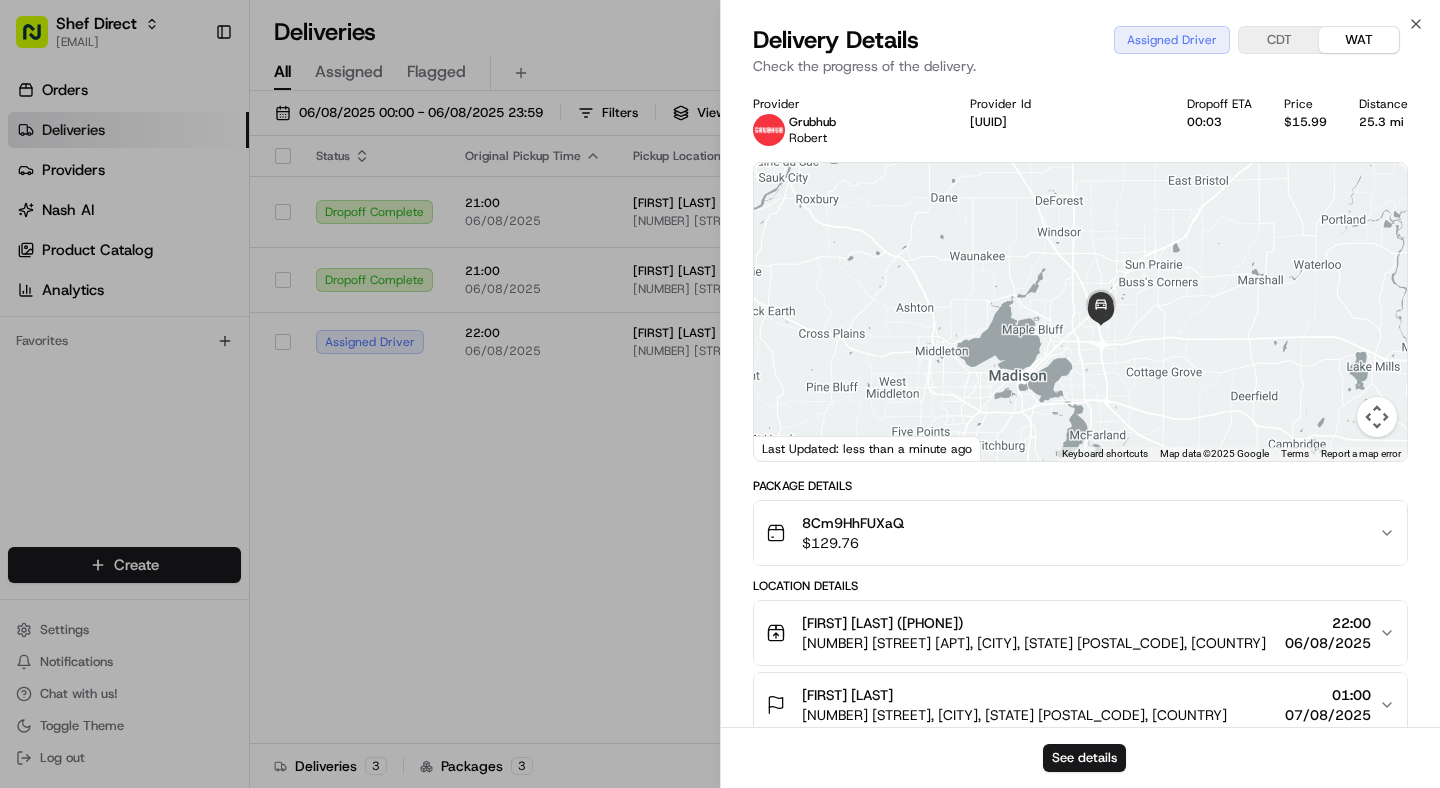 click at bounding box center [1080, 312] 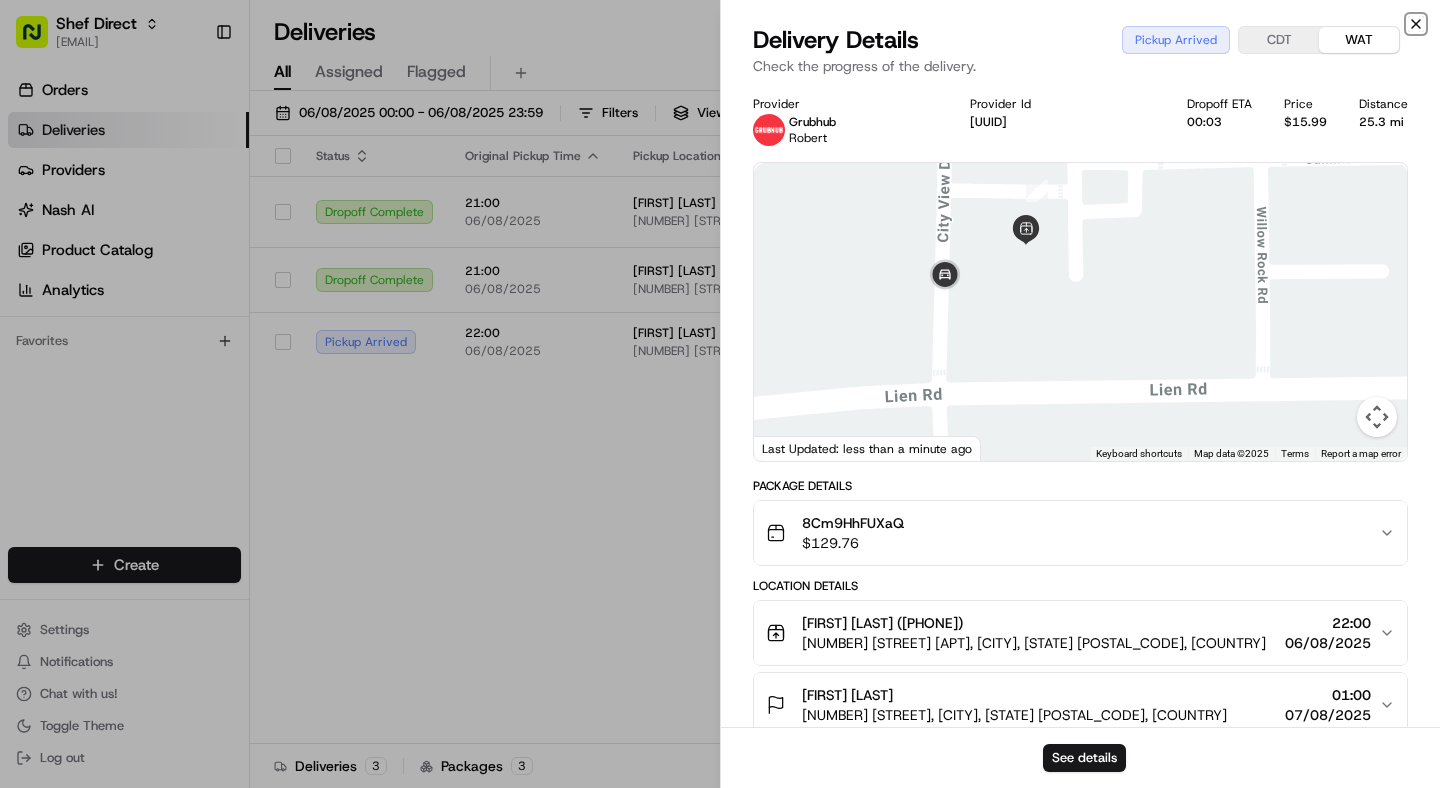click 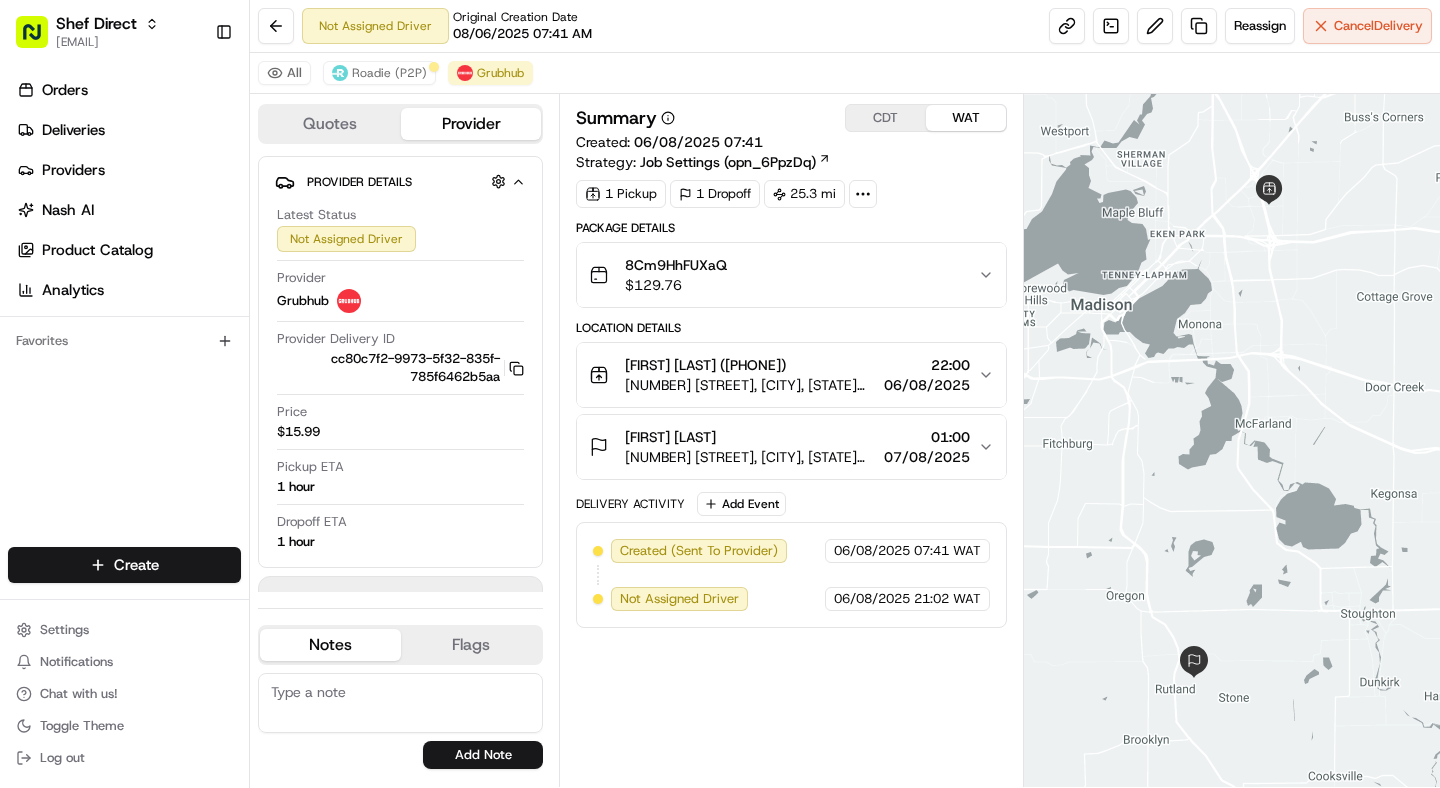 scroll, scrollTop: 0, scrollLeft: 0, axis: both 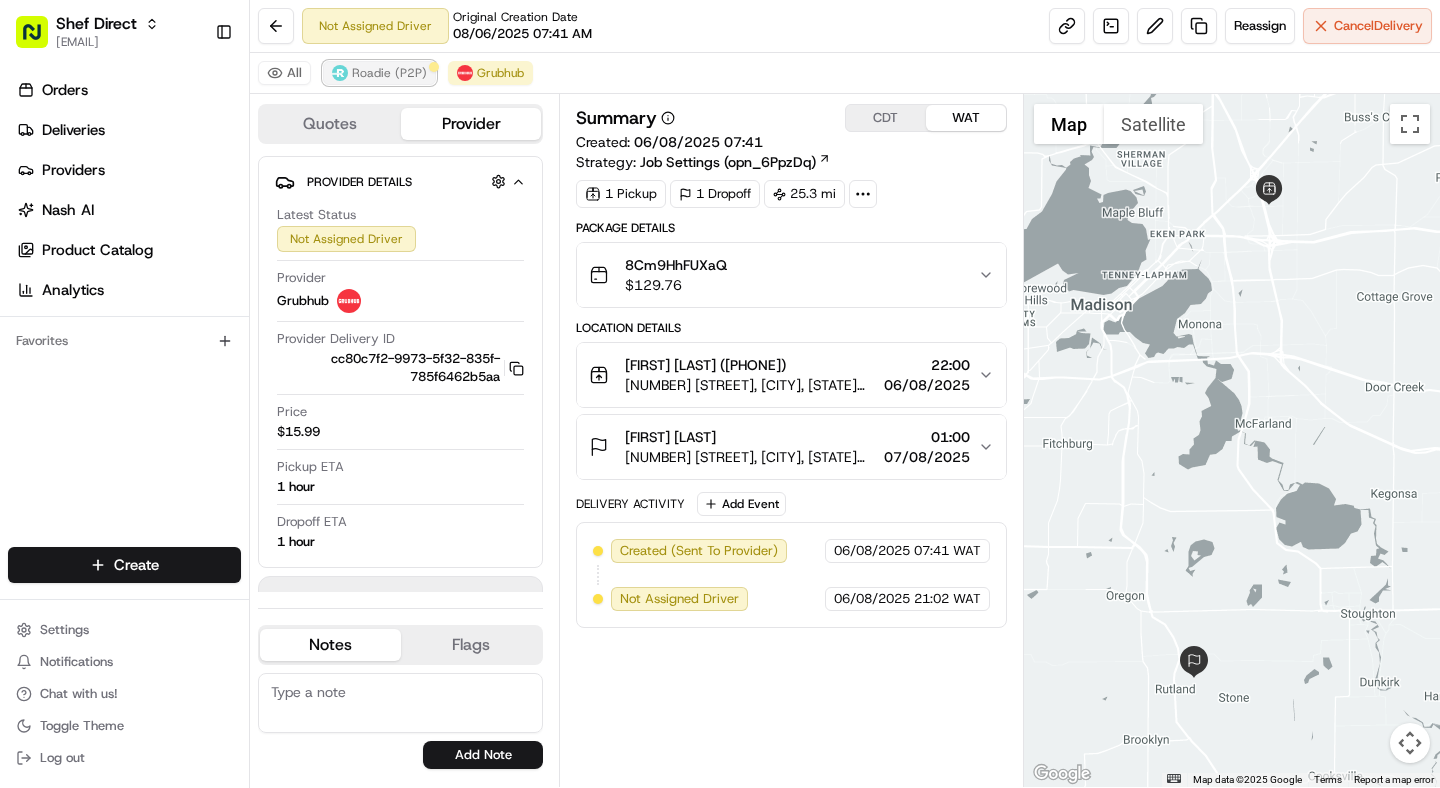 click on "Roadie (P2P)" at bounding box center [389, 73] 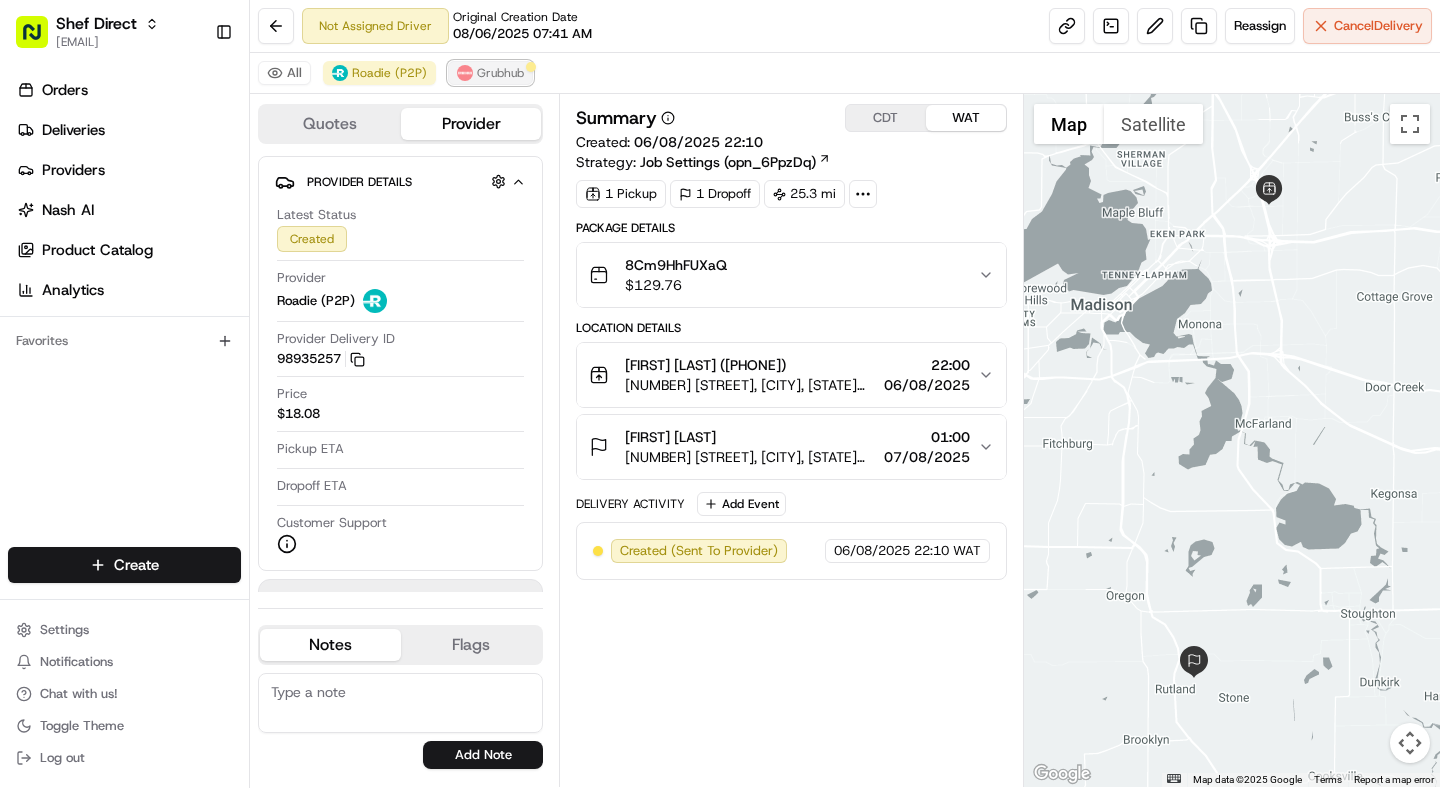 click on "Grubhub" at bounding box center (500, 73) 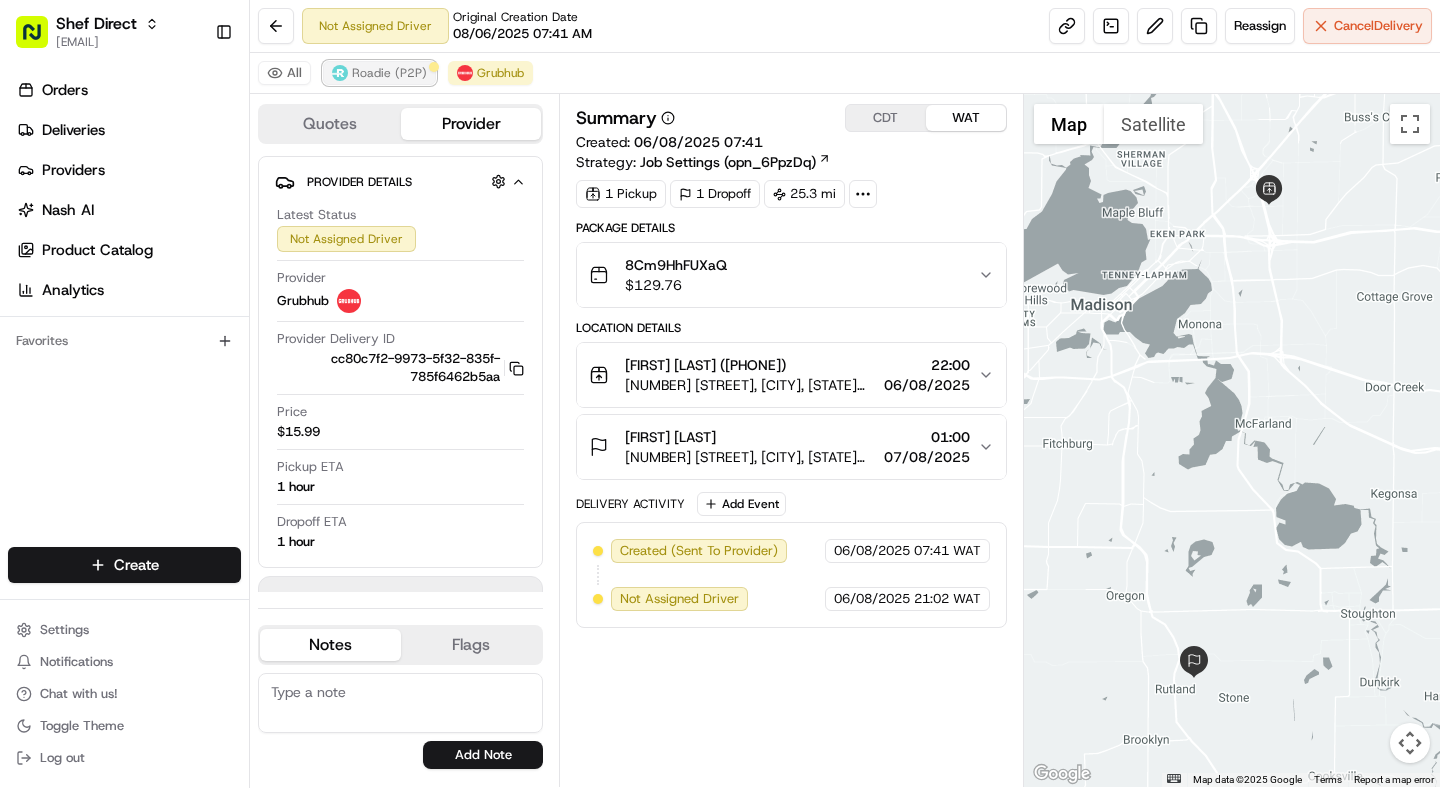 click on "Roadie (P2P)" at bounding box center [389, 73] 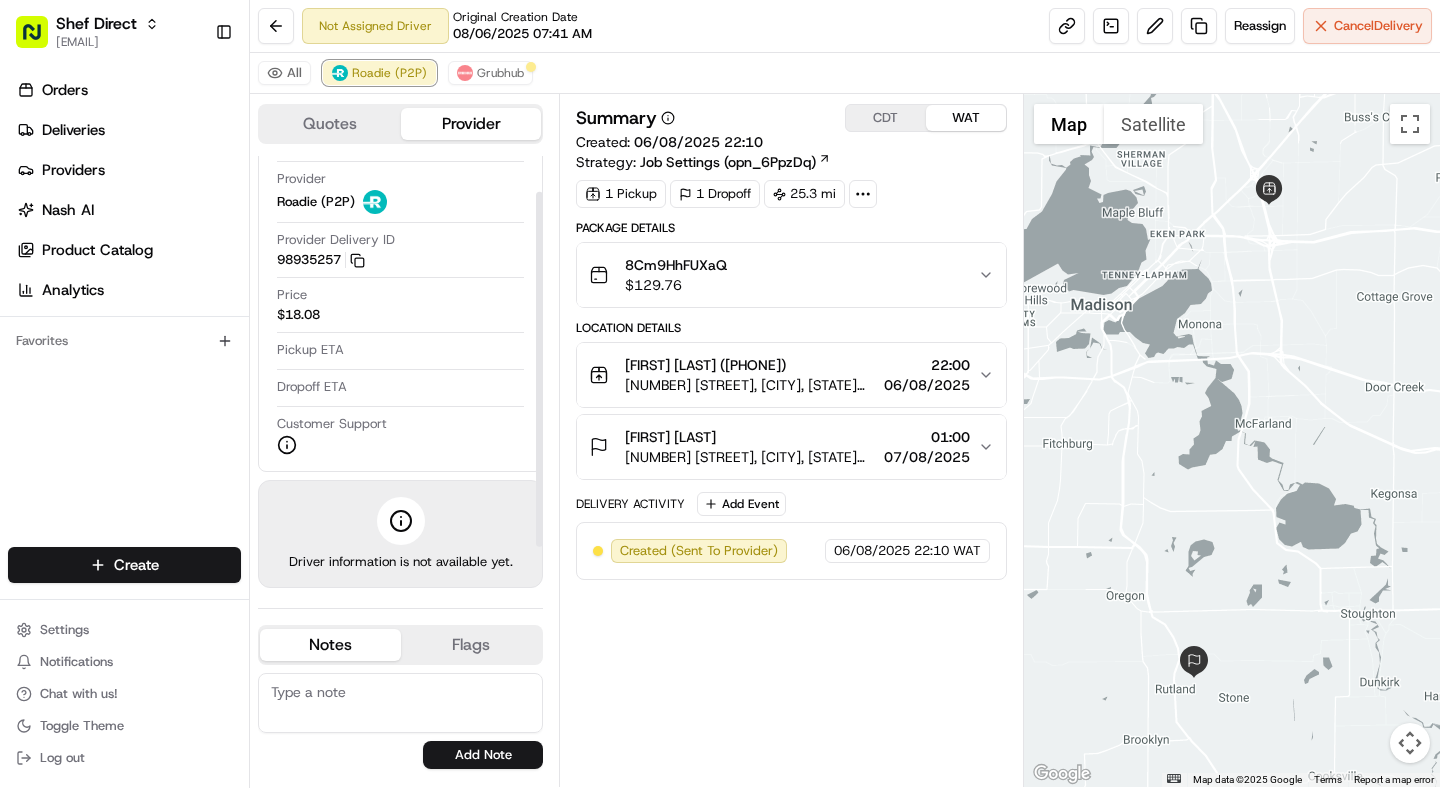 scroll, scrollTop: 0, scrollLeft: 0, axis: both 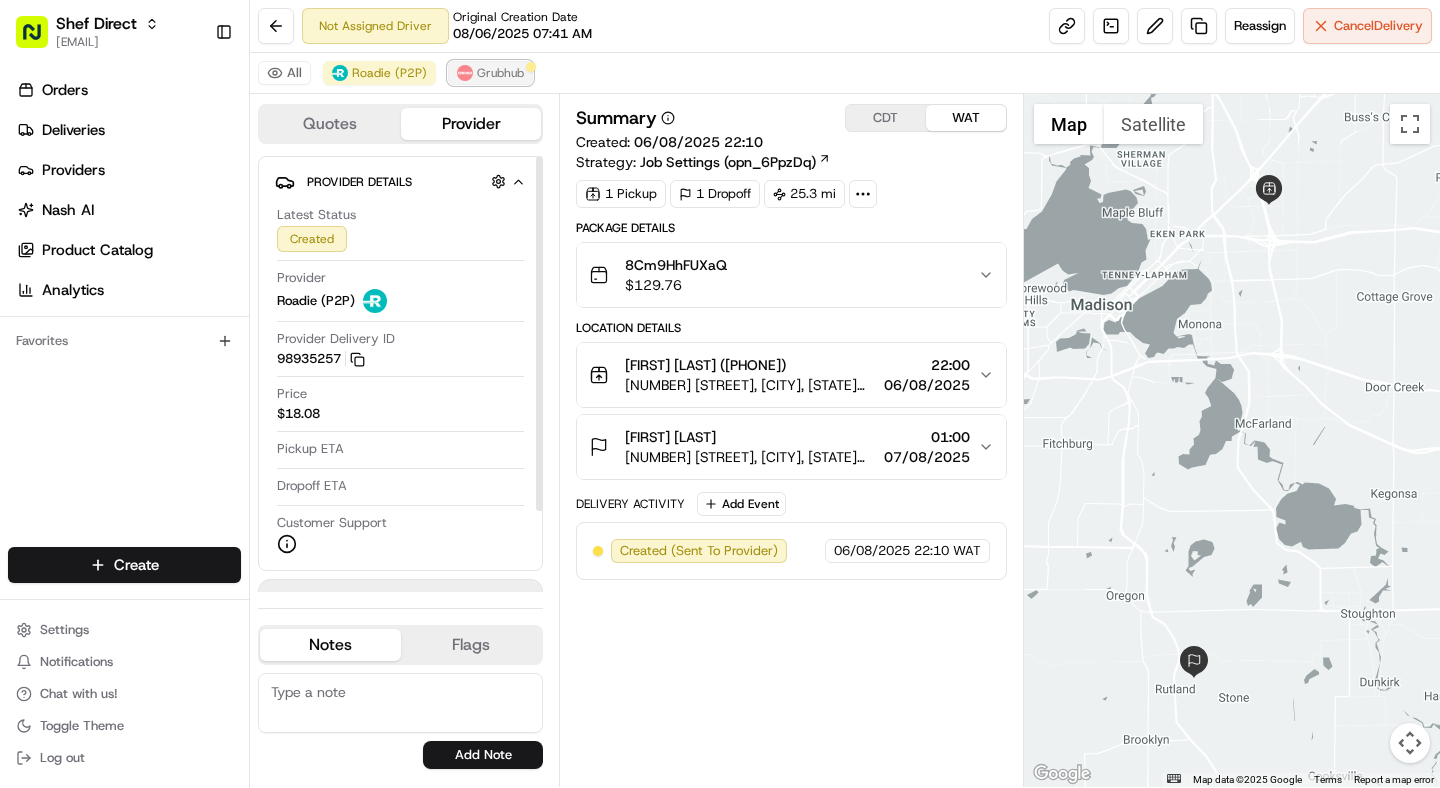 click on "Grubhub" at bounding box center [500, 73] 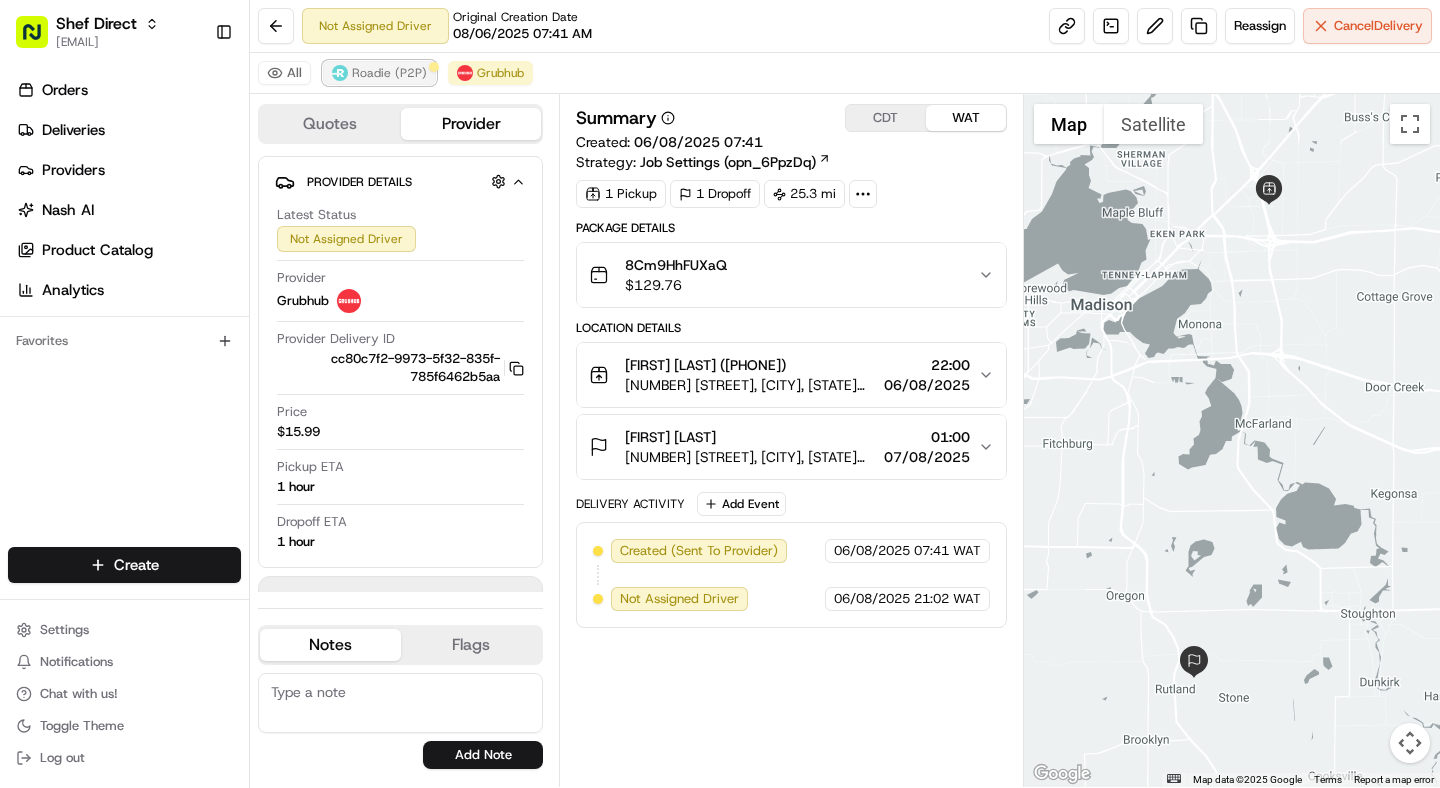 click on "Roadie (P2P)" at bounding box center (379, 73) 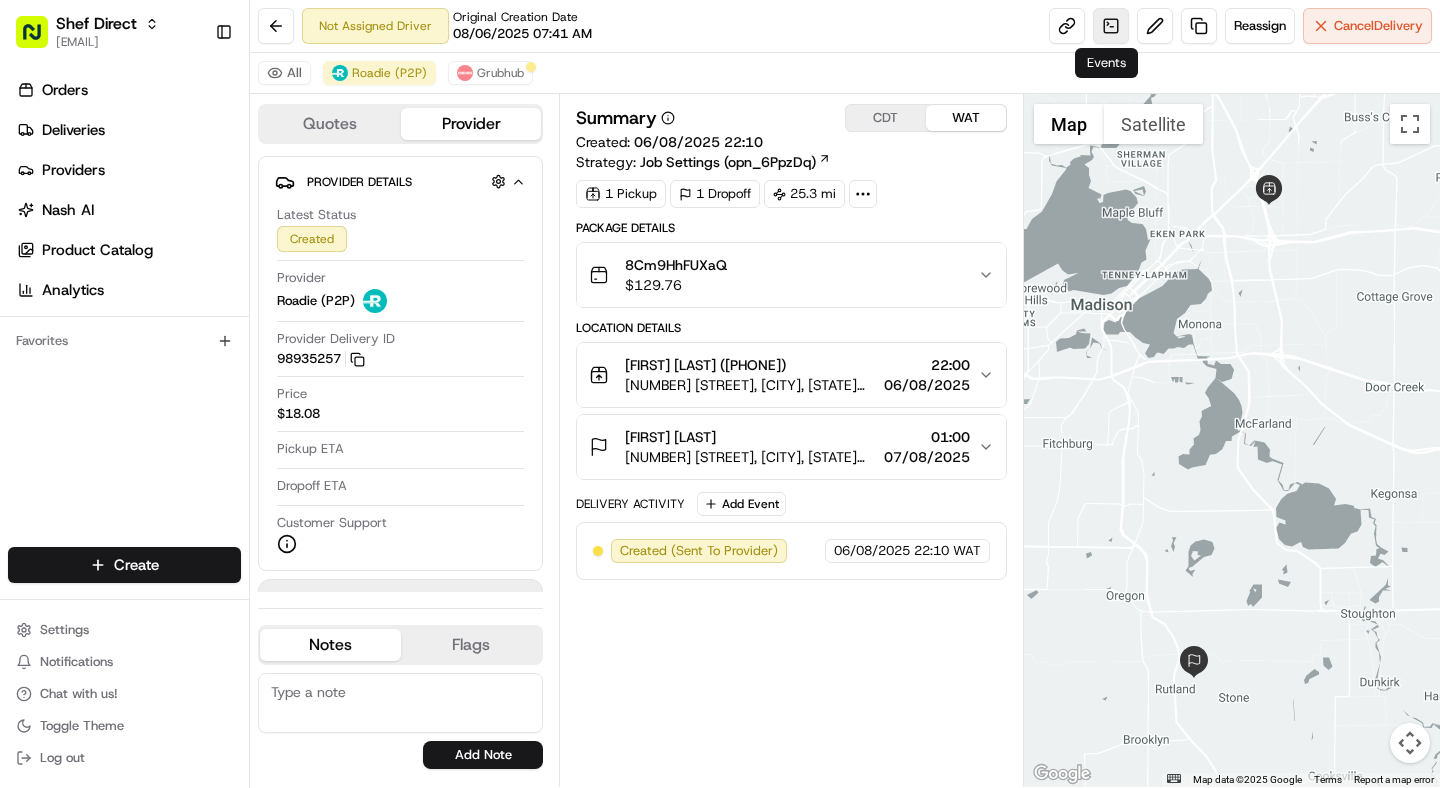 click at bounding box center (1111, 26) 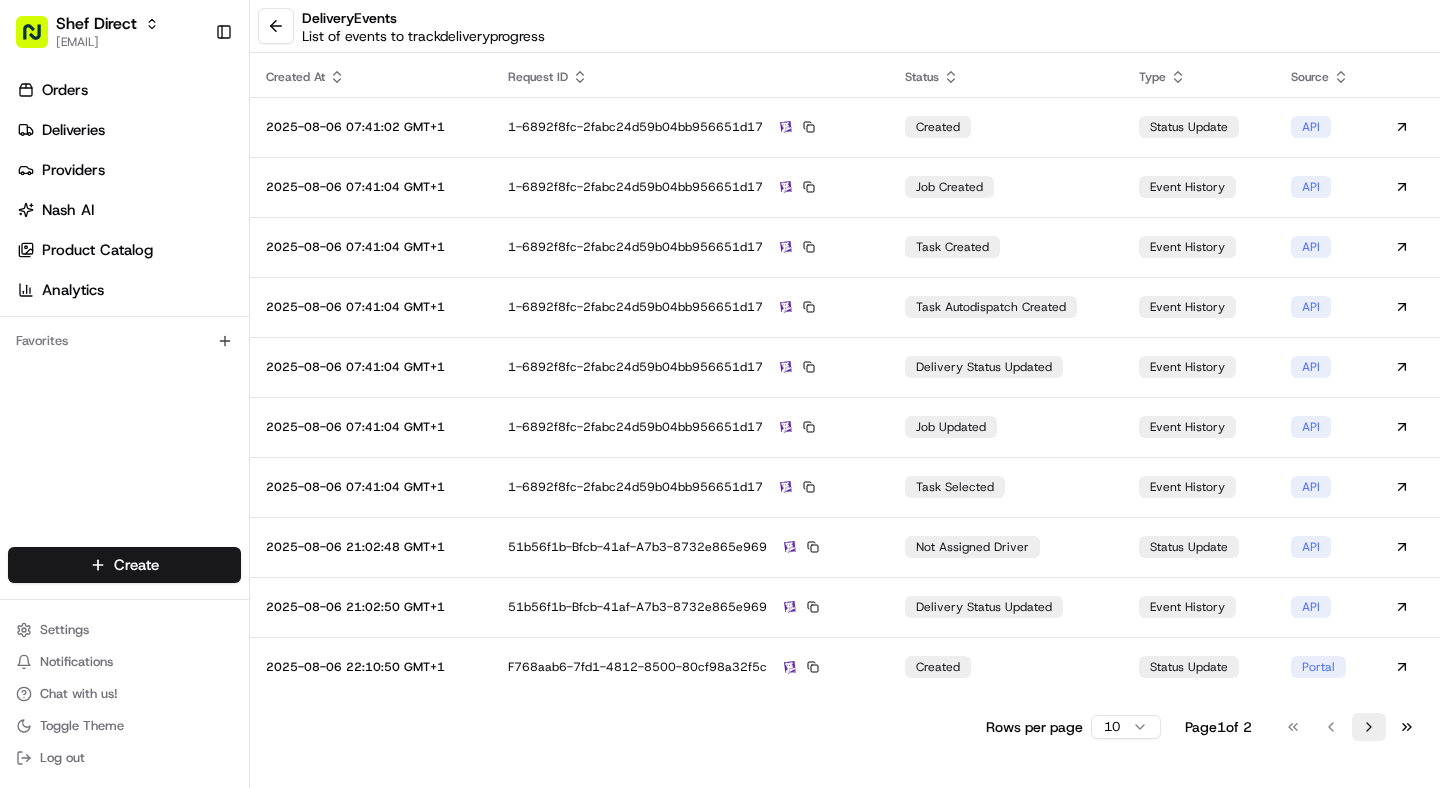 click on "Go to next page" at bounding box center (1369, 727) 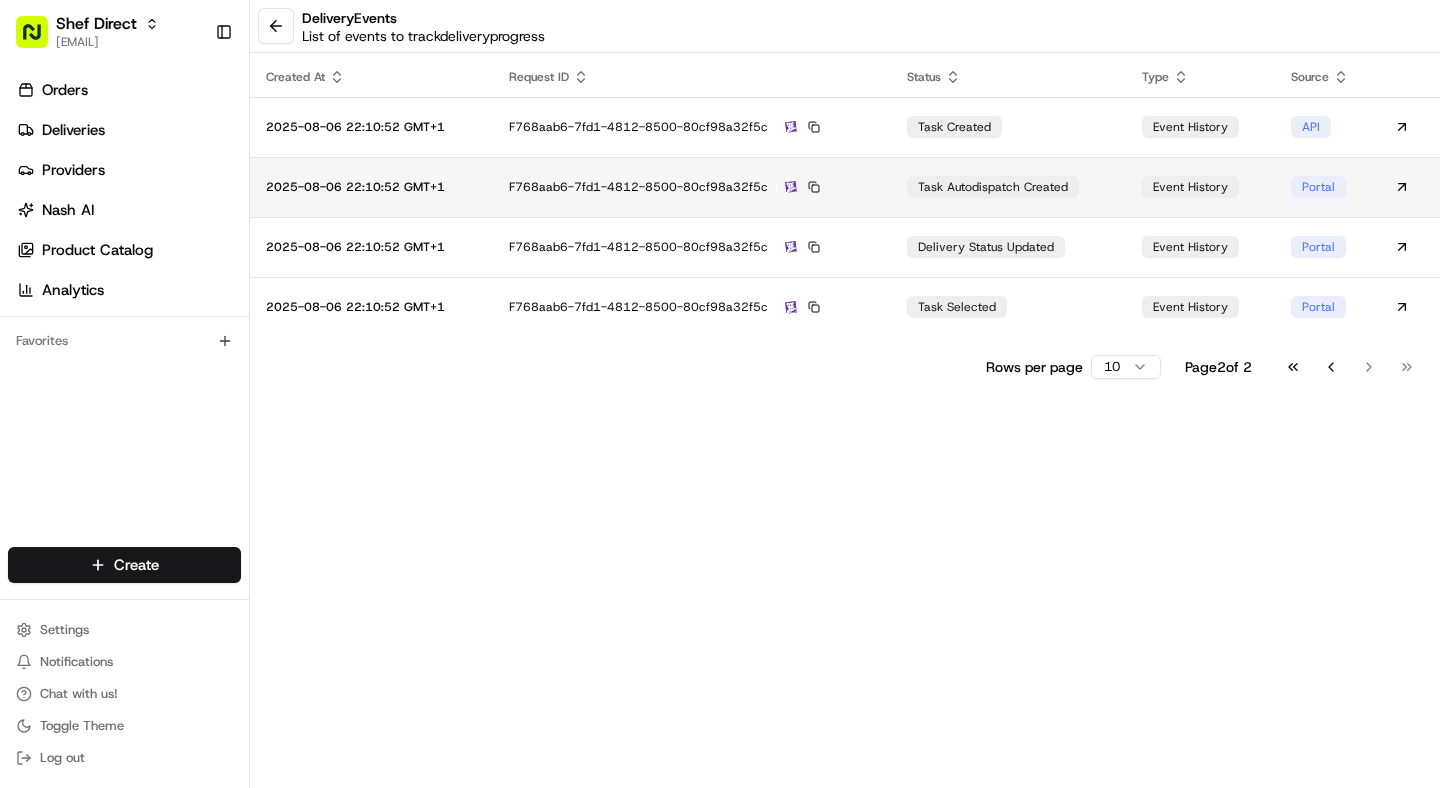 click on "f768aab6-7fd1-4812-8500-80cf98a32f5c" at bounding box center (692, 187) 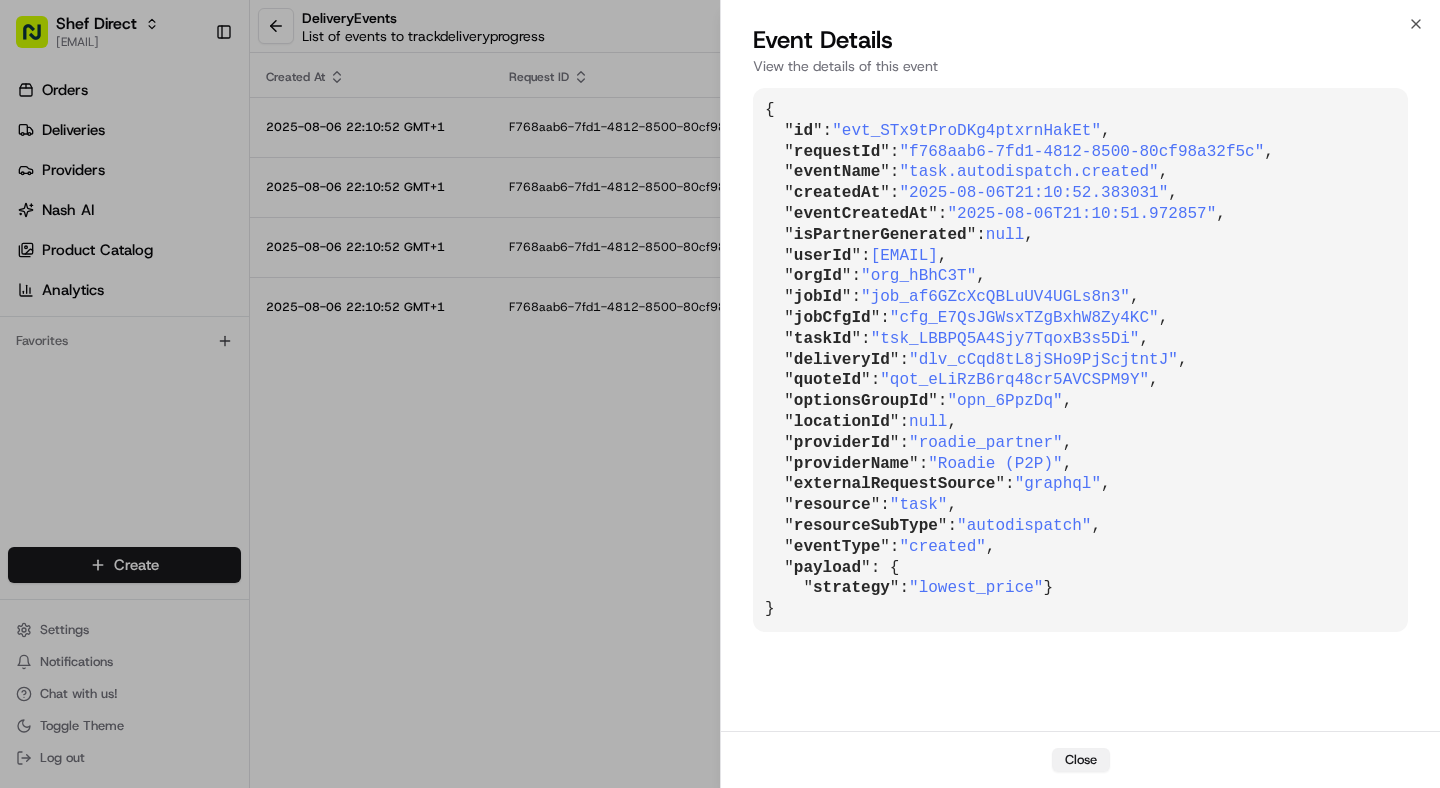 click on "Close" at bounding box center (1081, 760) 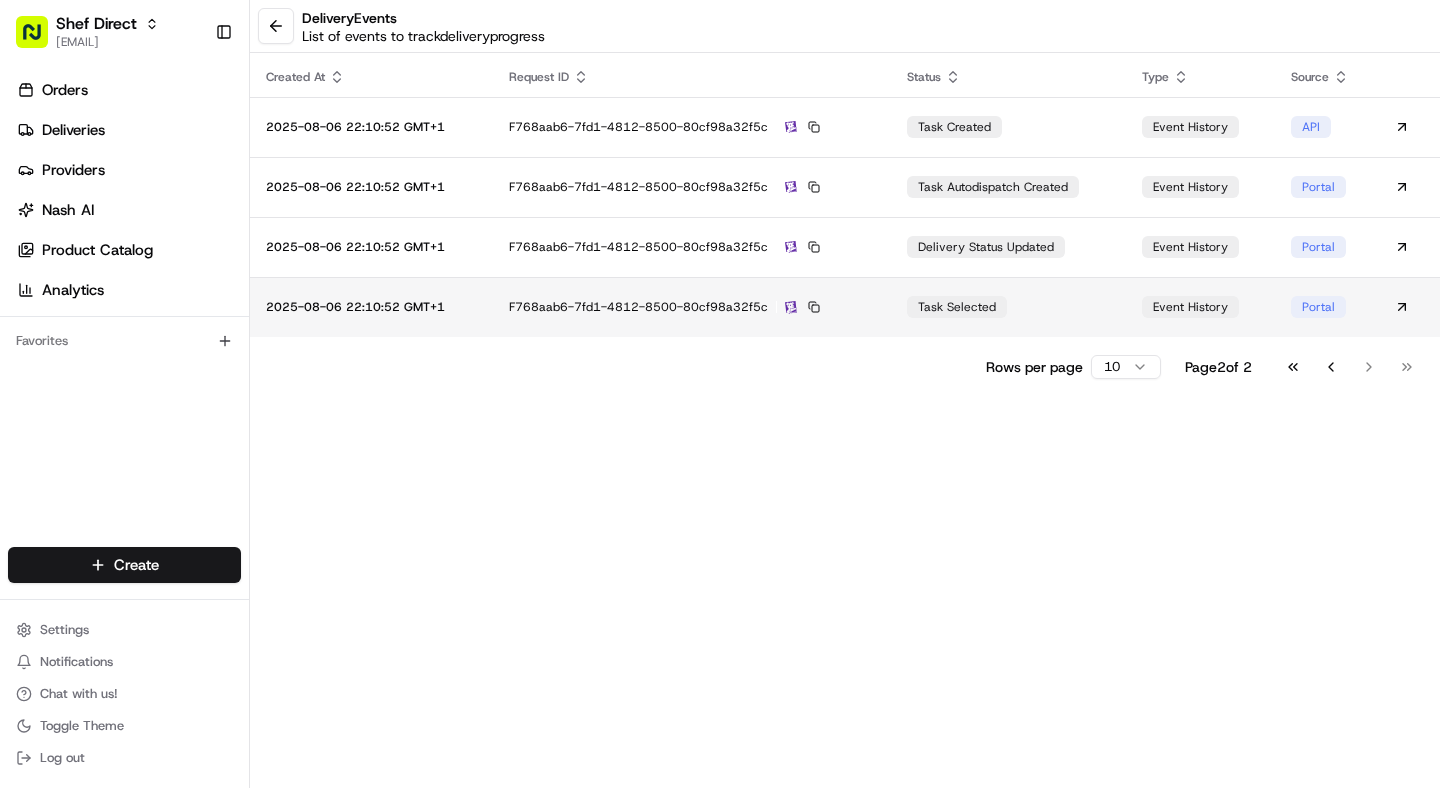 click on "f768aab6-7fd1-4812-8500-80cf98a32f5c" at bounding box center [692, 307] 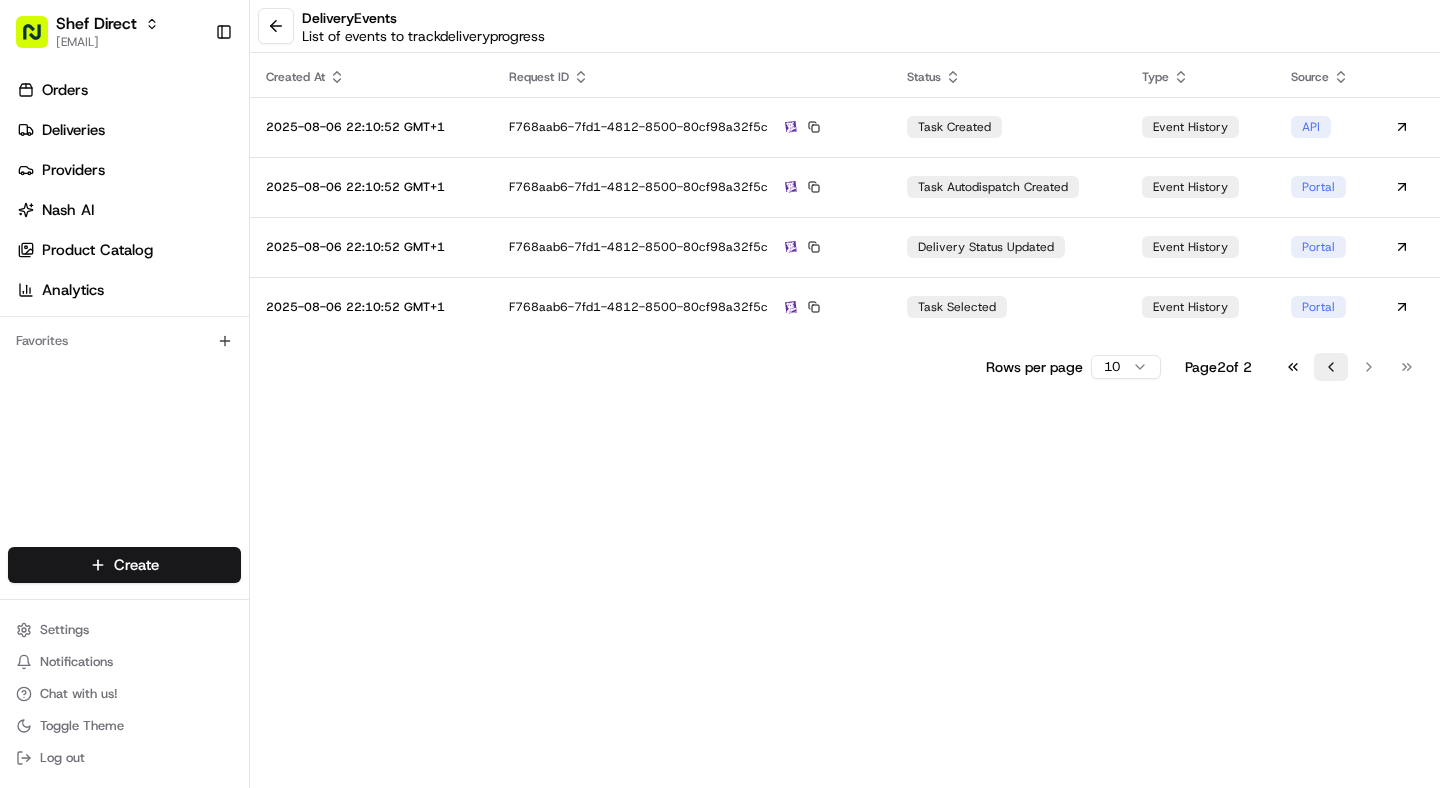 click on "Go to previous page" at bounding box center [1331, 367] 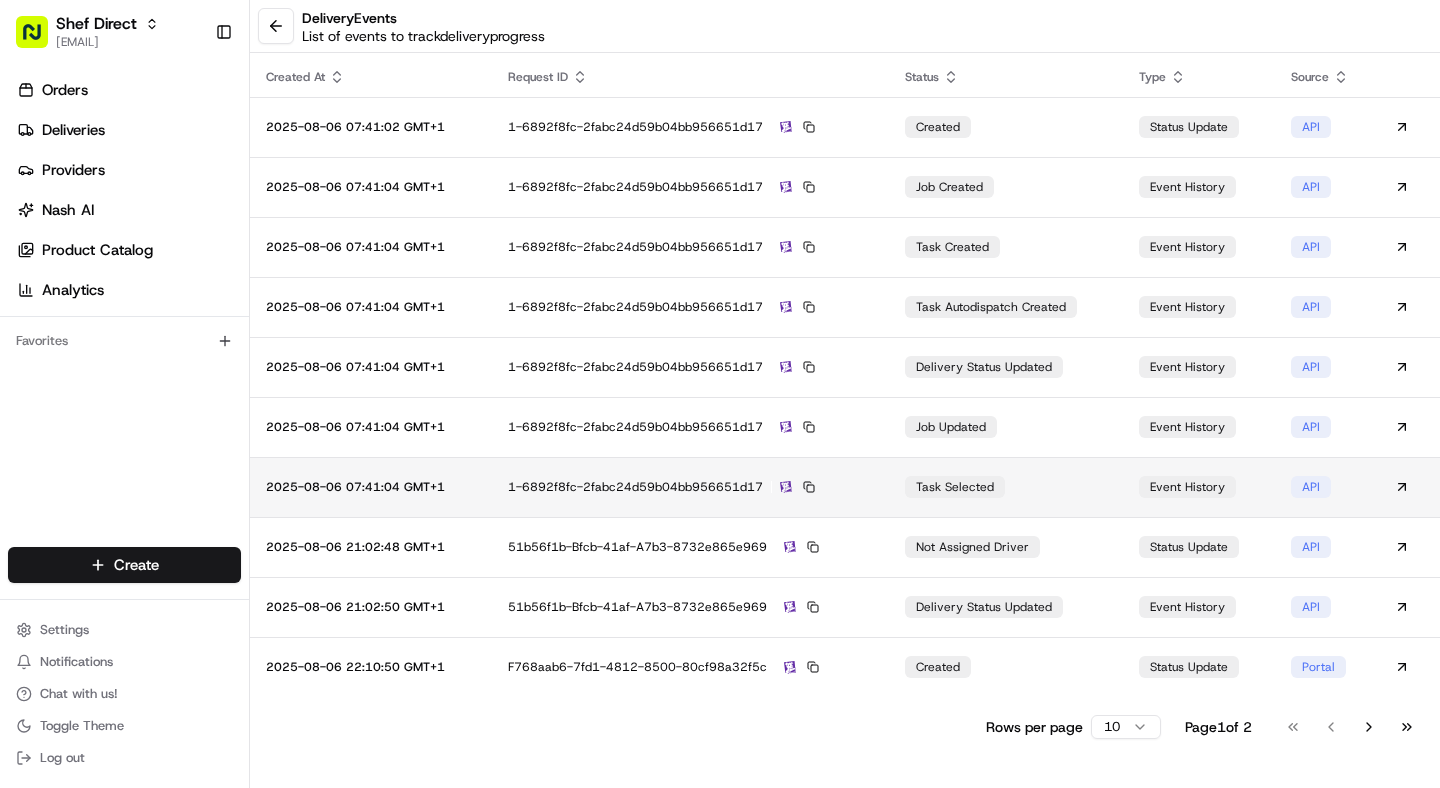 click on "1-6892f8fc-2fabc24d59b04bb956651d17" at bounding box center (690, 487) 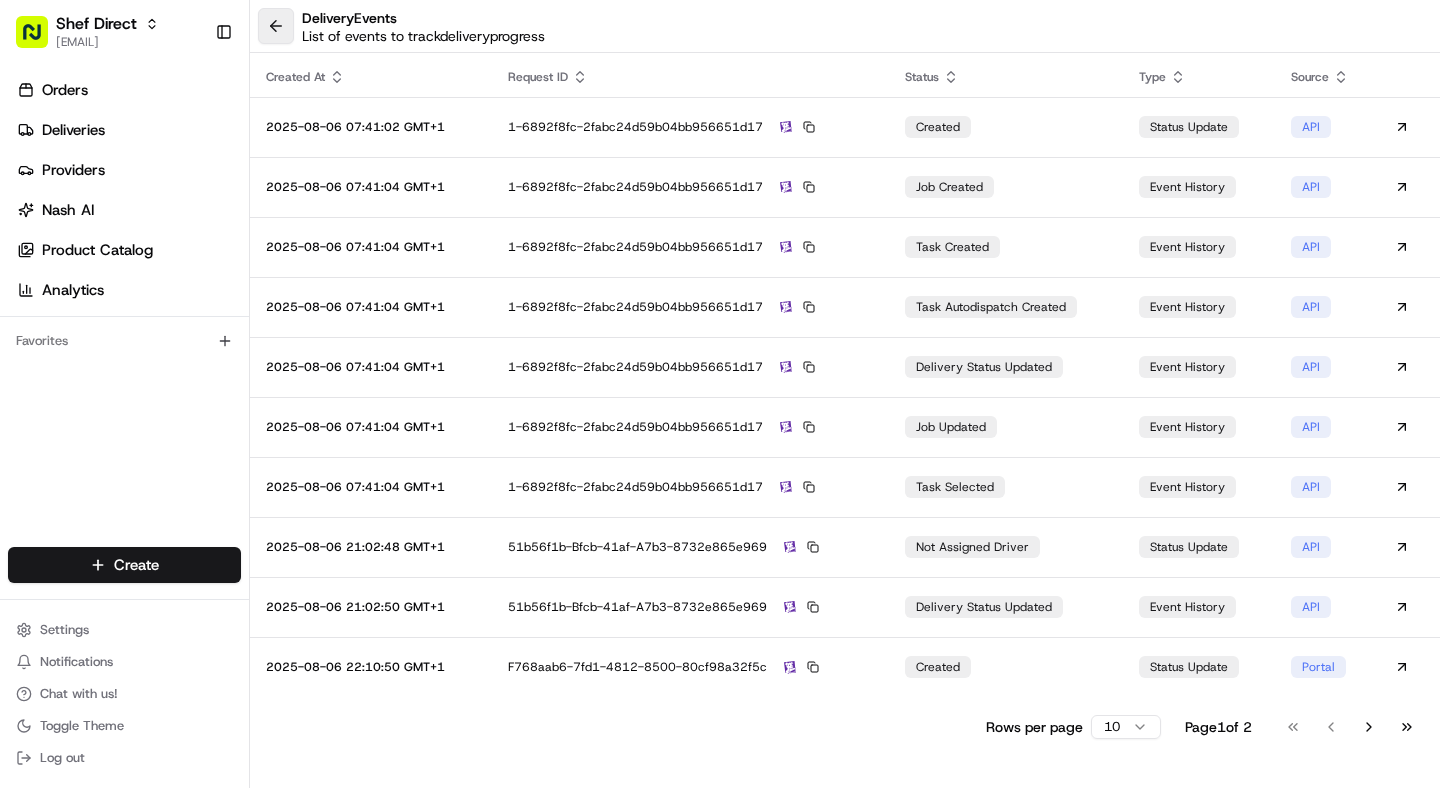 click at bounding box center [276, 26] 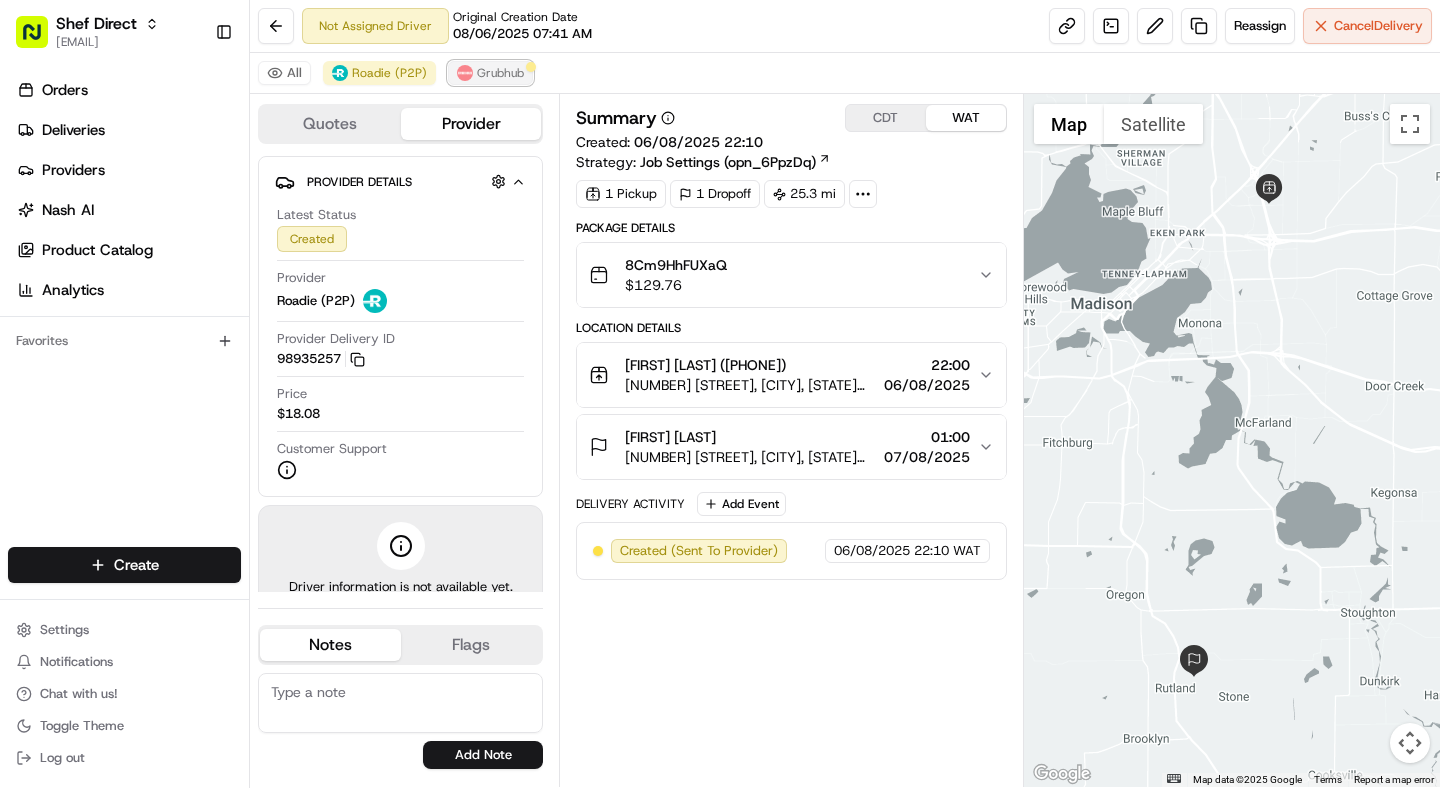 click on "Grubhub" at bounding box center (500, 73) 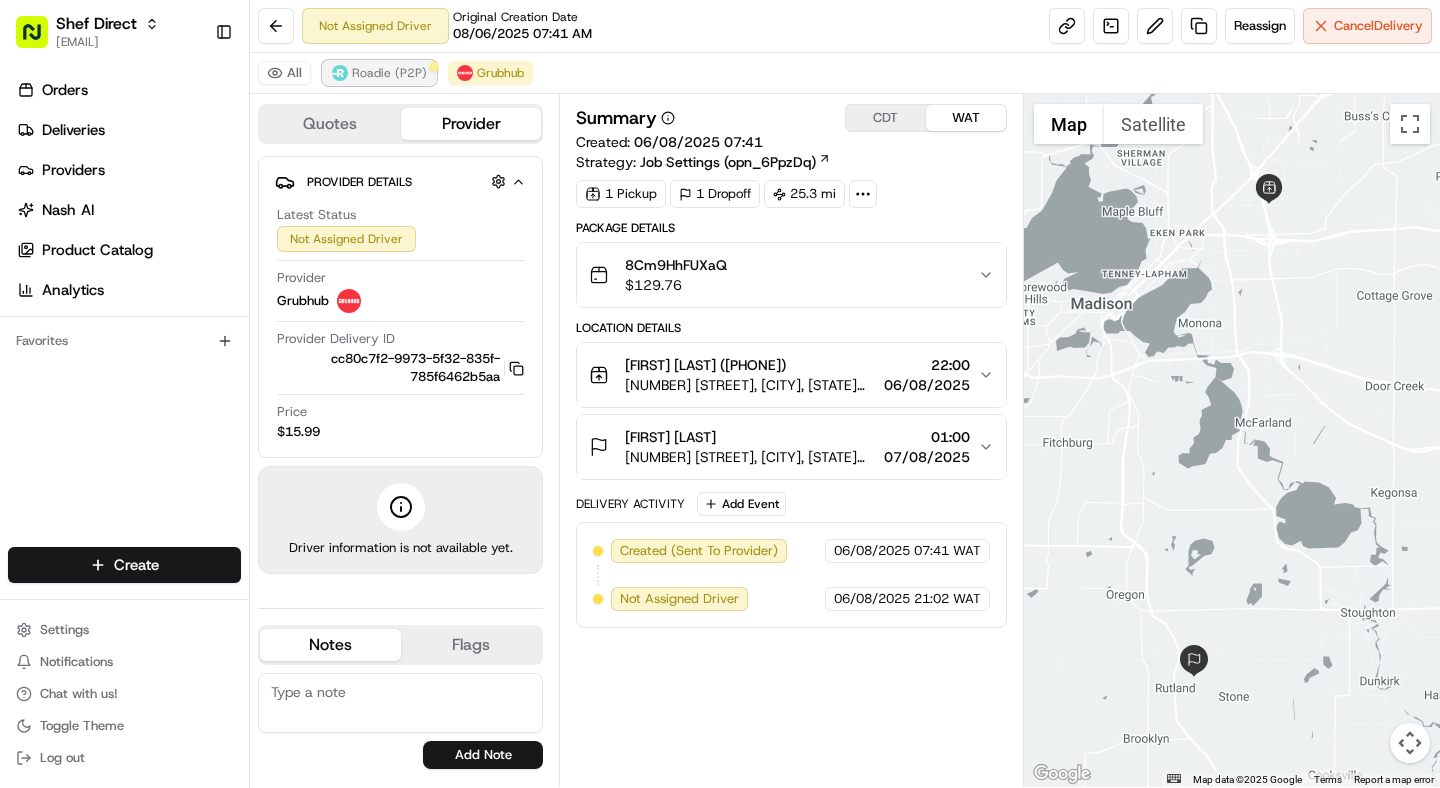 click on "Roadie (P2P)" at bounding box center [389, 73] 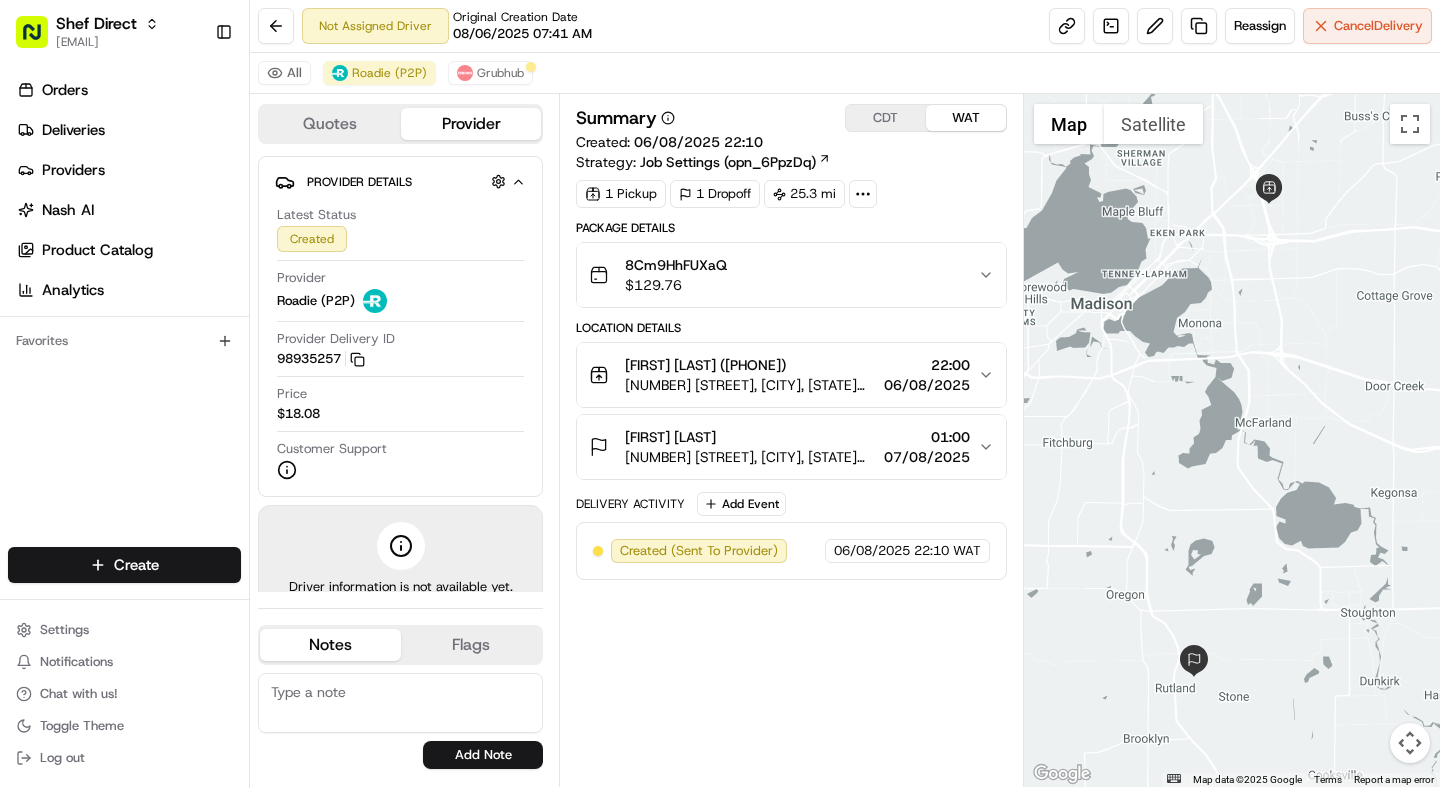 click on "Job Settings (opn_6PpzDq)" at bounding box center [728, 162] 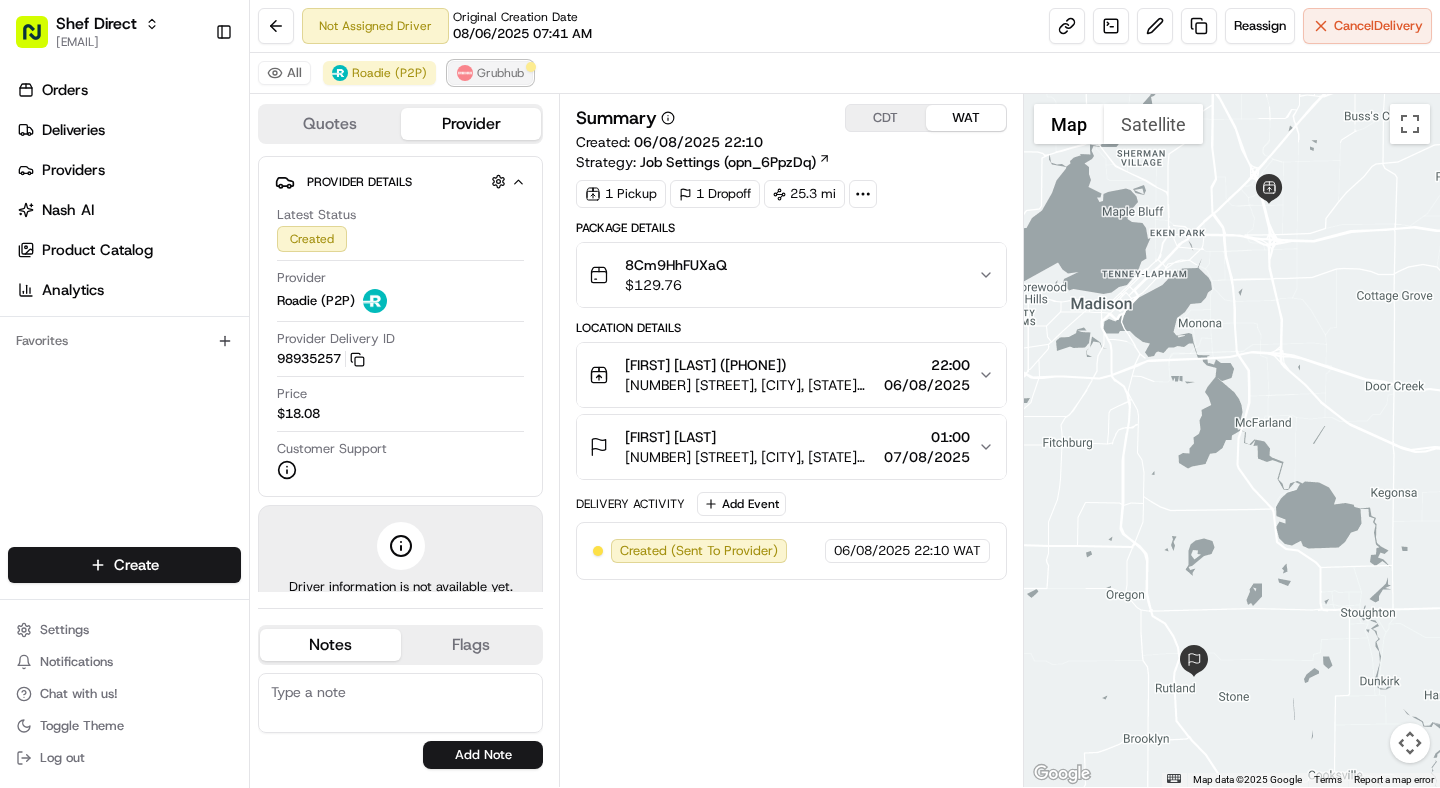 click on "Grubhub" at bounding box center (490, 73) 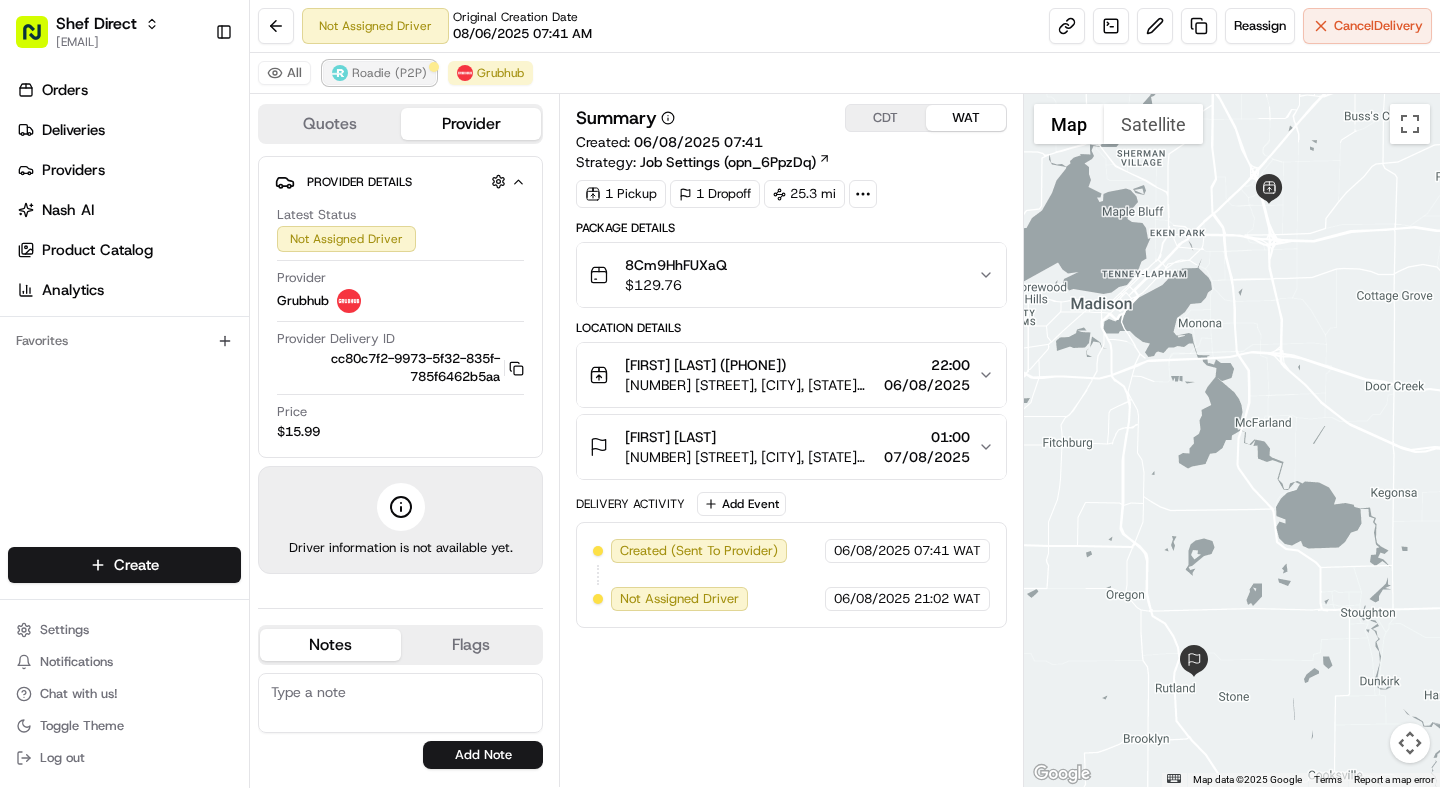 click on "Roadie (P2P)" at bounding box center [389, 73] 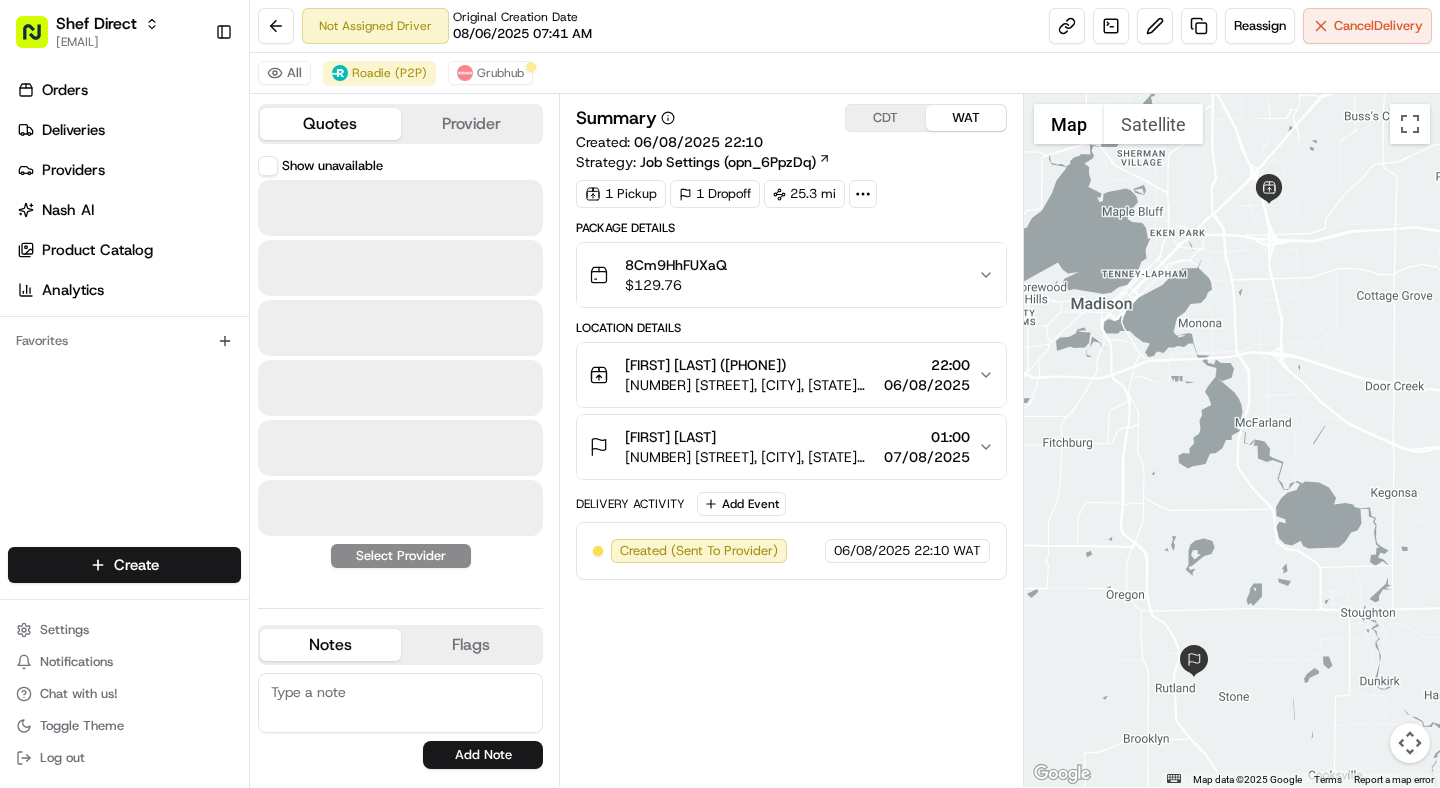 click on "Quotes" at bounding box center [330, 124] 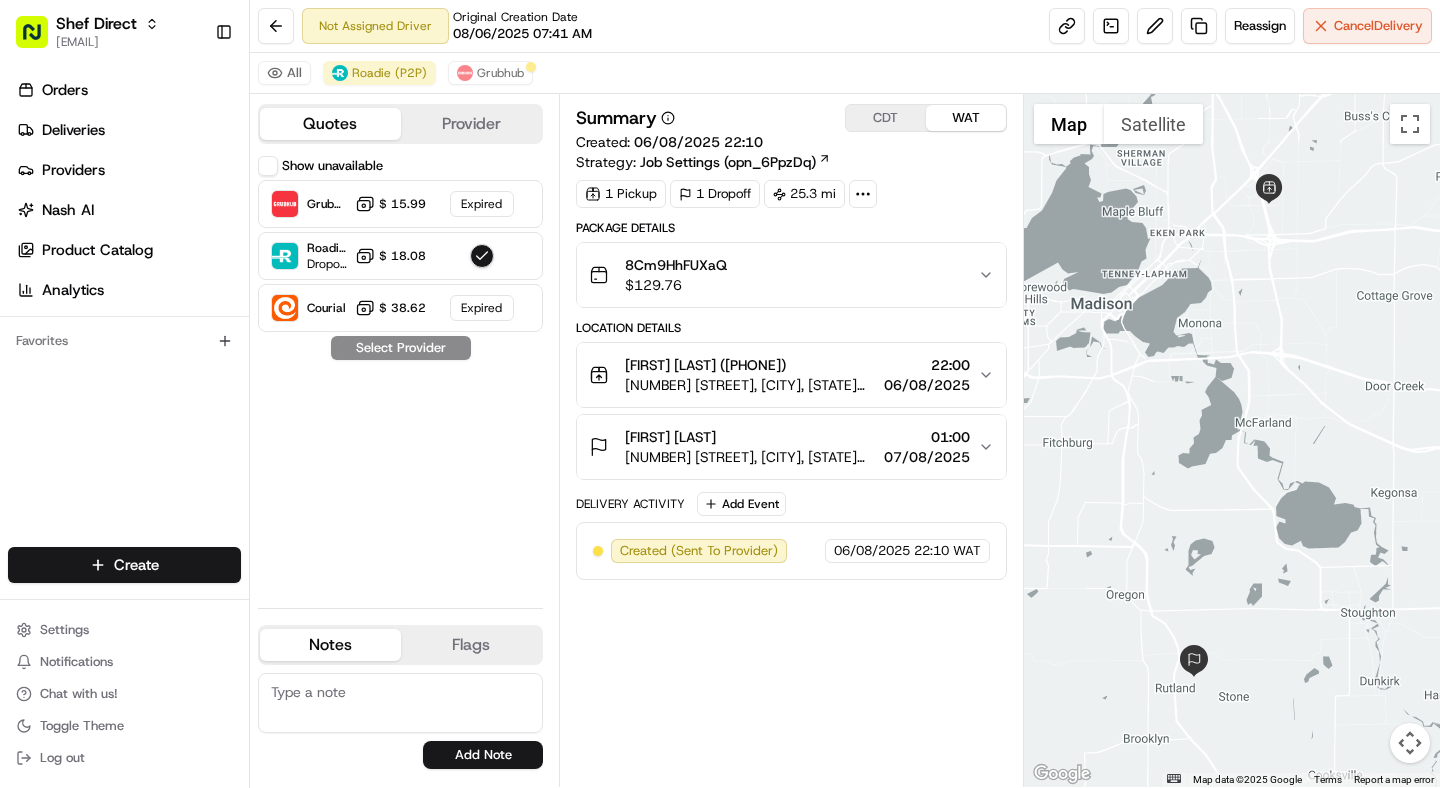 click on "Show unavailable" at bounding box center [268, 166] 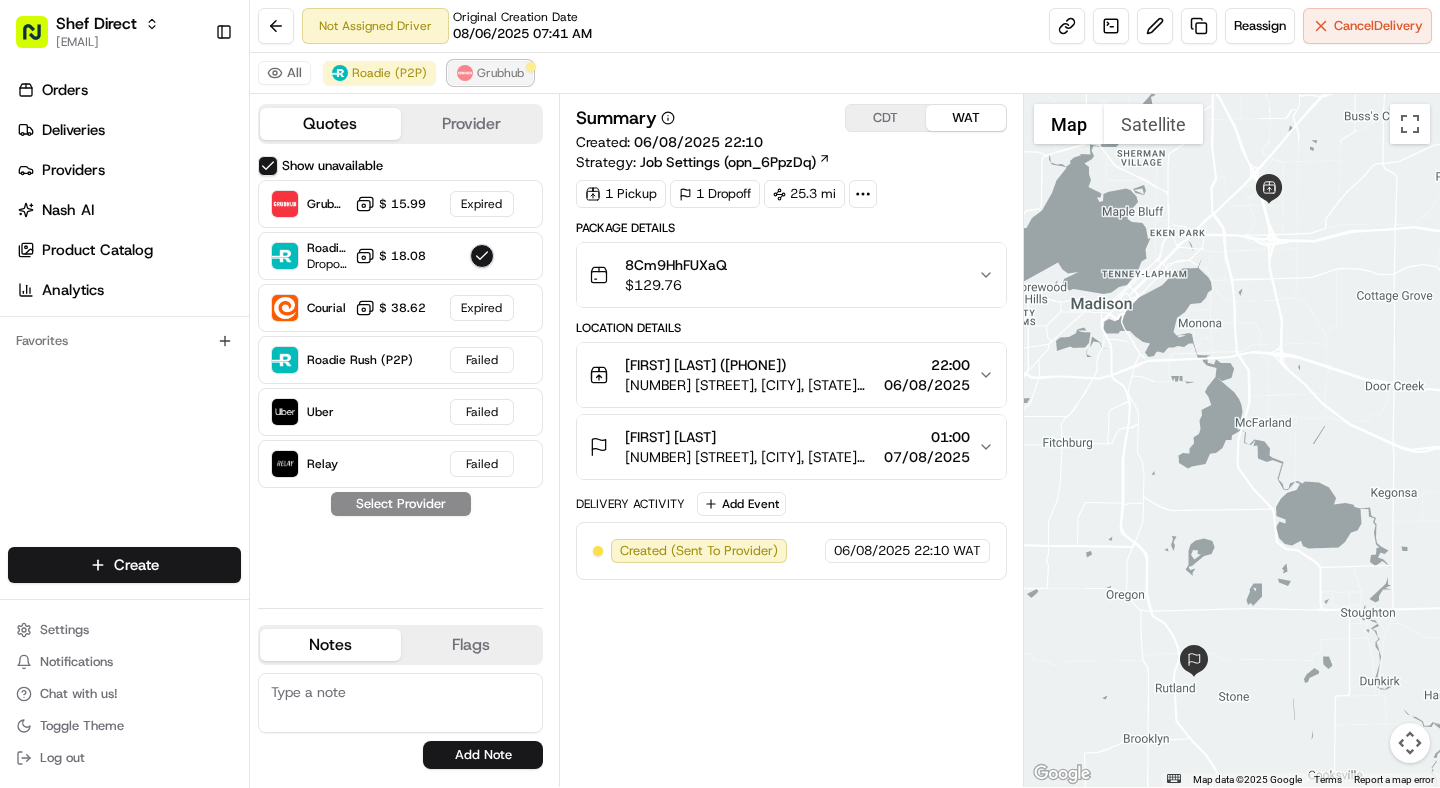 click on "Grubhub" at bounding box center (500, 73) 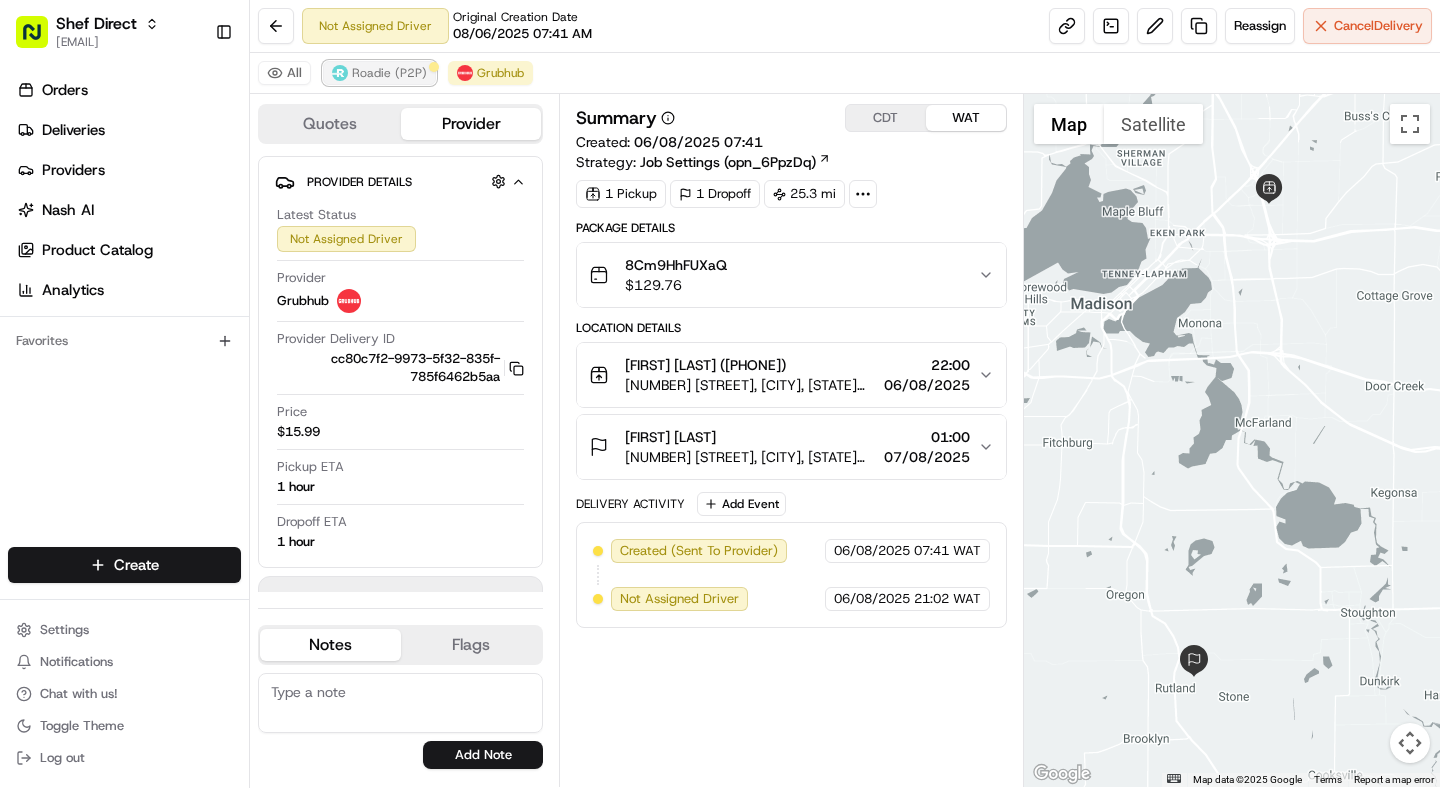 click on "Roadie (P2P)" at bounding box center [389, 73] 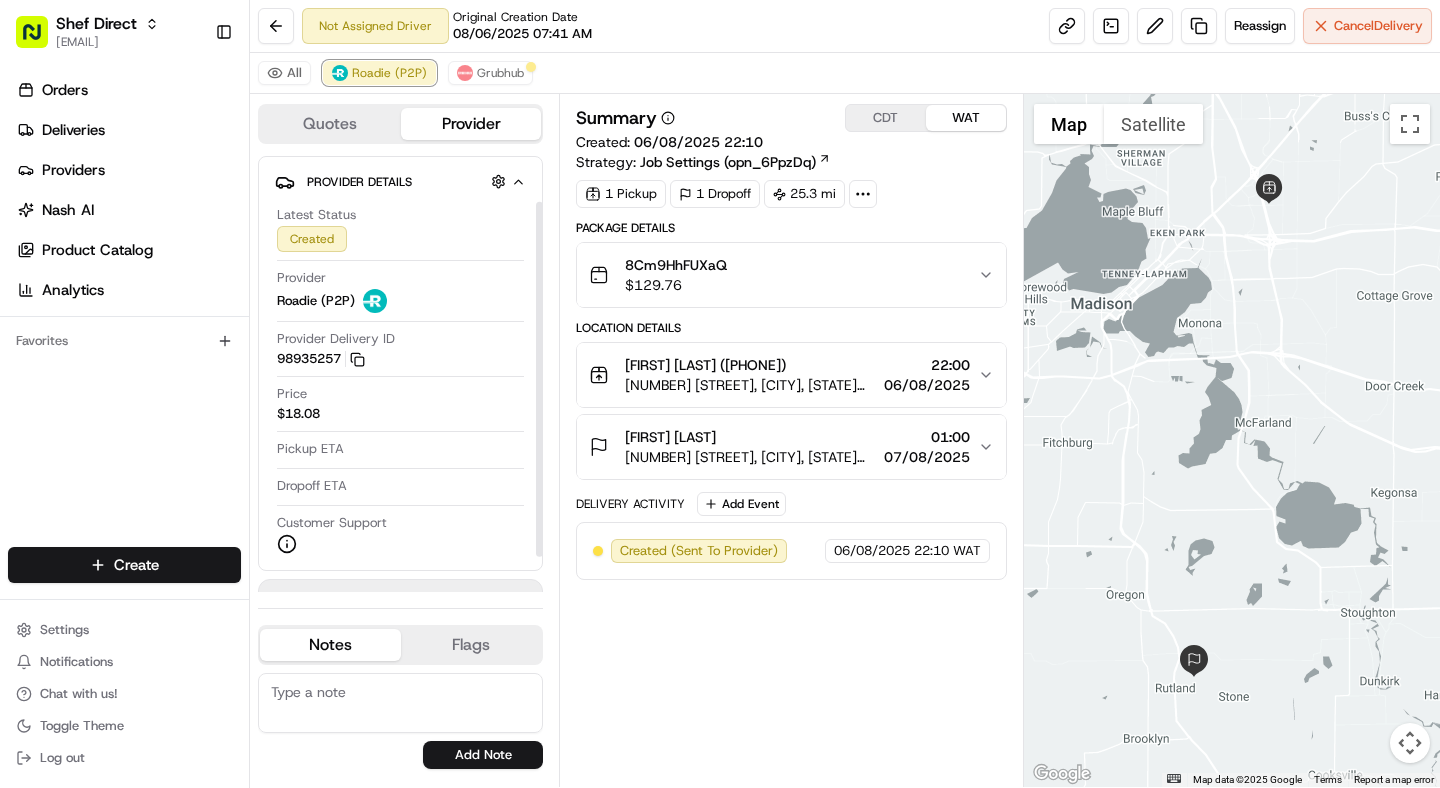 scroll, scrollTop: 99, scrollLeft: 0, axis: vertical 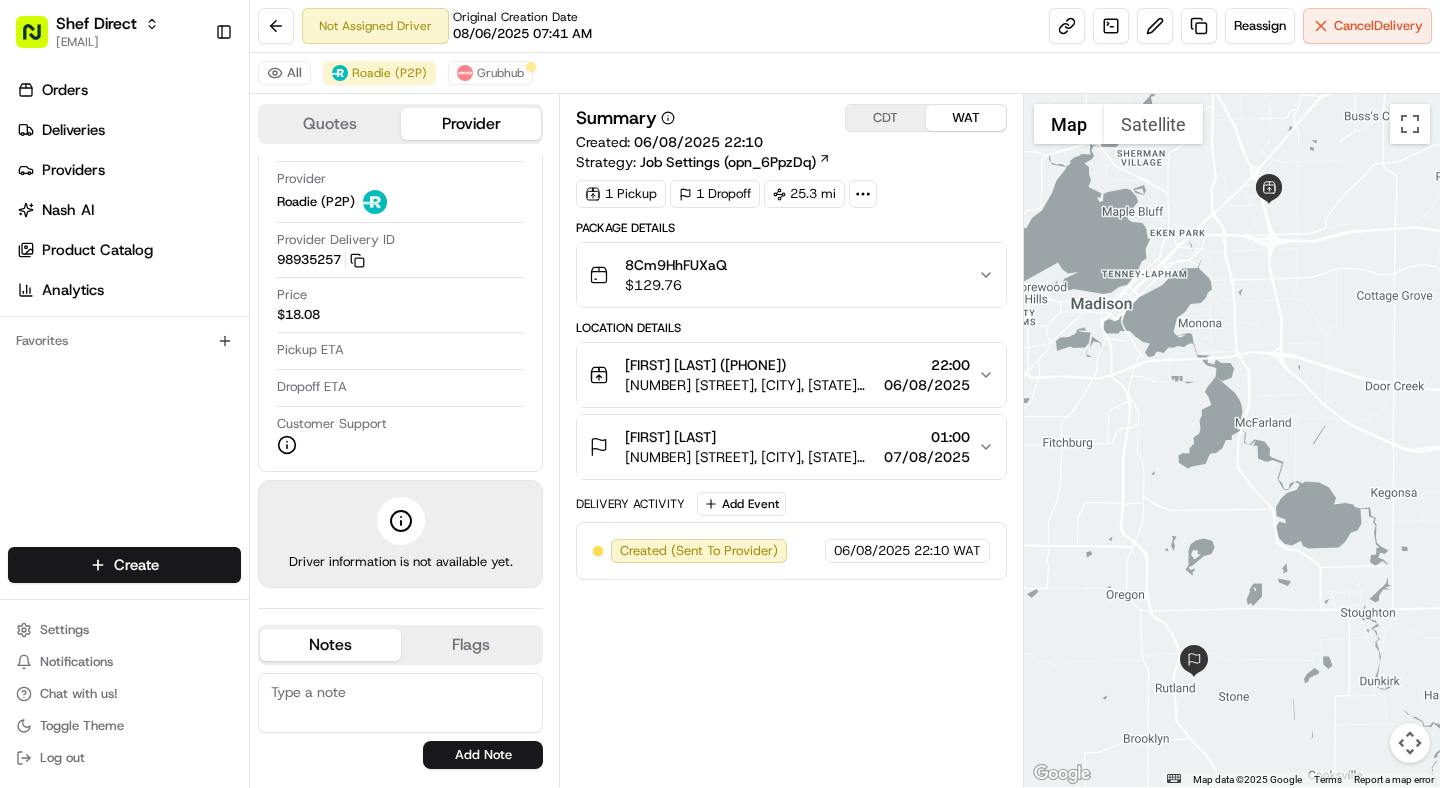click on "[FIRST] [LAST]" at bounding box center (750, 437) 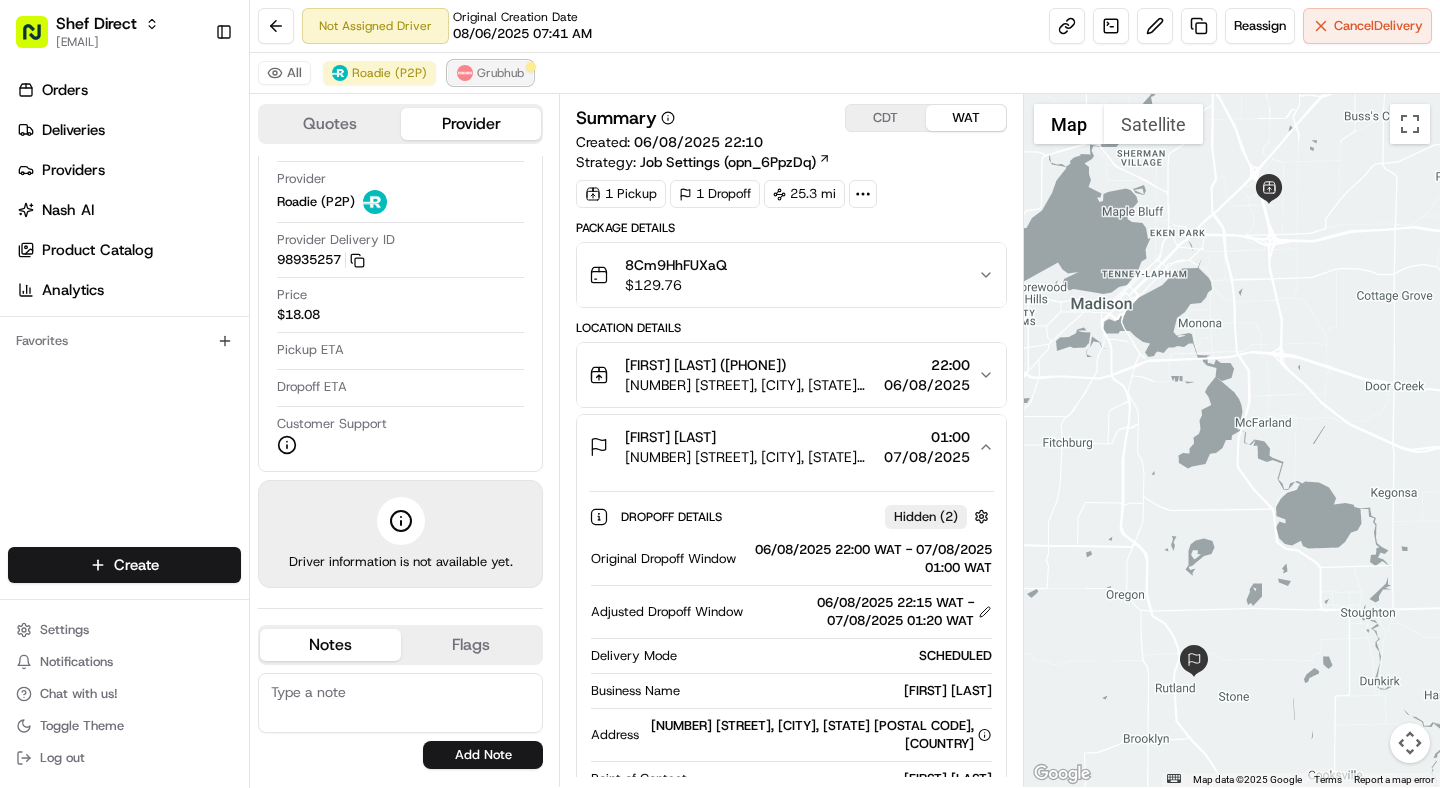 click at bounding box center [465, 73] 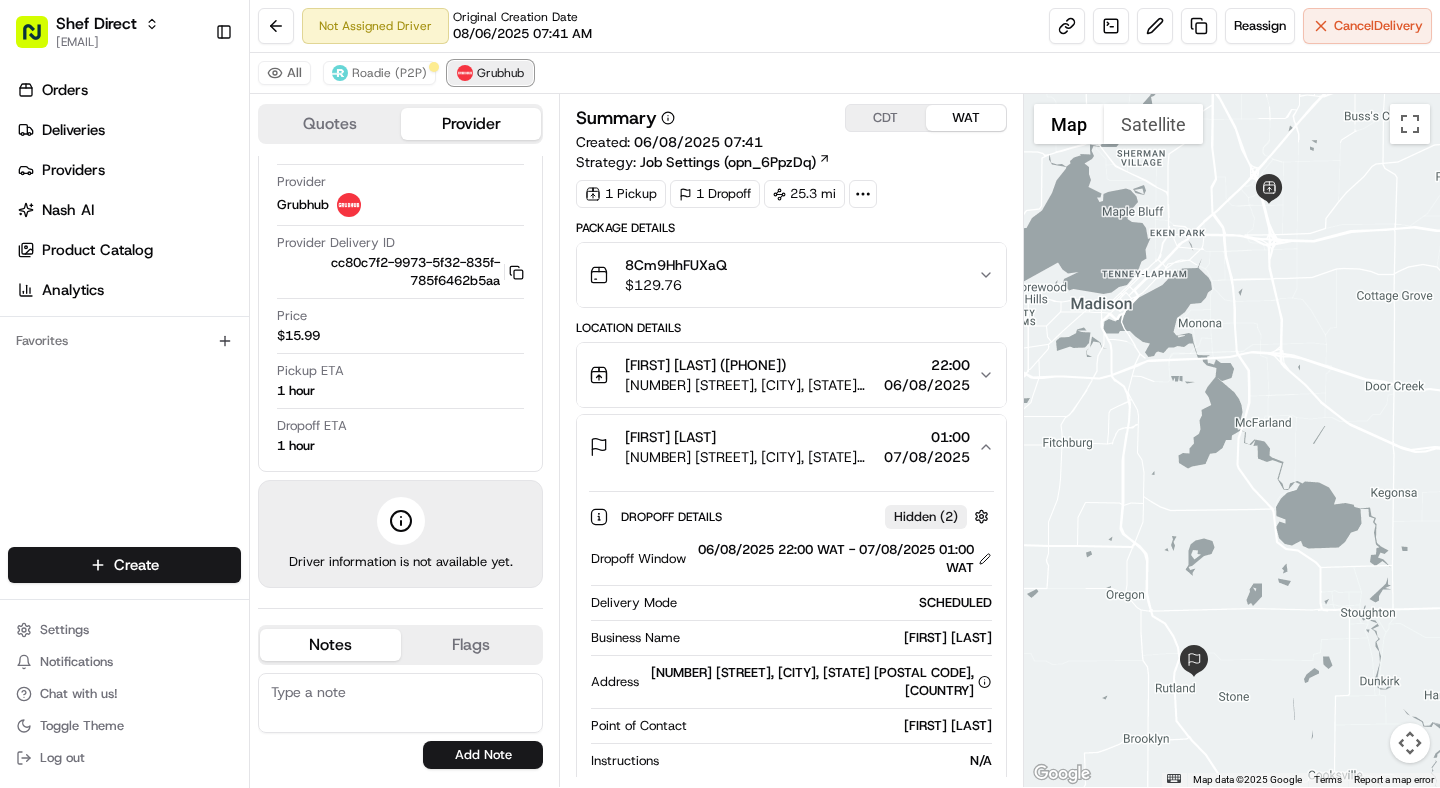 scroll, scrollTop: 96, scrollLeft: 0, axis: vertical 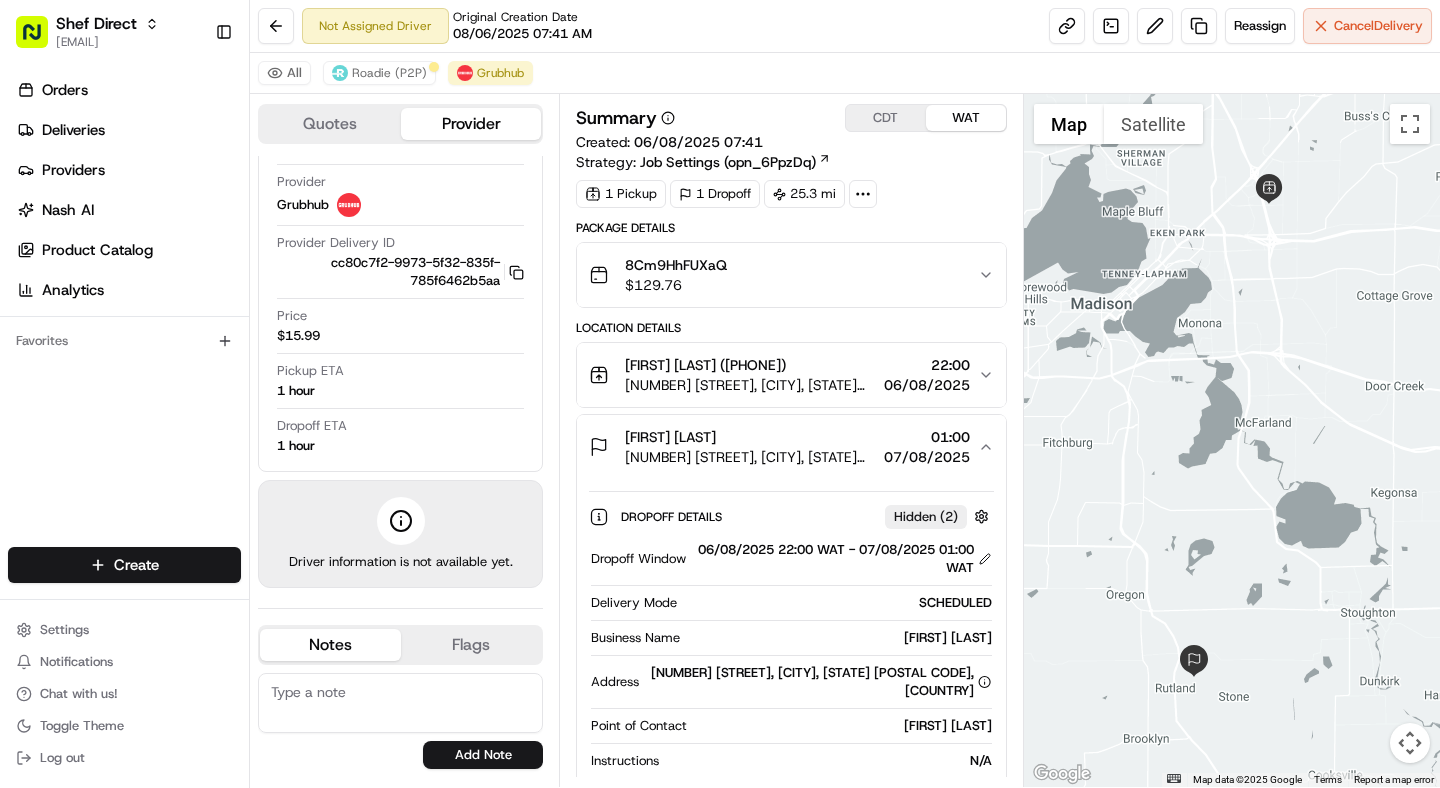 click on "Fariha Hoque (+12083017495) 1703 City View Dr #315, Madison, WI 53718, USA 22:00 06/08/2025" at bounding box center (791, 375) 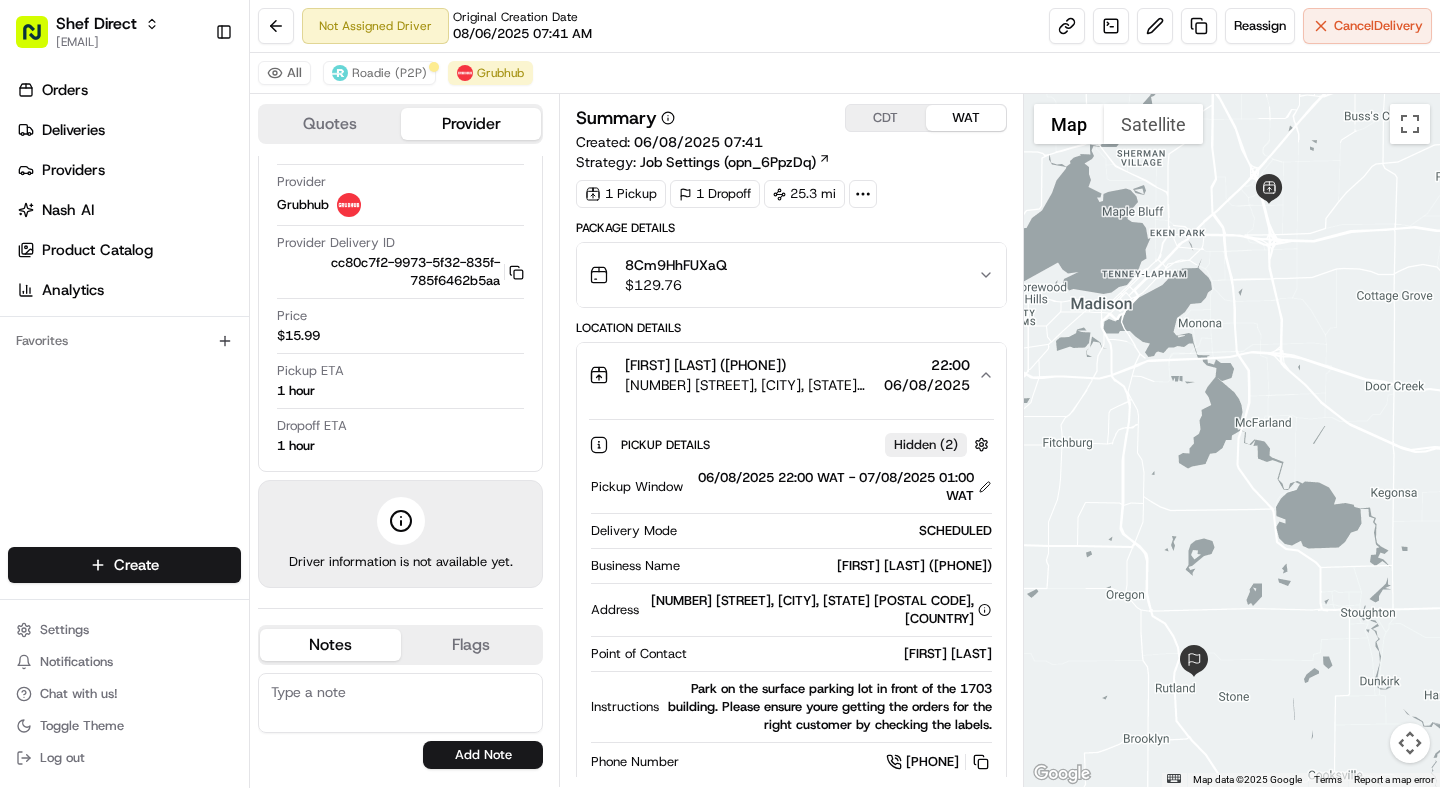 click on "Fariha Hoque (+12083017495) 1703 City View Dr #315, Madison, WI 53718, USA 22:00 06/08/2025" at bounding box center (791, 375) 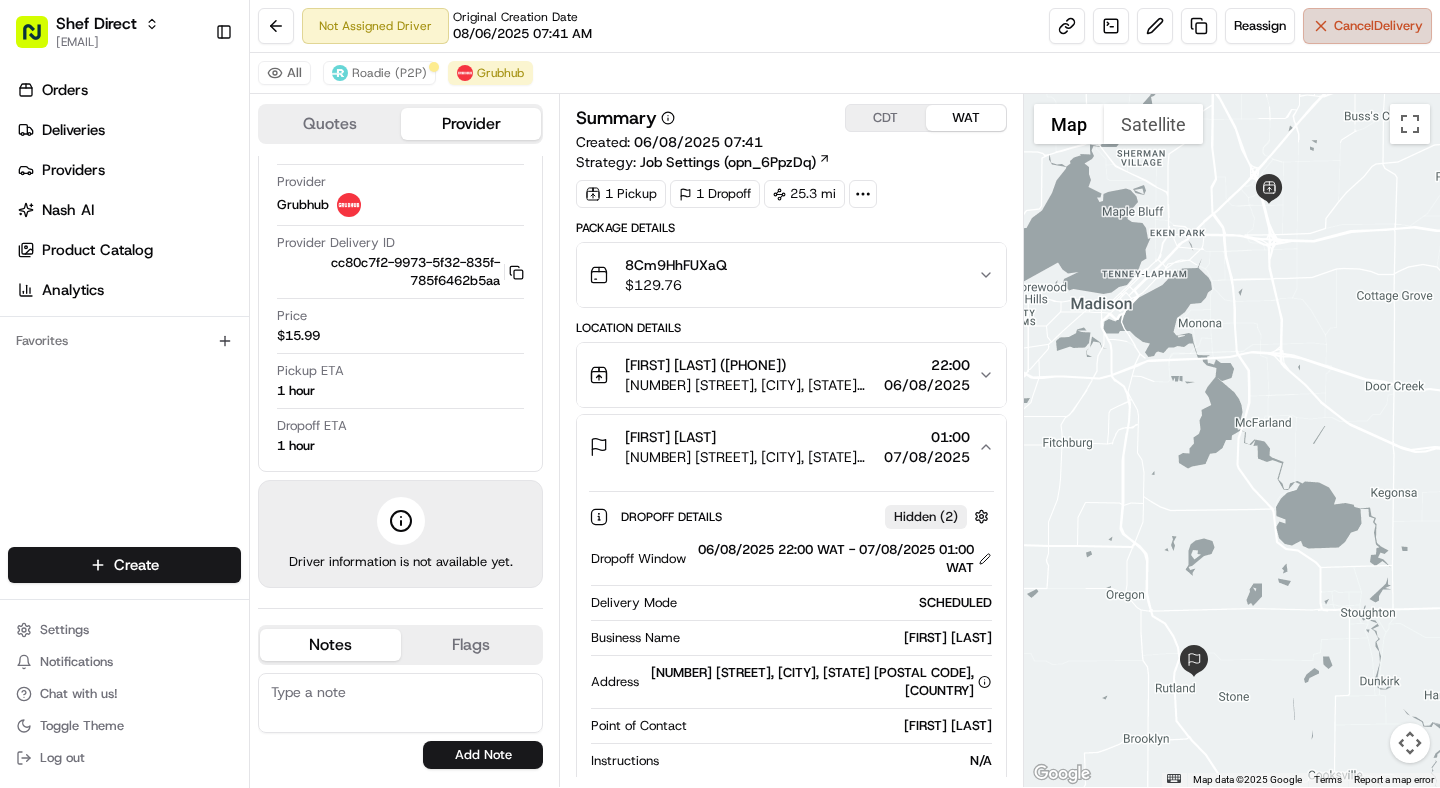 click on "Cancel  Delivery" at bounding box center [1378, 26] 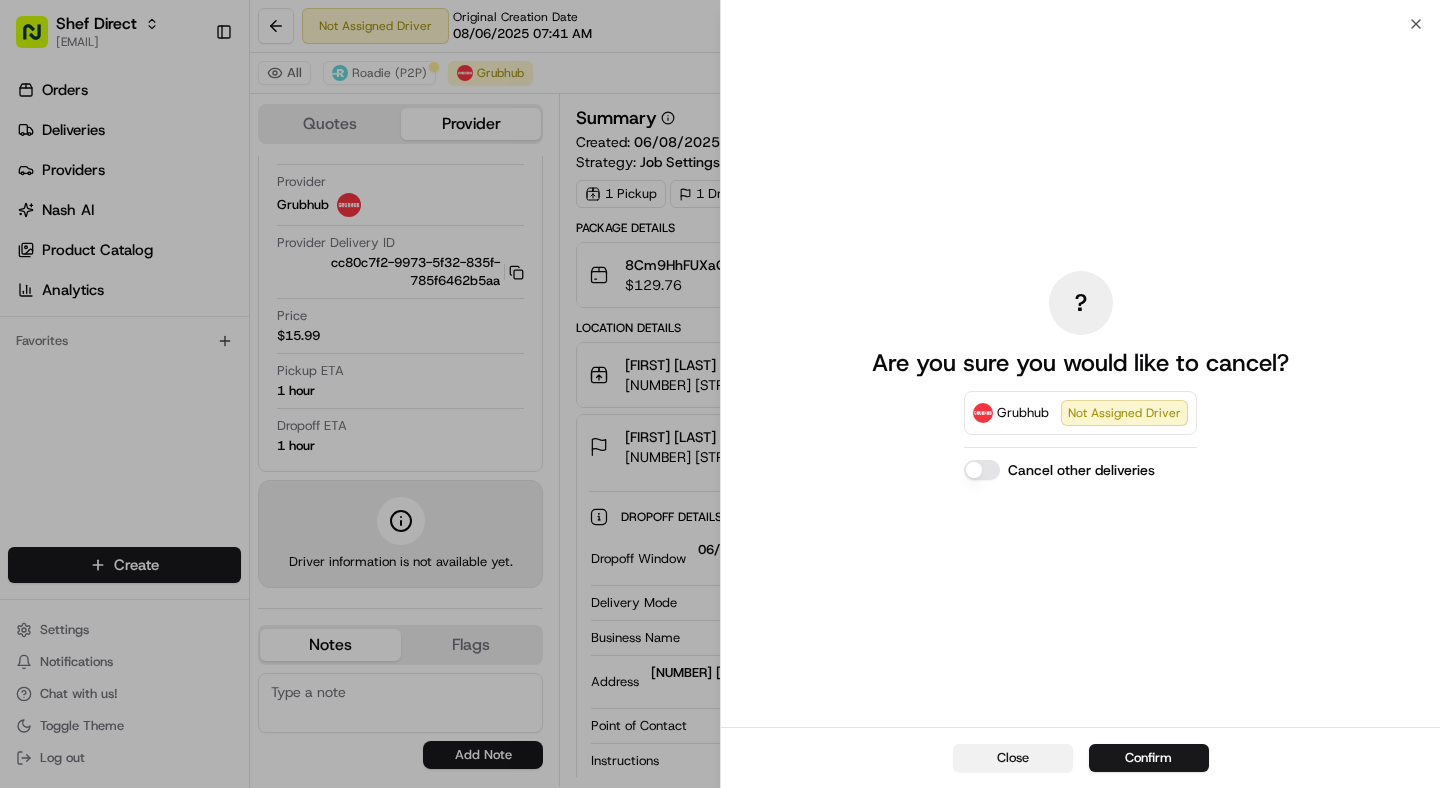 click on "Close" at bounding box center [1013, 758] 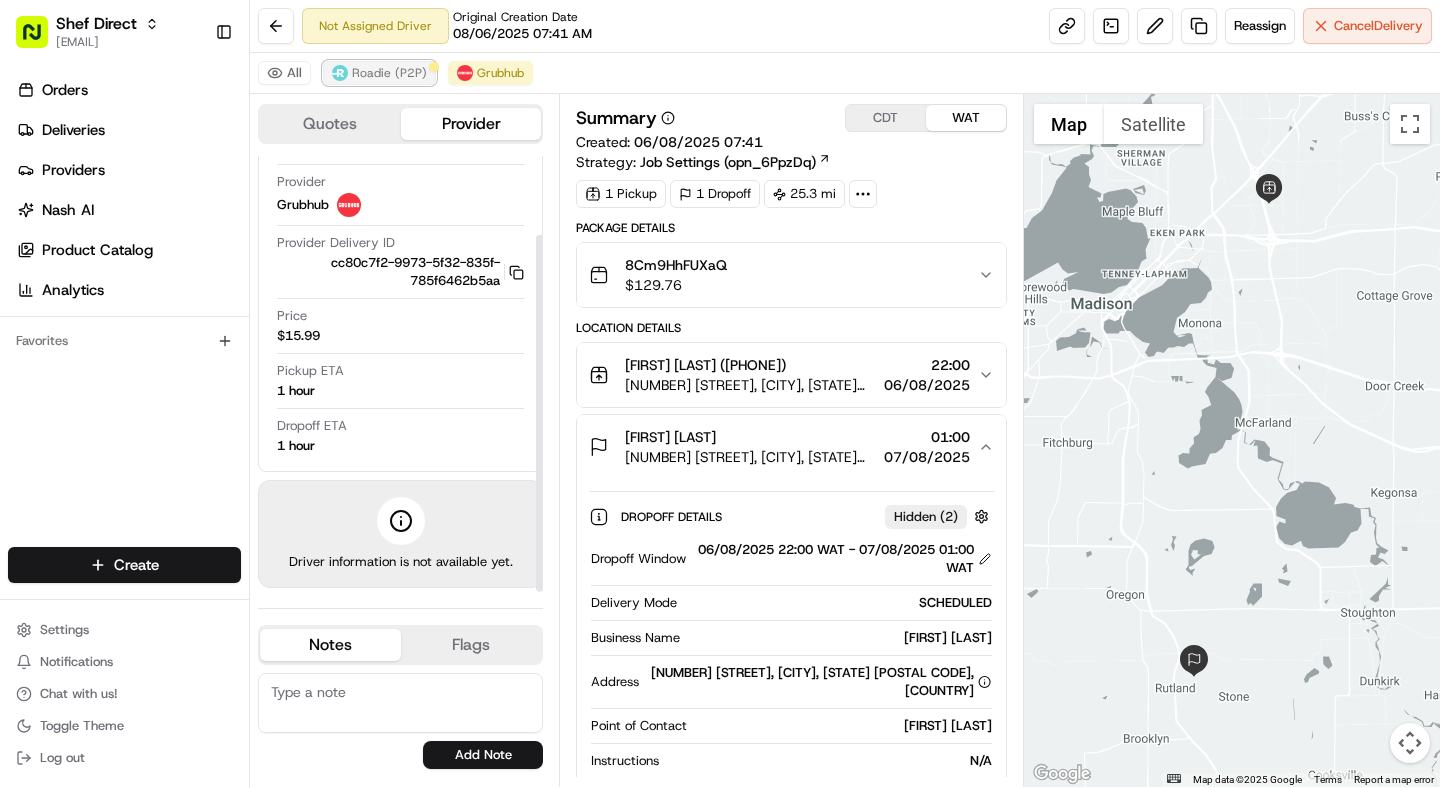 click on "Roadie (P2P)" at bounding box center [379, 73] 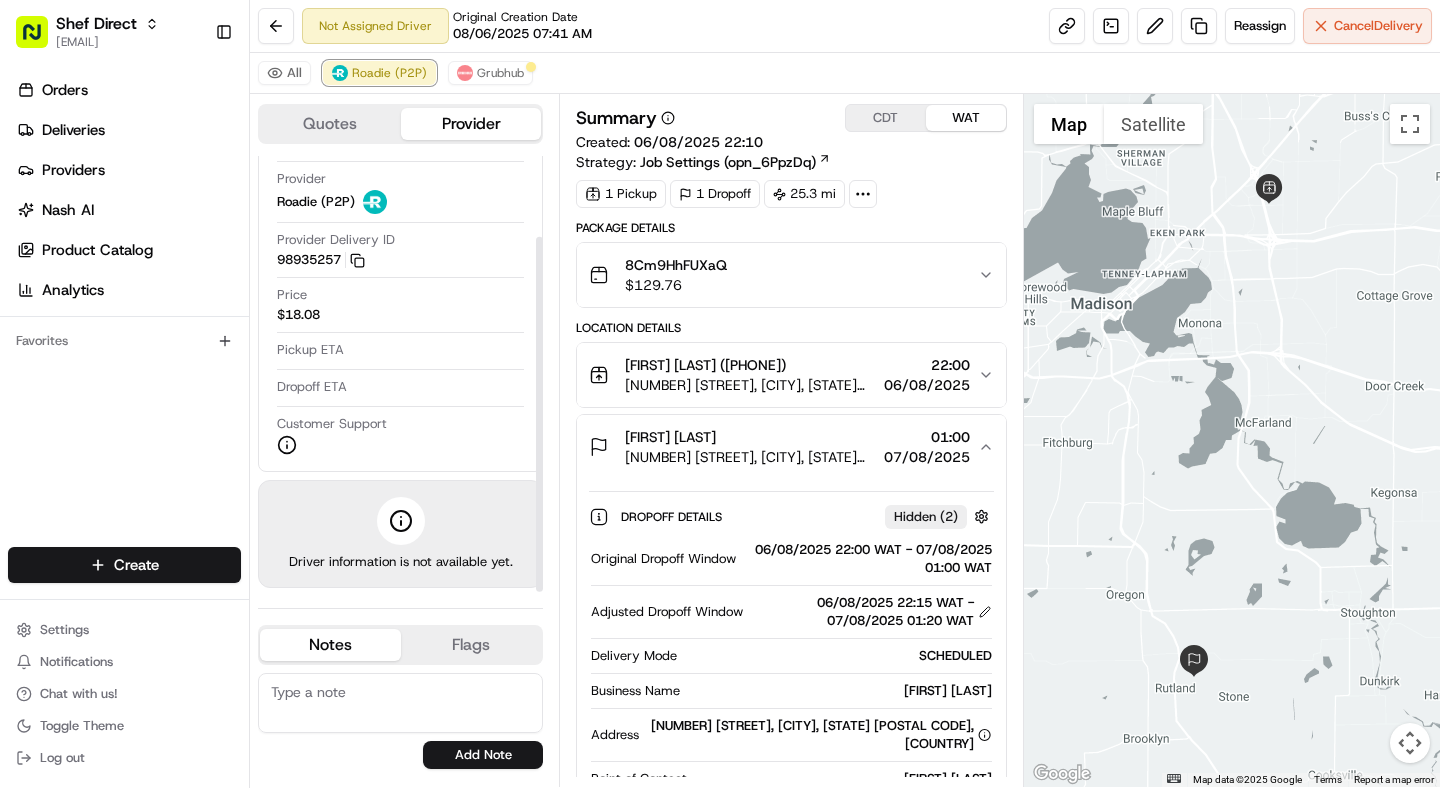 scroll, scrollTop: 0, scrollLeft: 0, axis: both 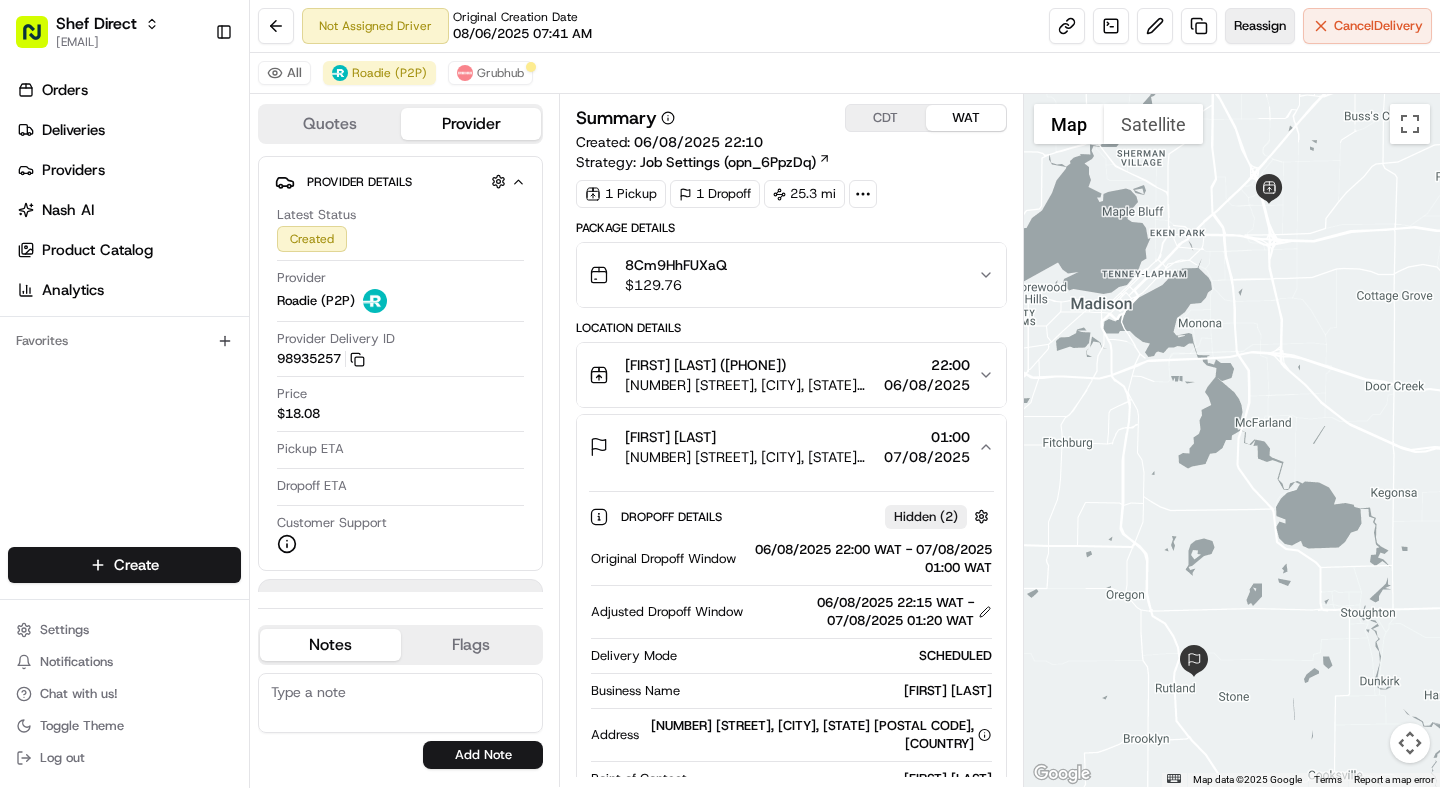 click on "Reassign" at bounding box center (1260, 26) 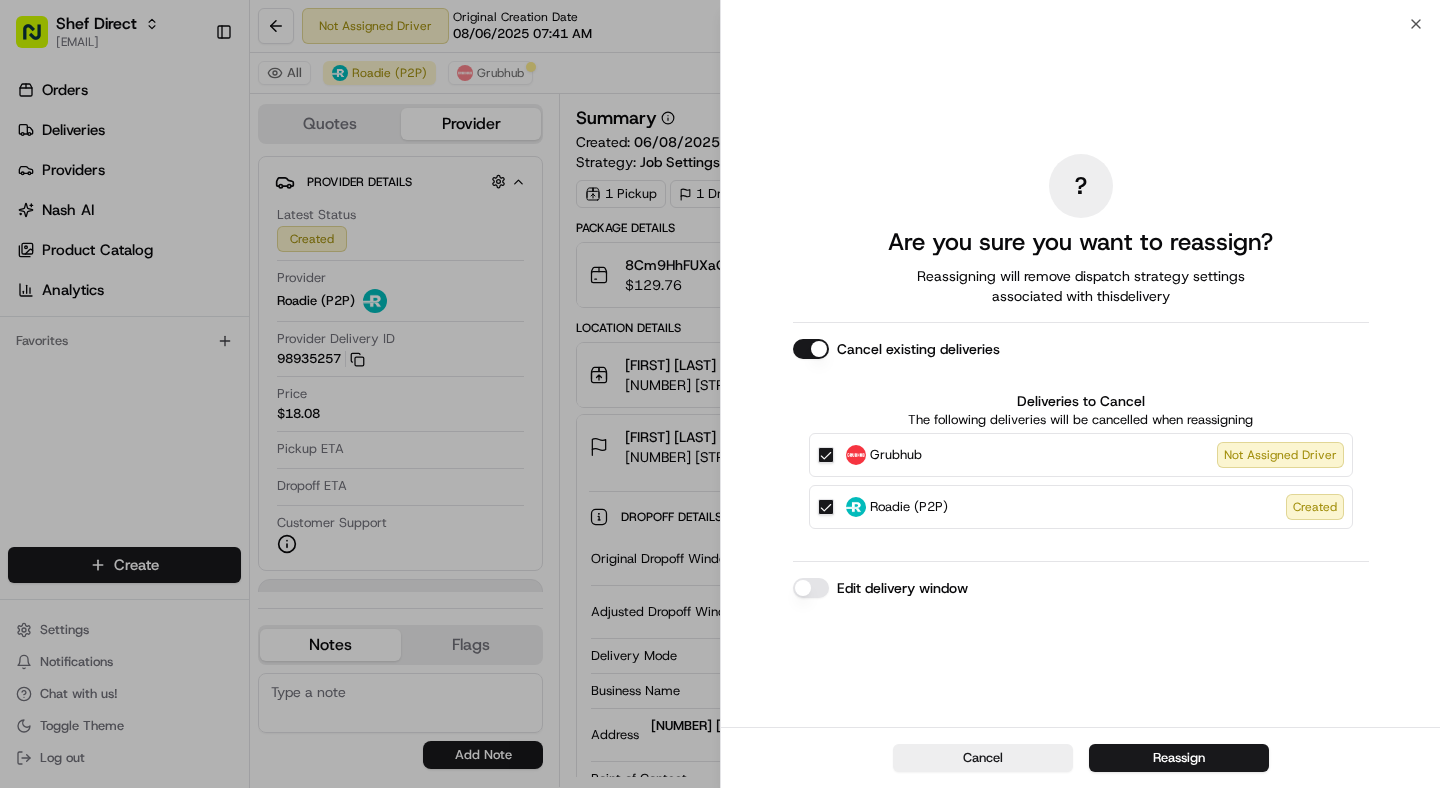 click on "Edit delivery window" at bounding box center [811, 588] 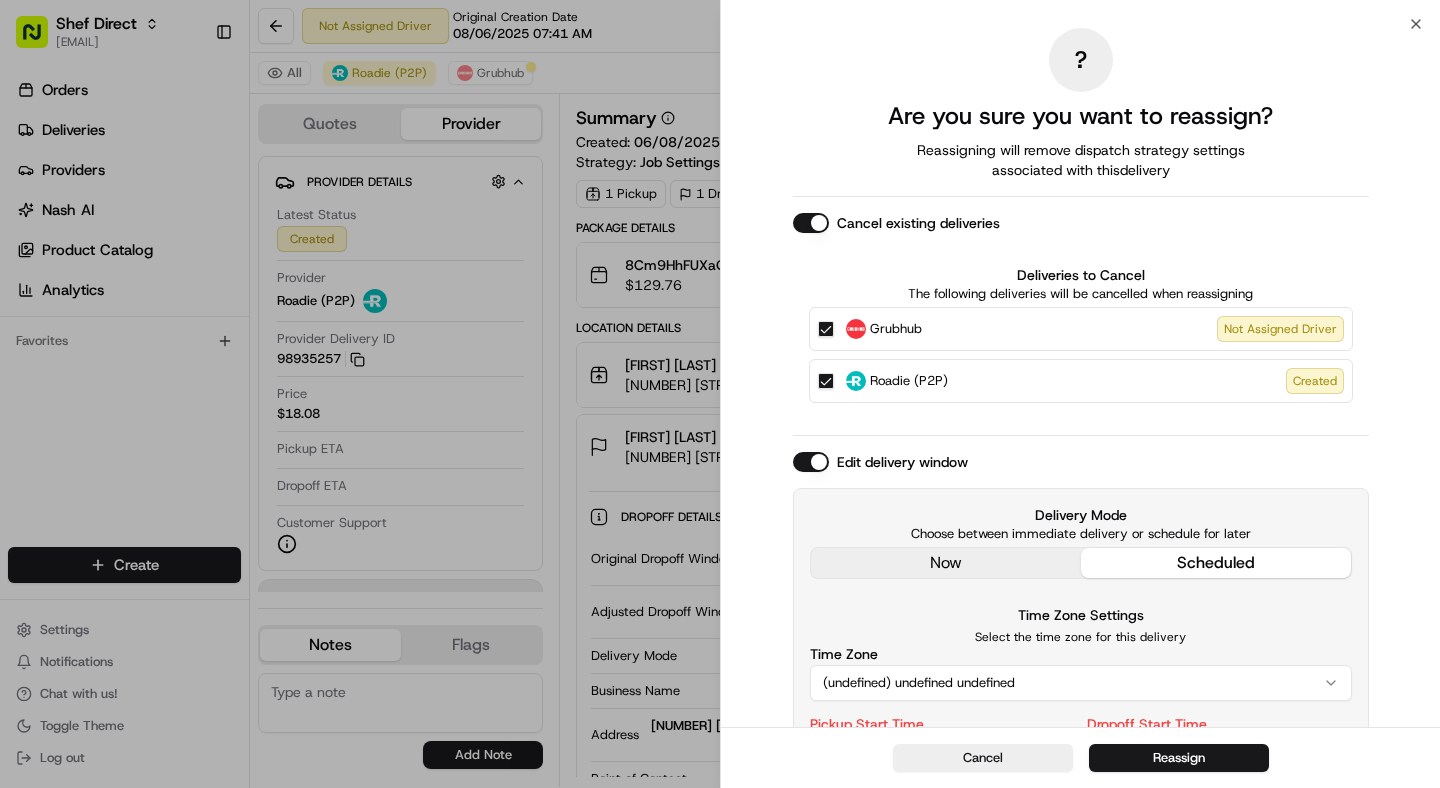 click on "Delivery Mode Choose between immediate delivery or schedule for later now scheduled Time Zone Settings Select the time zone for this delivery Time Zone (undefined) undefined undefined Pickup Start Time Cannot be in the past Pickup End Time Dropoff Start Time Cannot be in the past Dropoff End Time" at bounding box center [1081, 680] 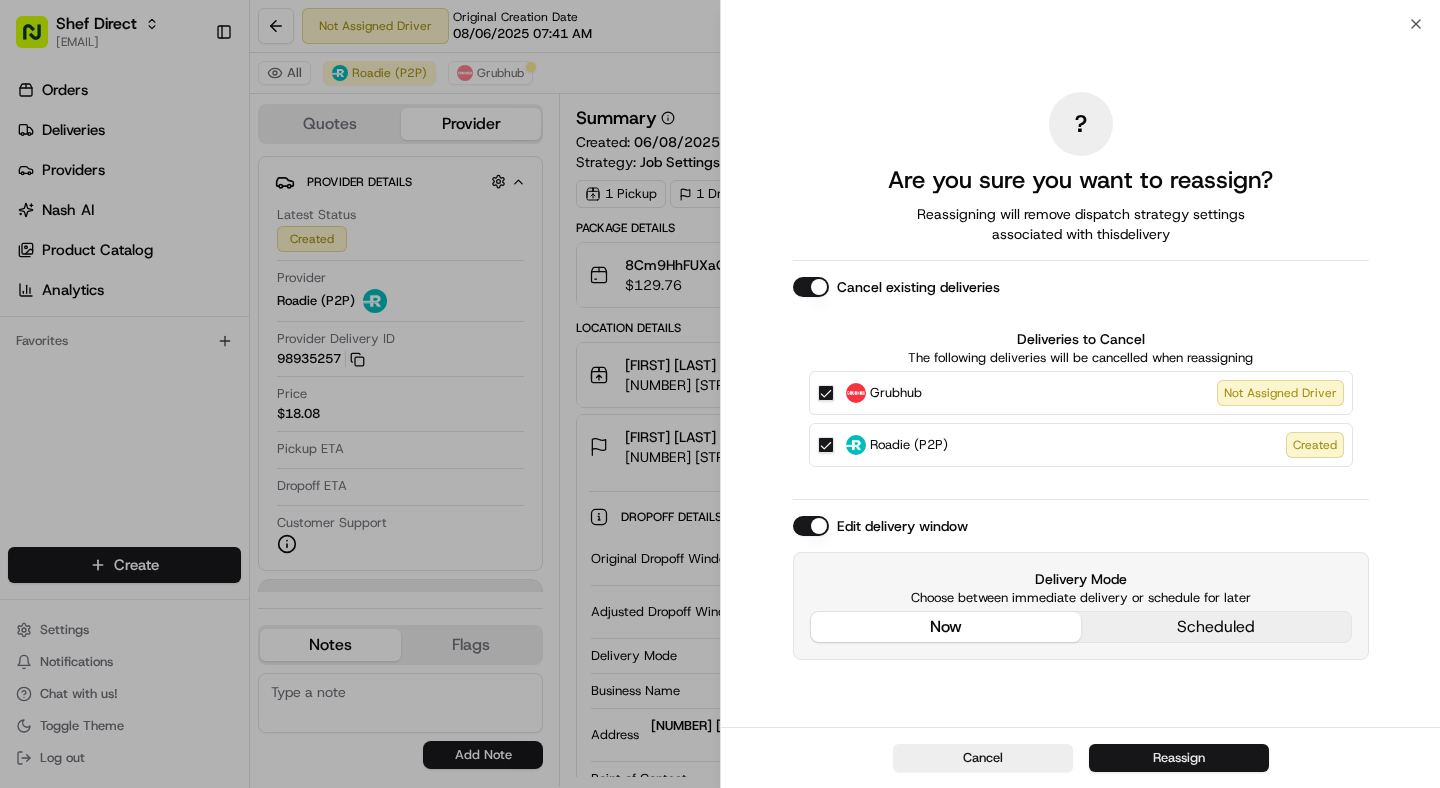 click on "Reassign" at bounding box center [1179, 758] 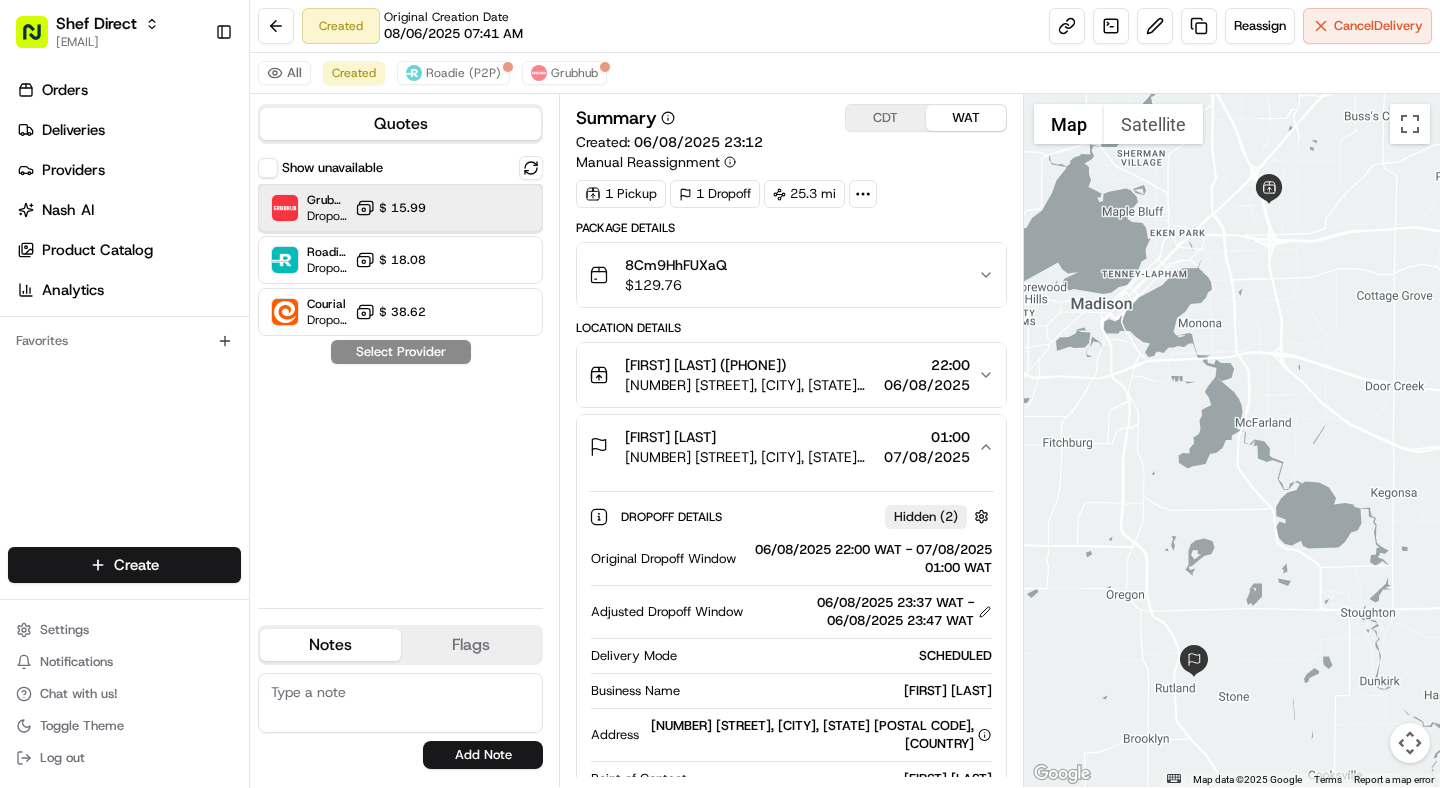 click on "Grubhub Dropoff ETA   50 minutes $   15.99" at bounding box center (400, 208) 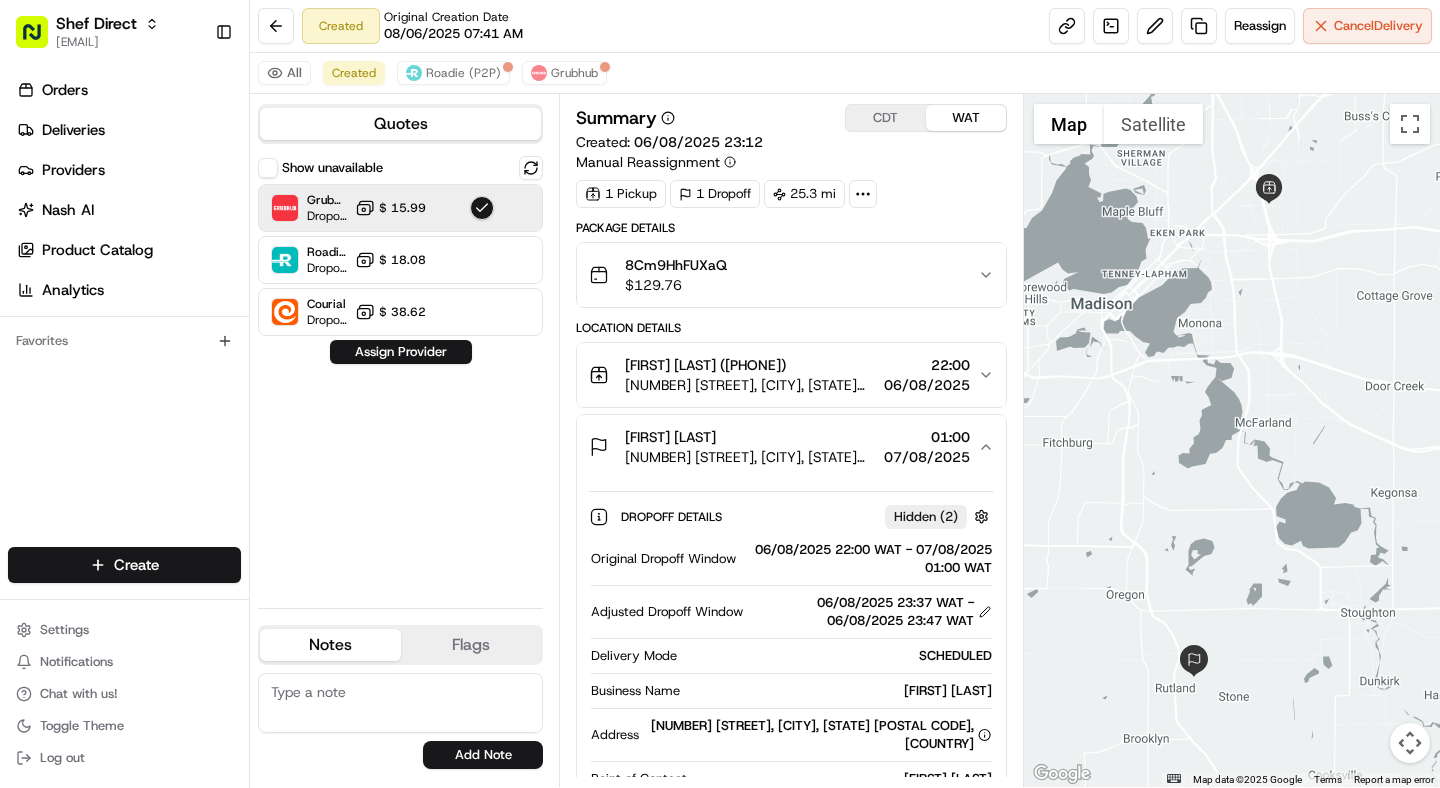 click on "$ 129.76" at bounding box center [676, 285] 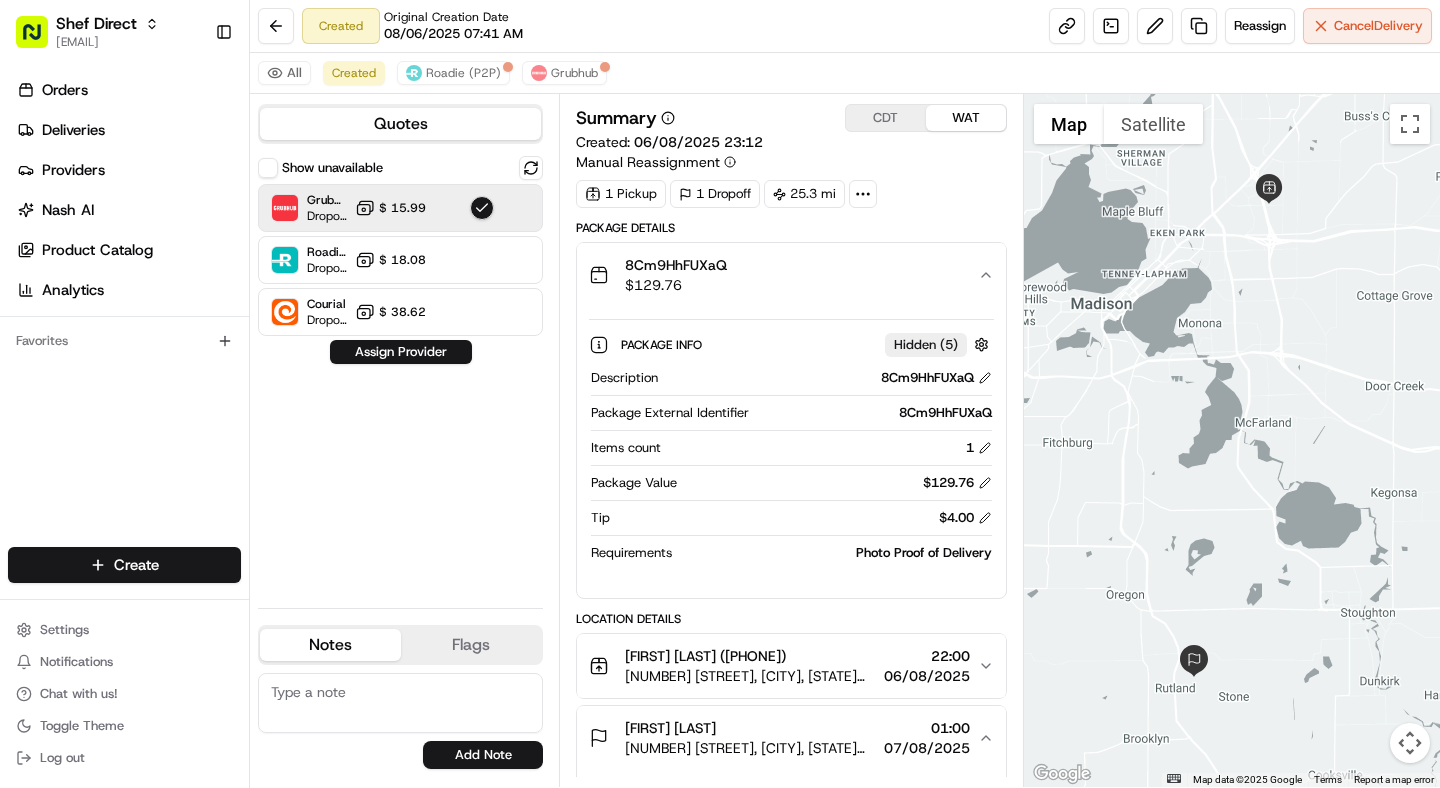 click on "$ 129.76" at bounding box center (676, 285) 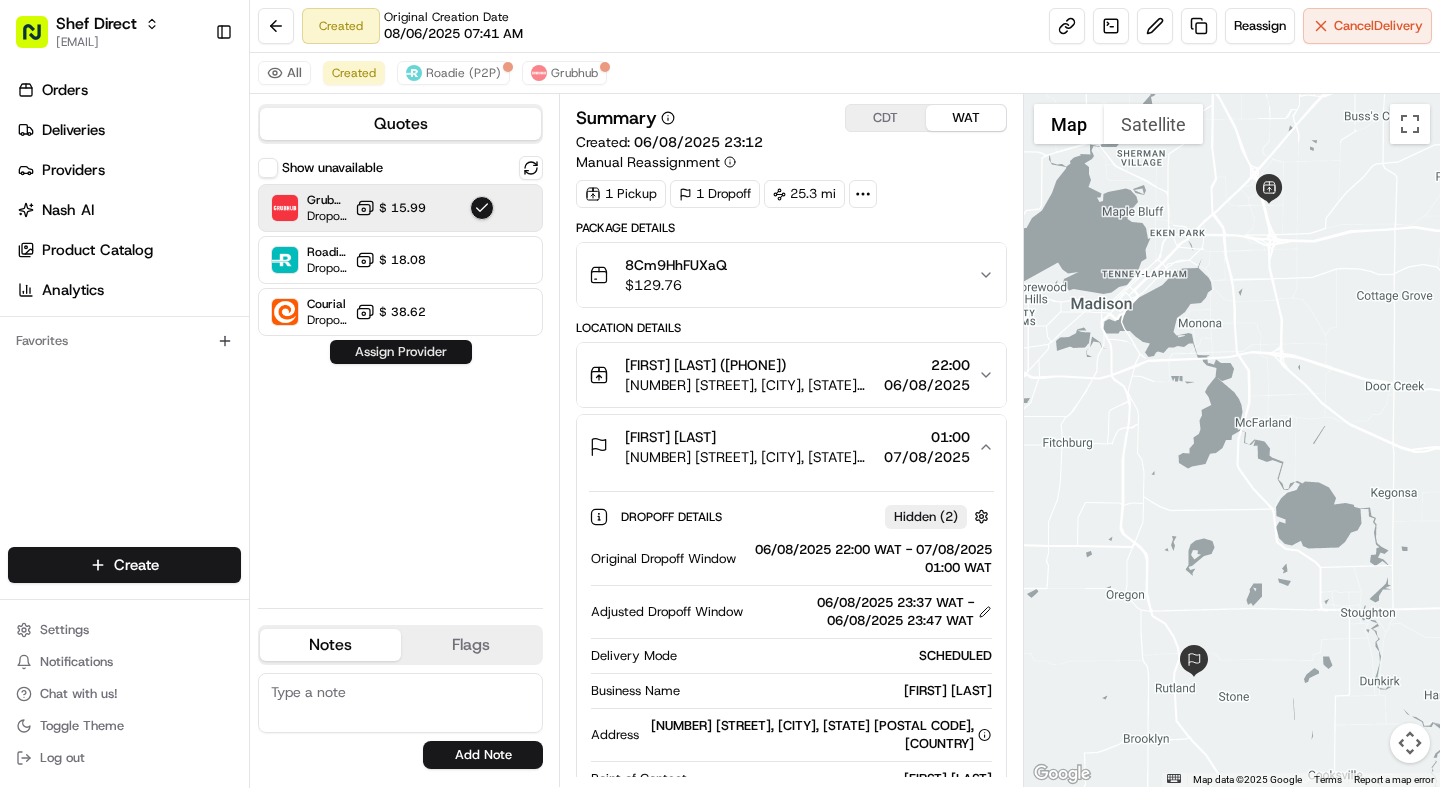 click on "Assign Provider" at bounding box center (401, 352) 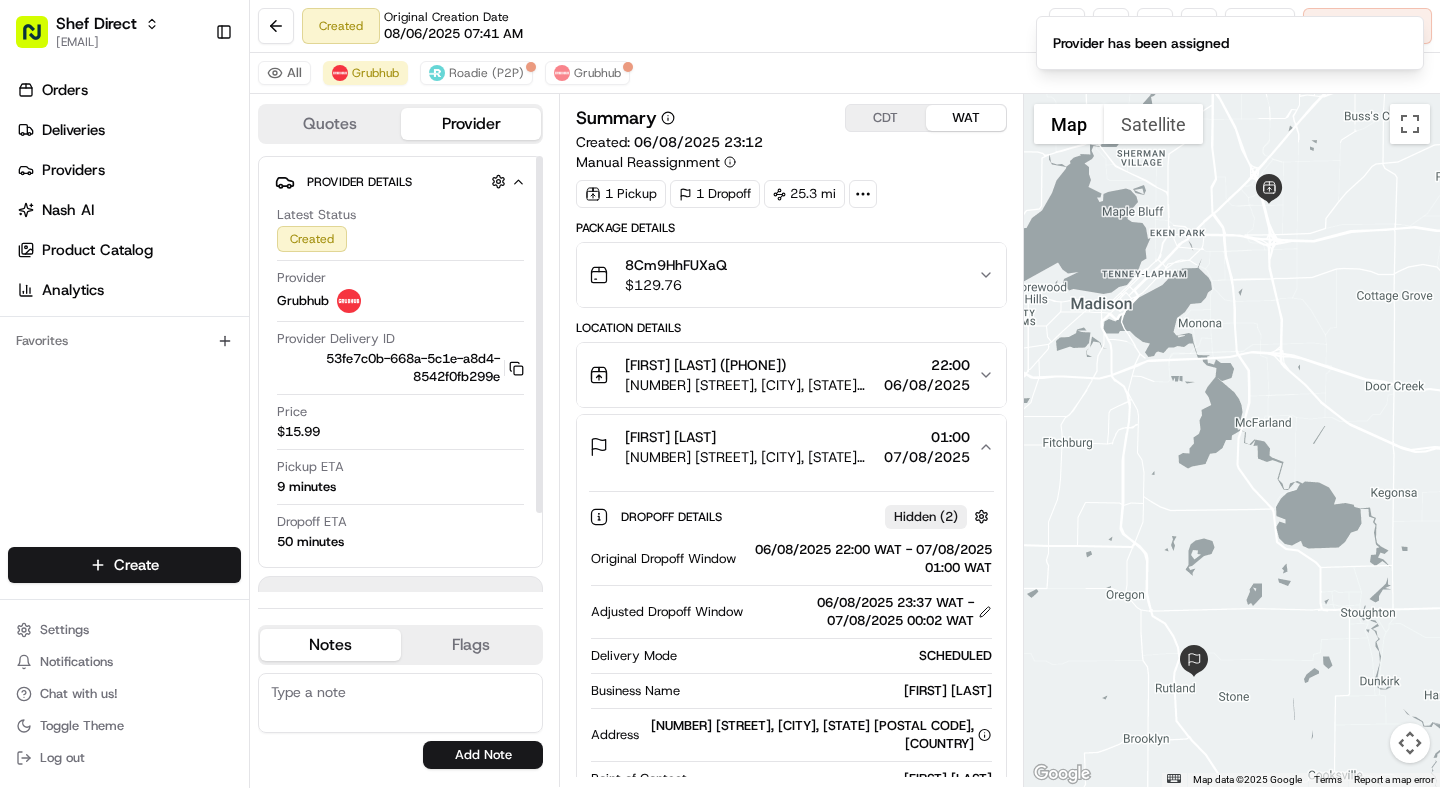 scroll, scrollTop: 96, scrollLeft: 0, axis: vertical 